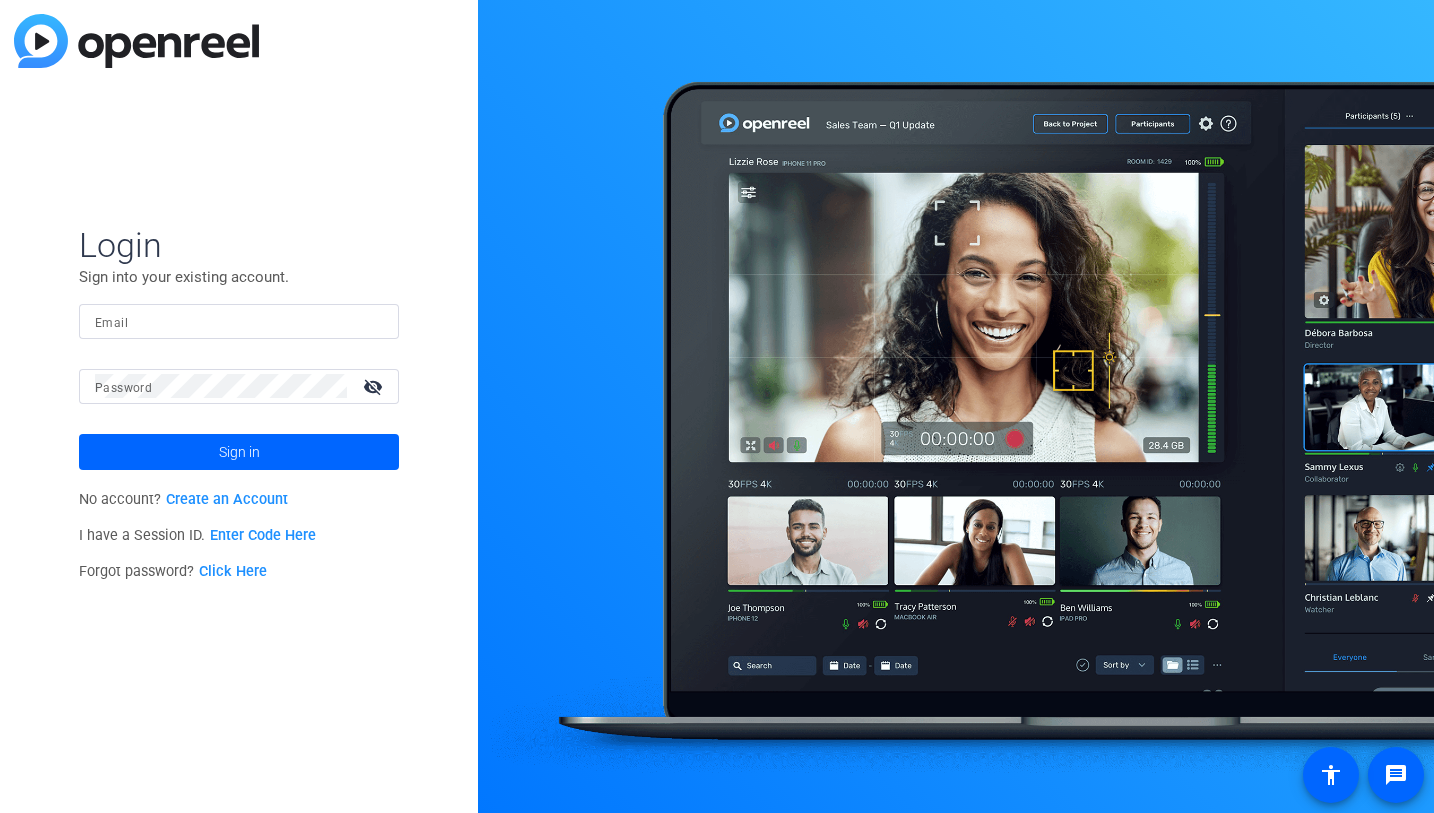 scroll, scrollTop: 0, scrollLeft: 0, axis: both 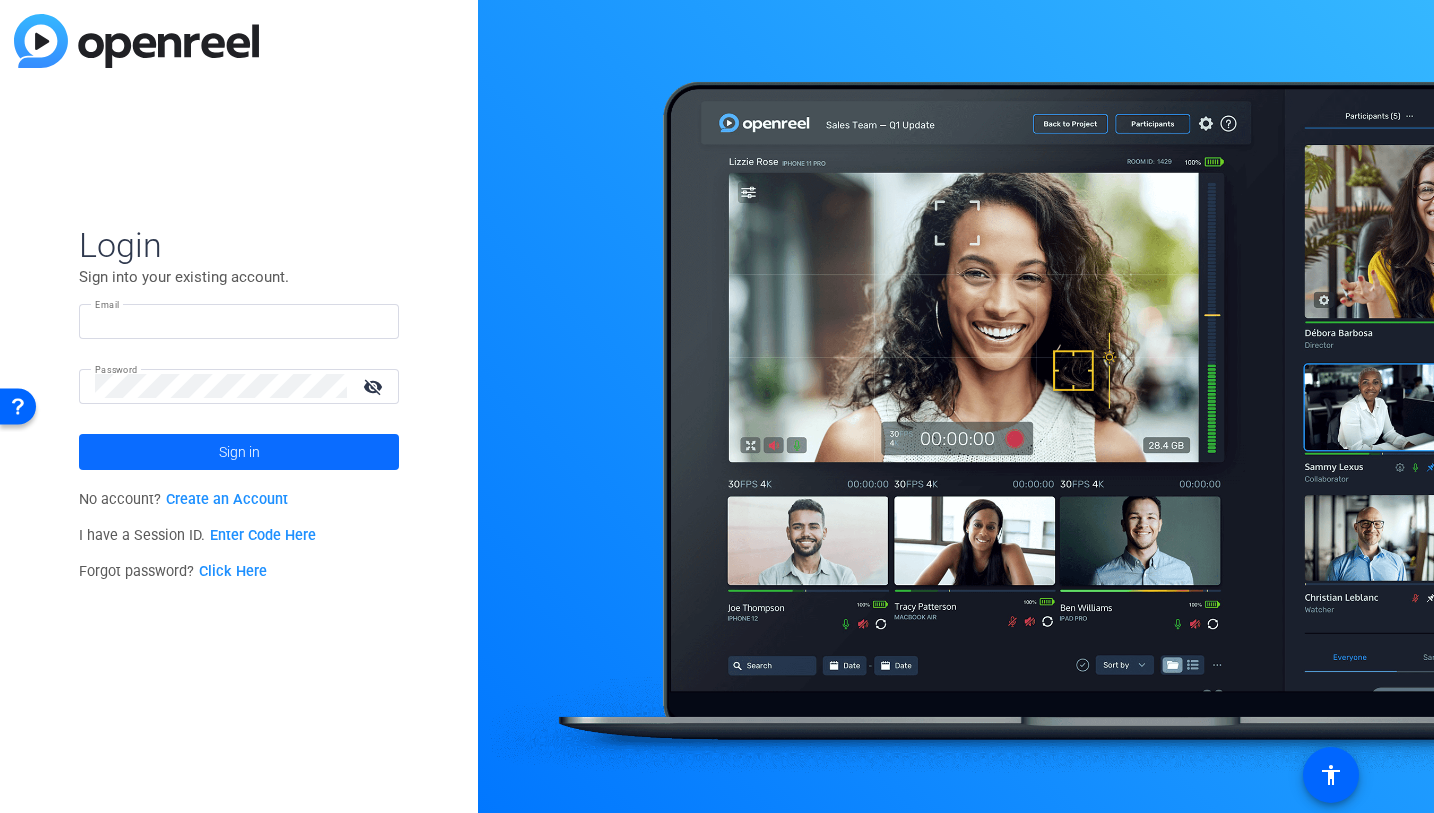 type on "[DOMAIN]@[DOMAIN]" 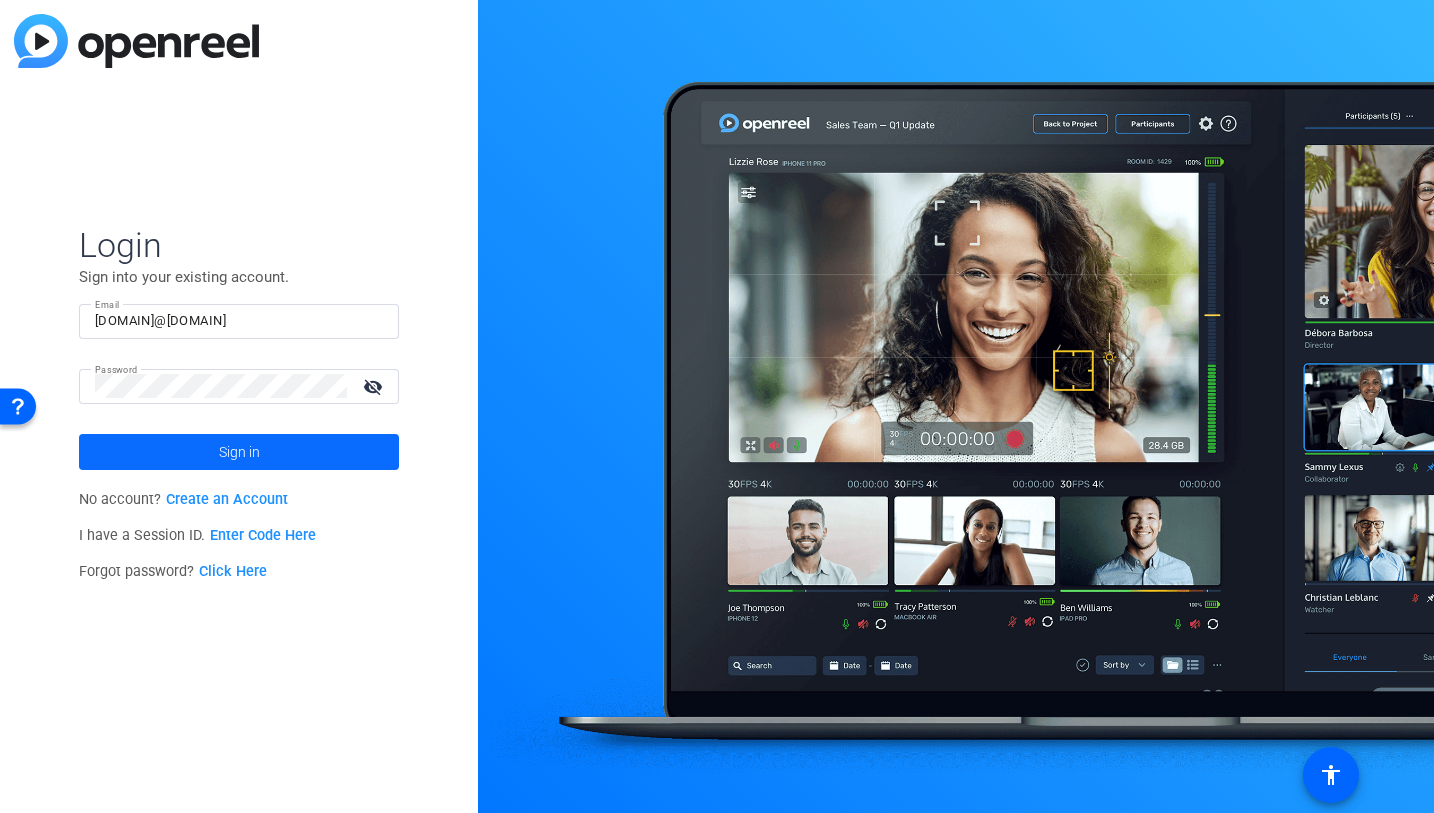 click 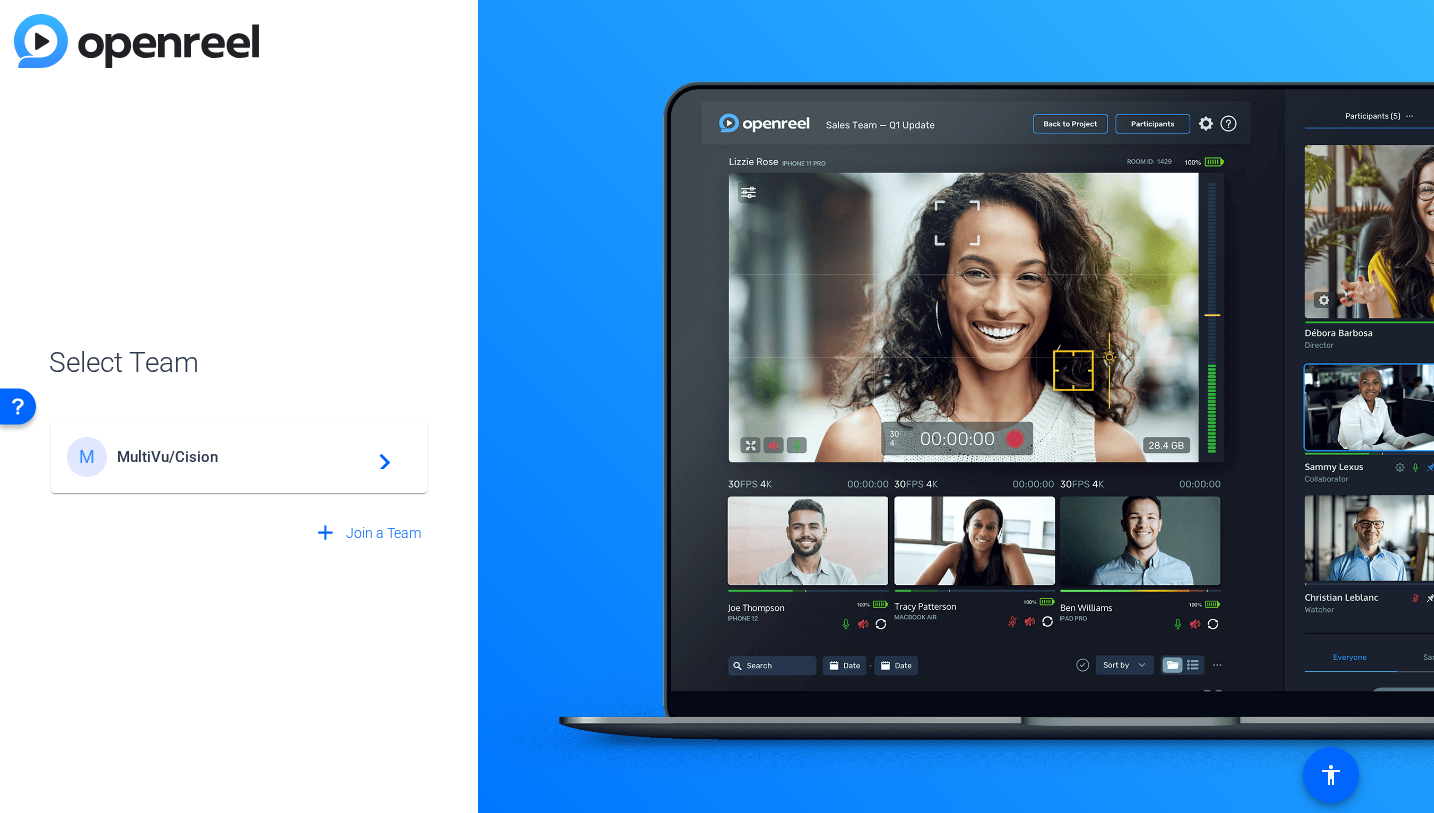 click on "MultiVu/Cision" 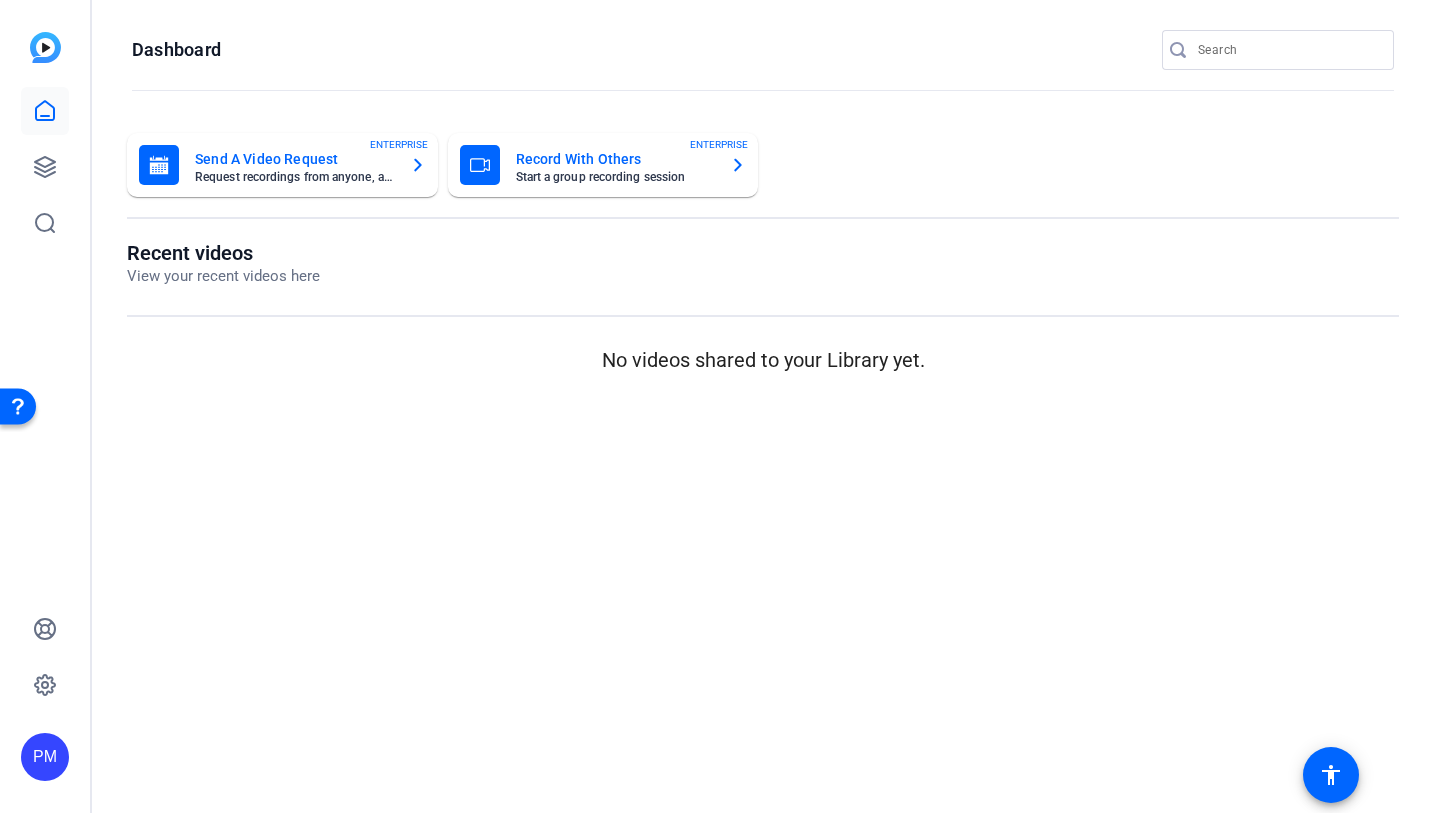 click 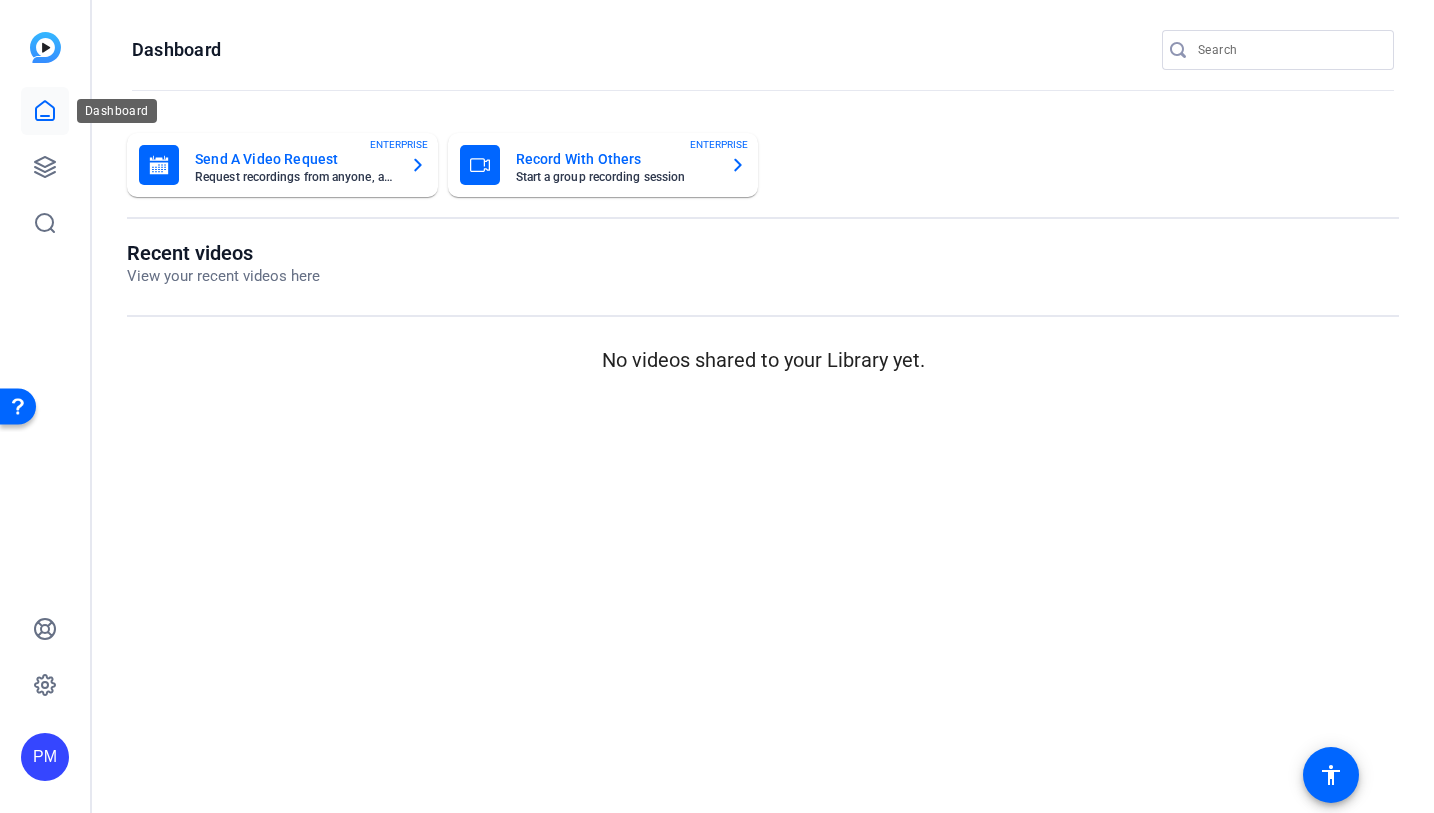 click 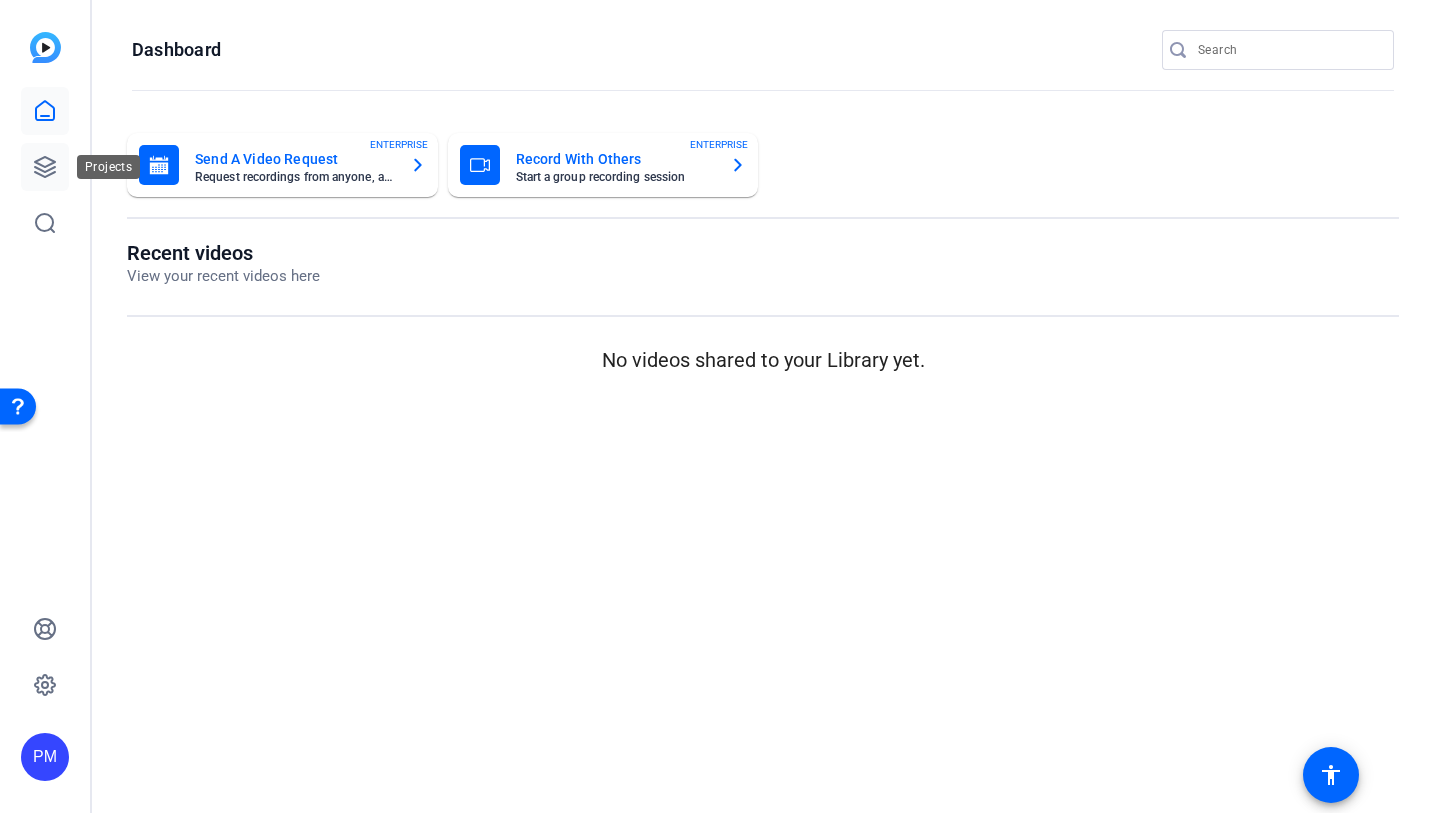 click 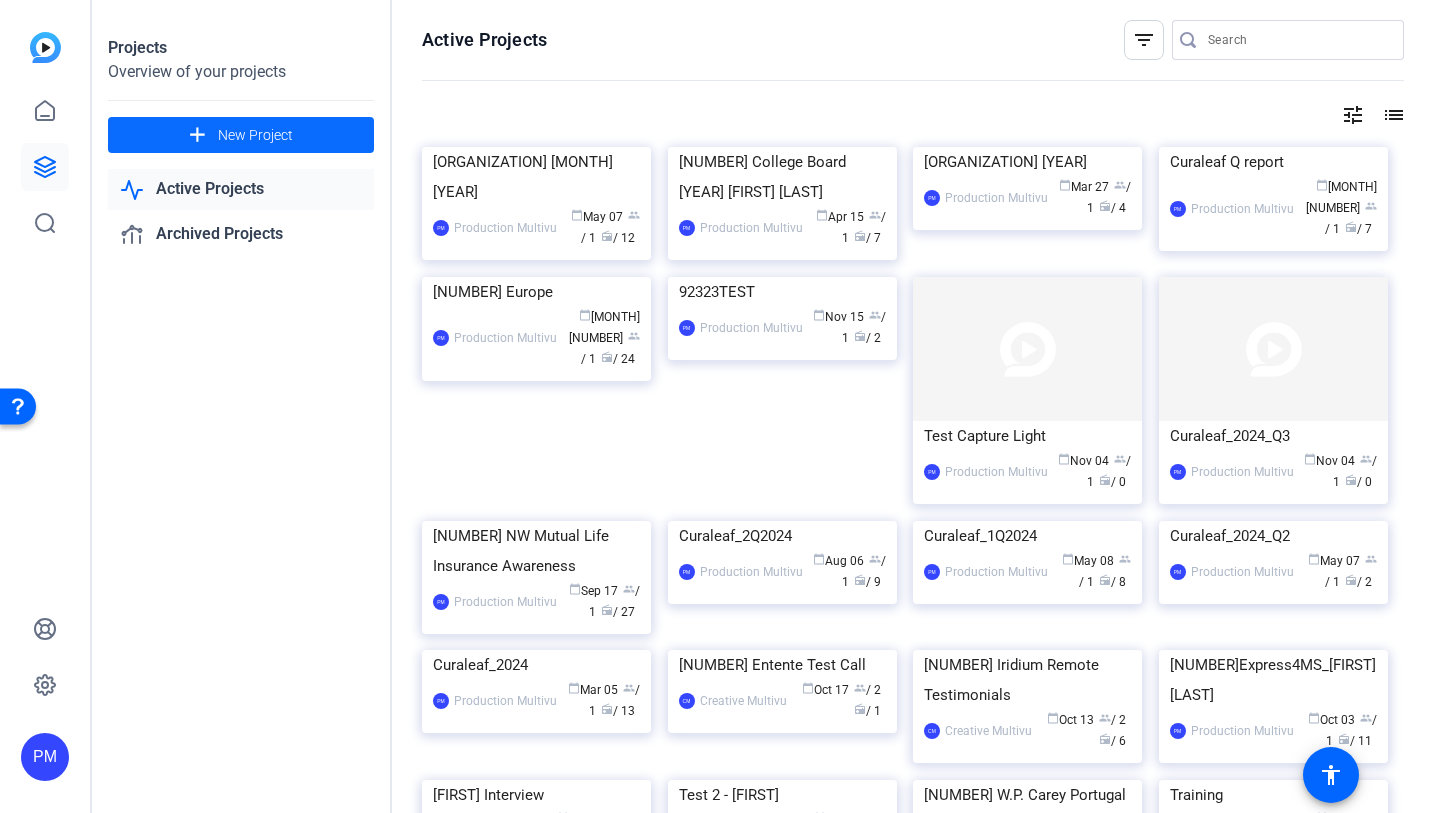 click on "New Project" 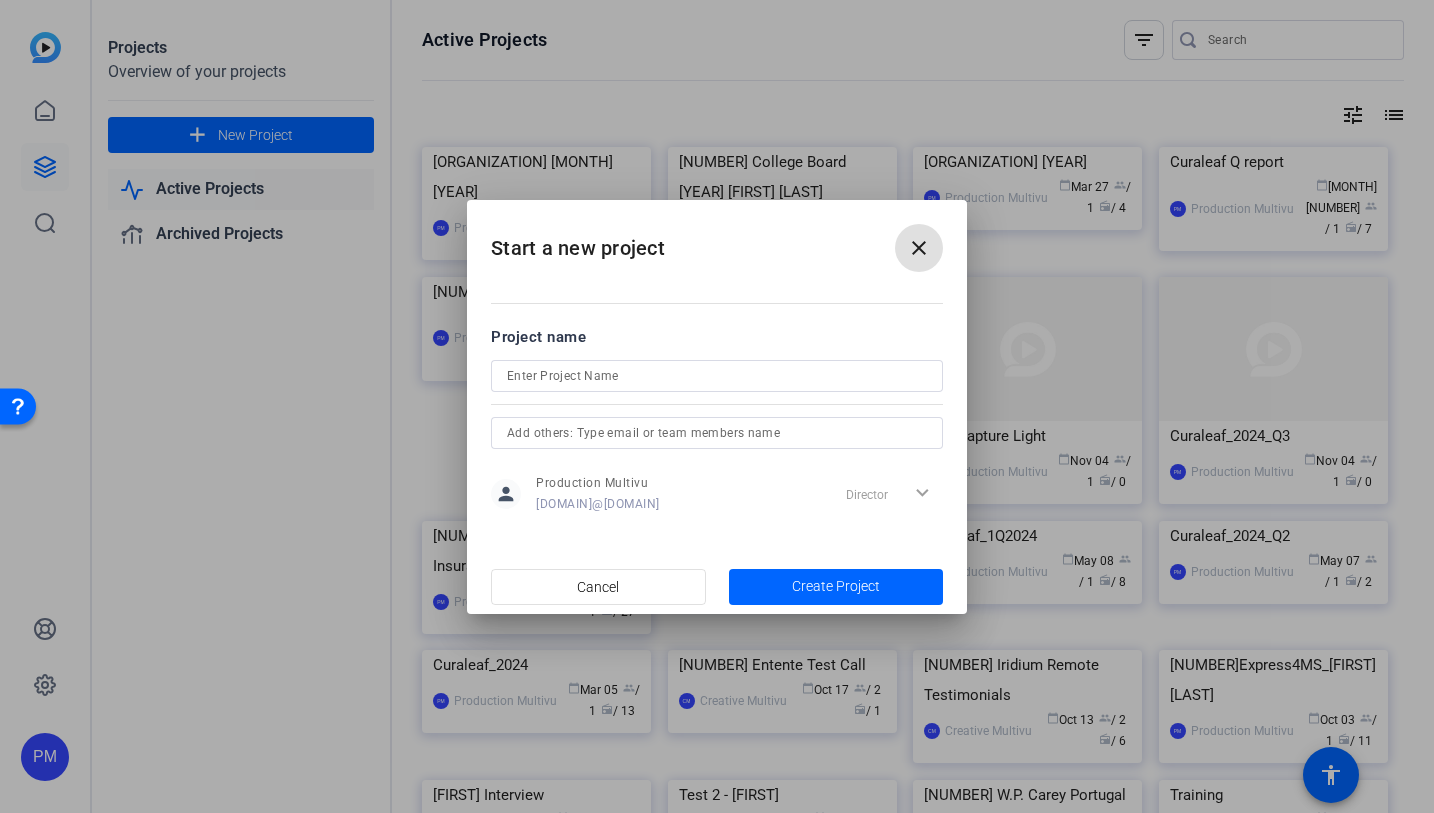 click on "close" at bounding box center [919, 248] 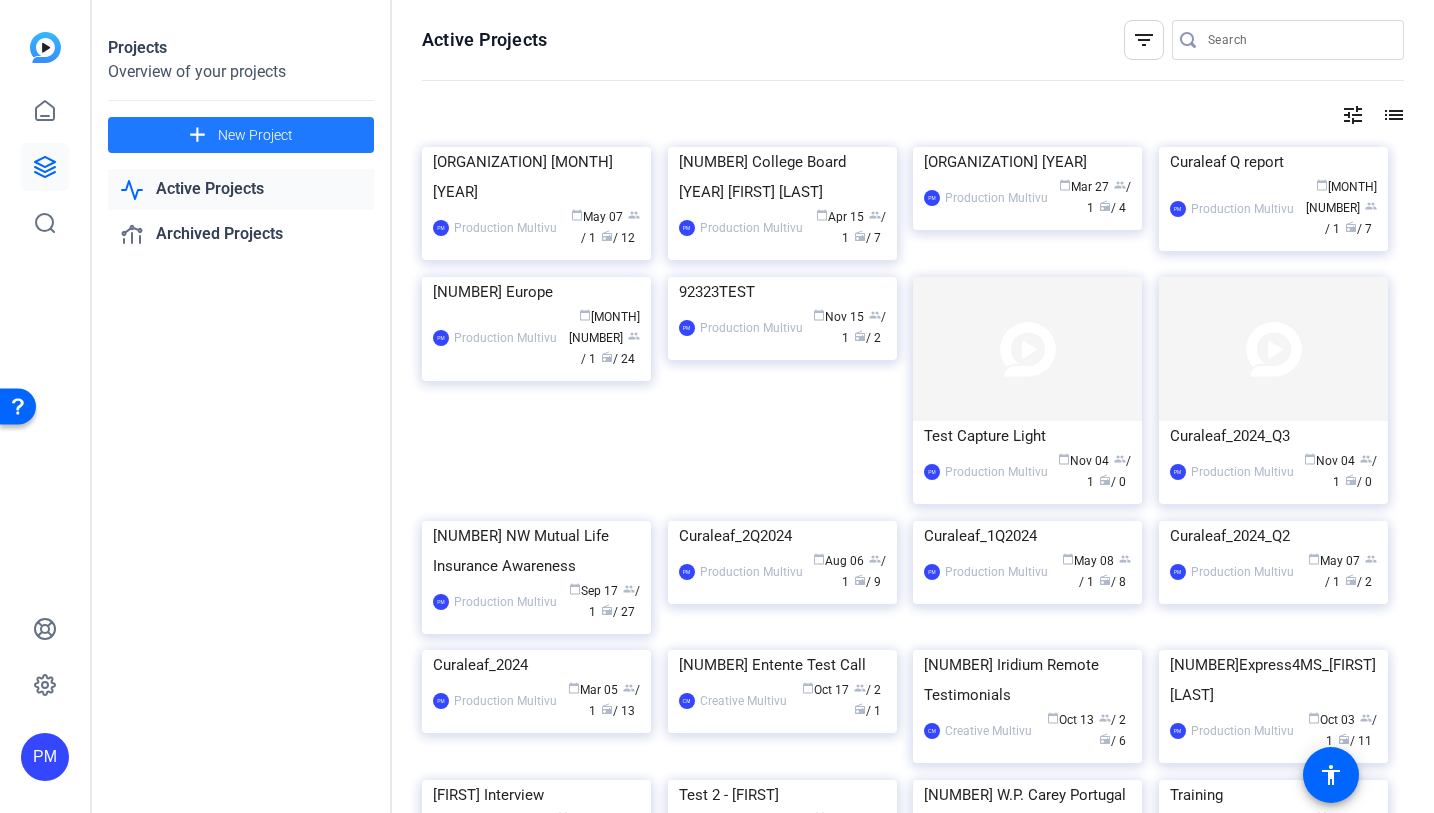 click on "New Project" 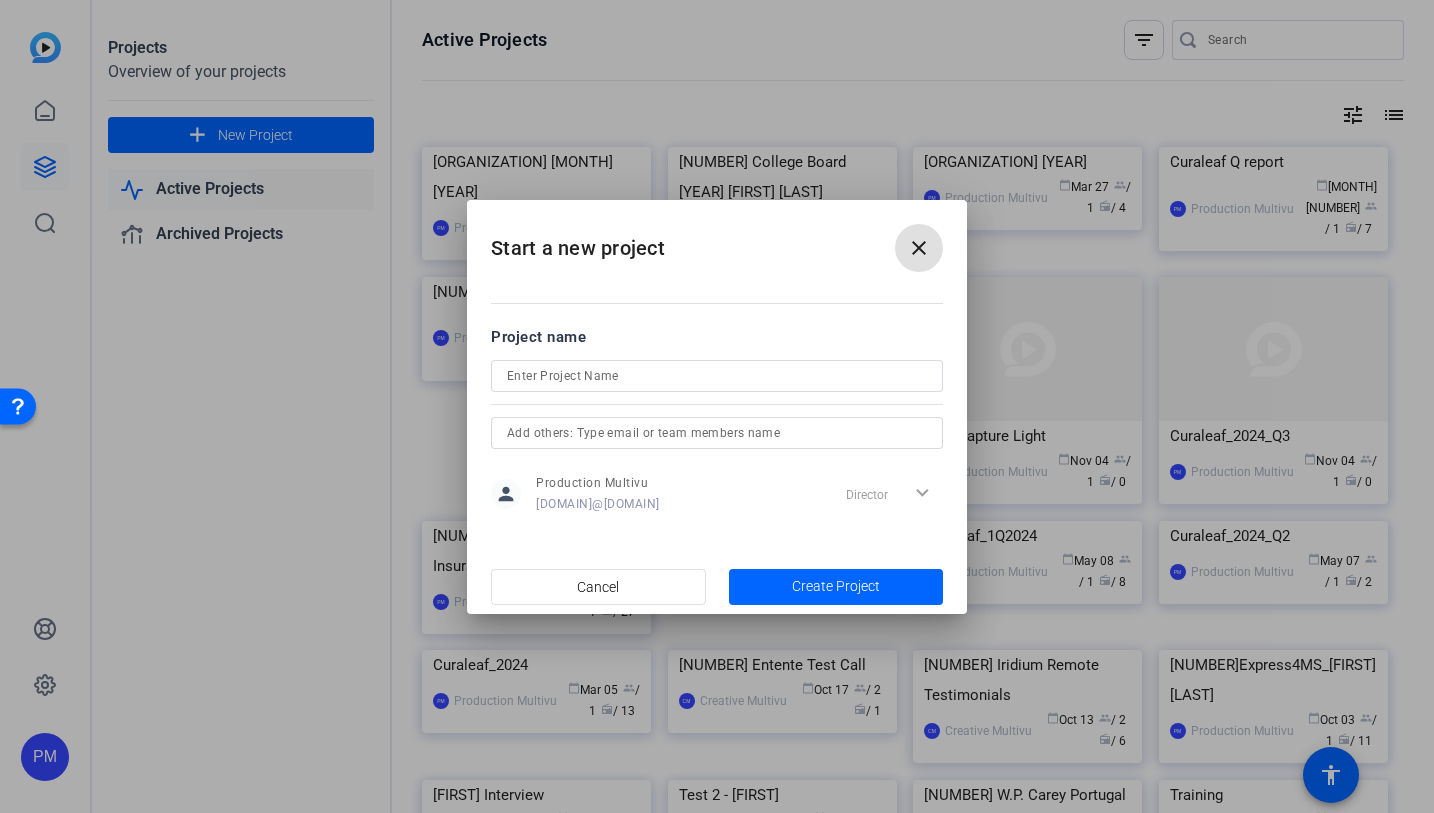 click at bounding box center [717, 376] 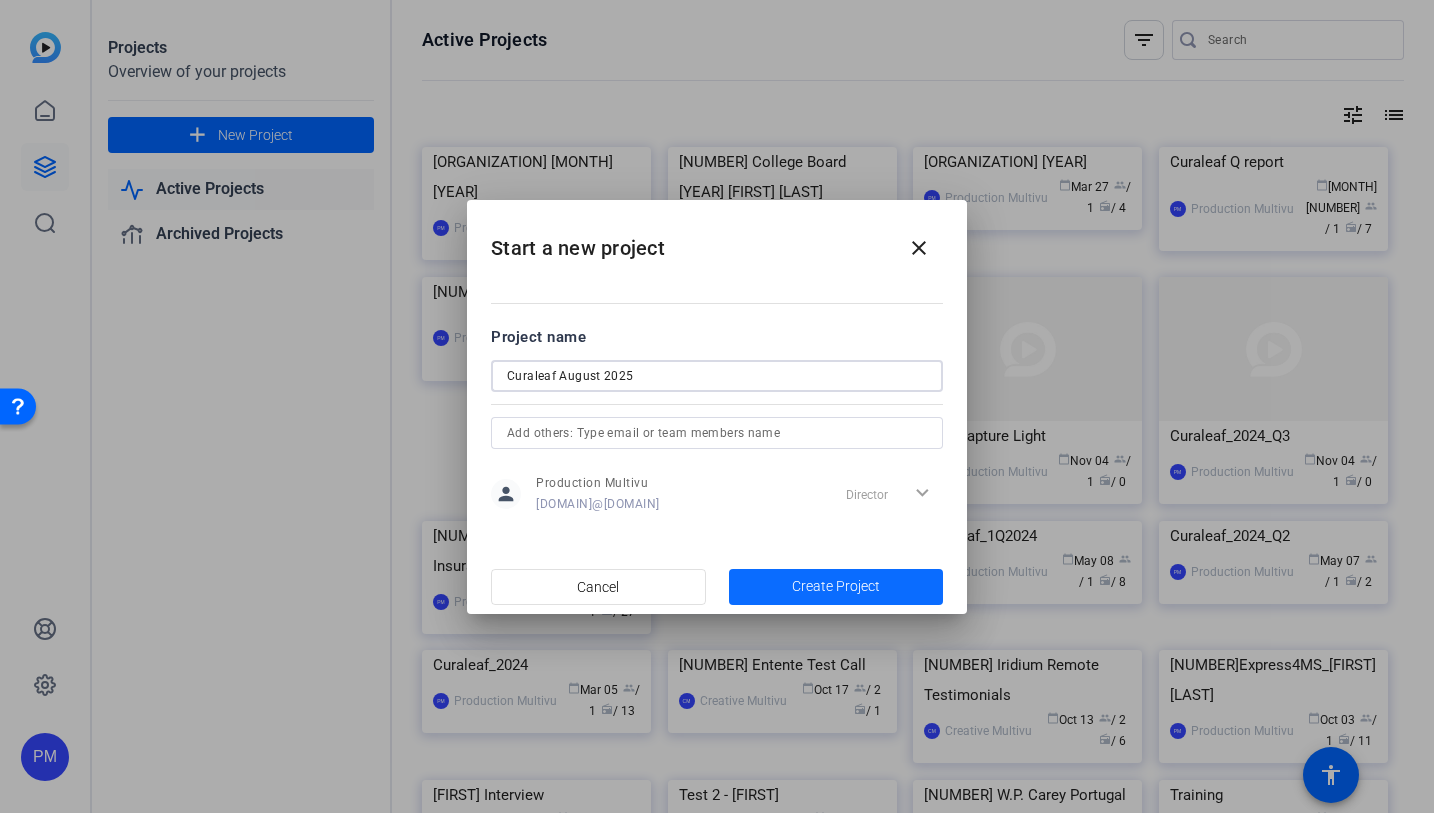 type on "Curaleaf August 2025" 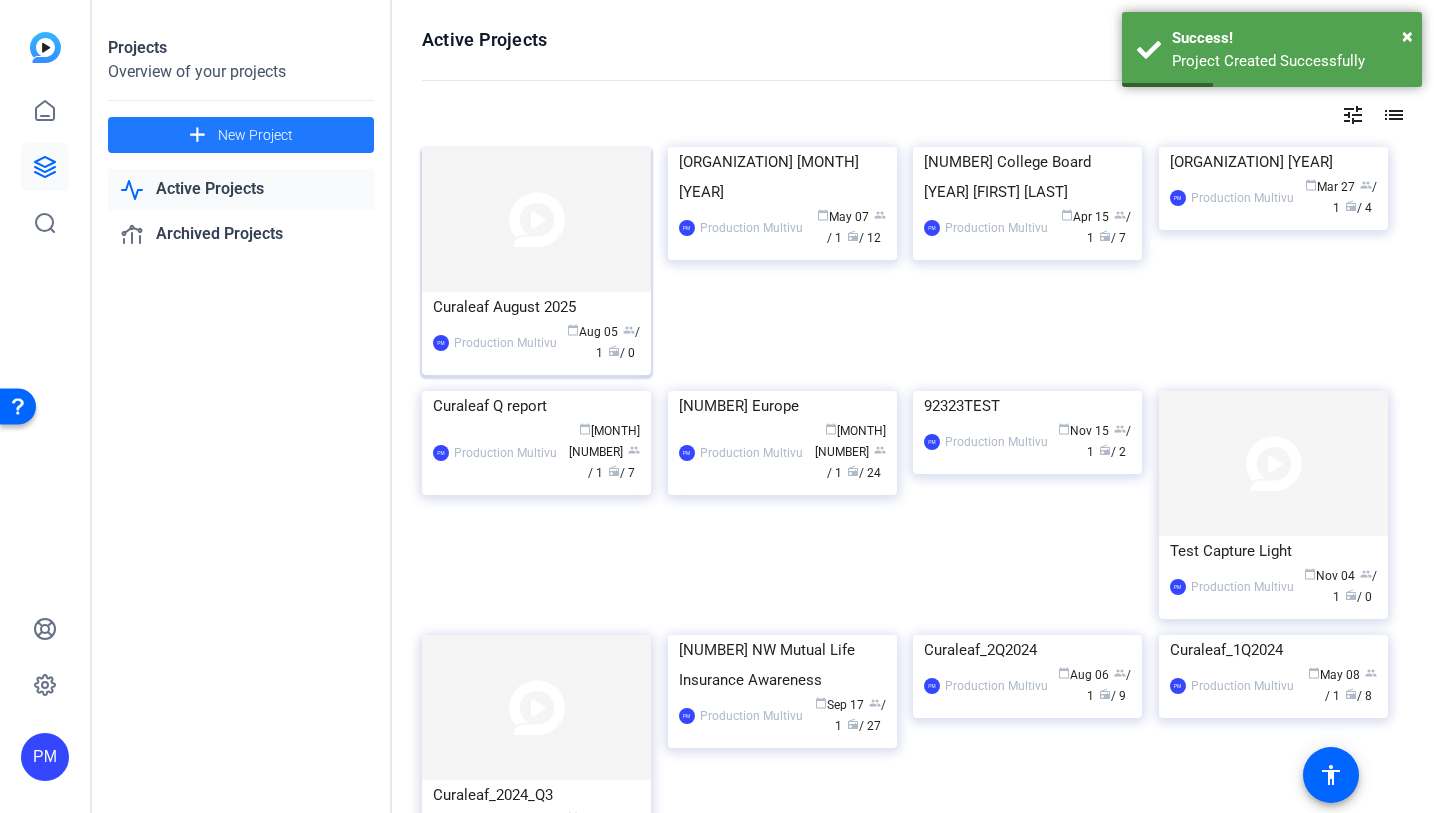 click 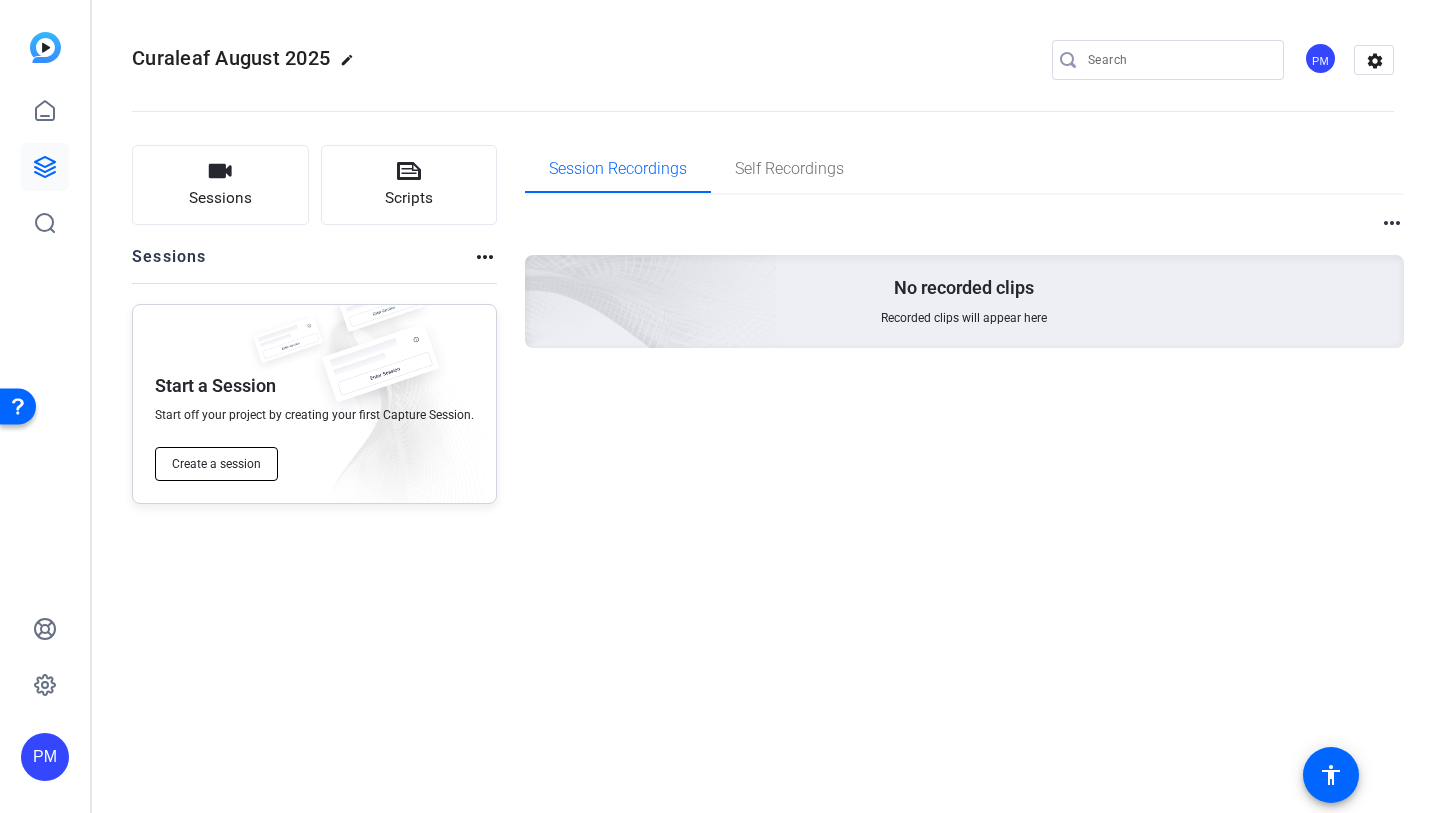 click on "Create a session" 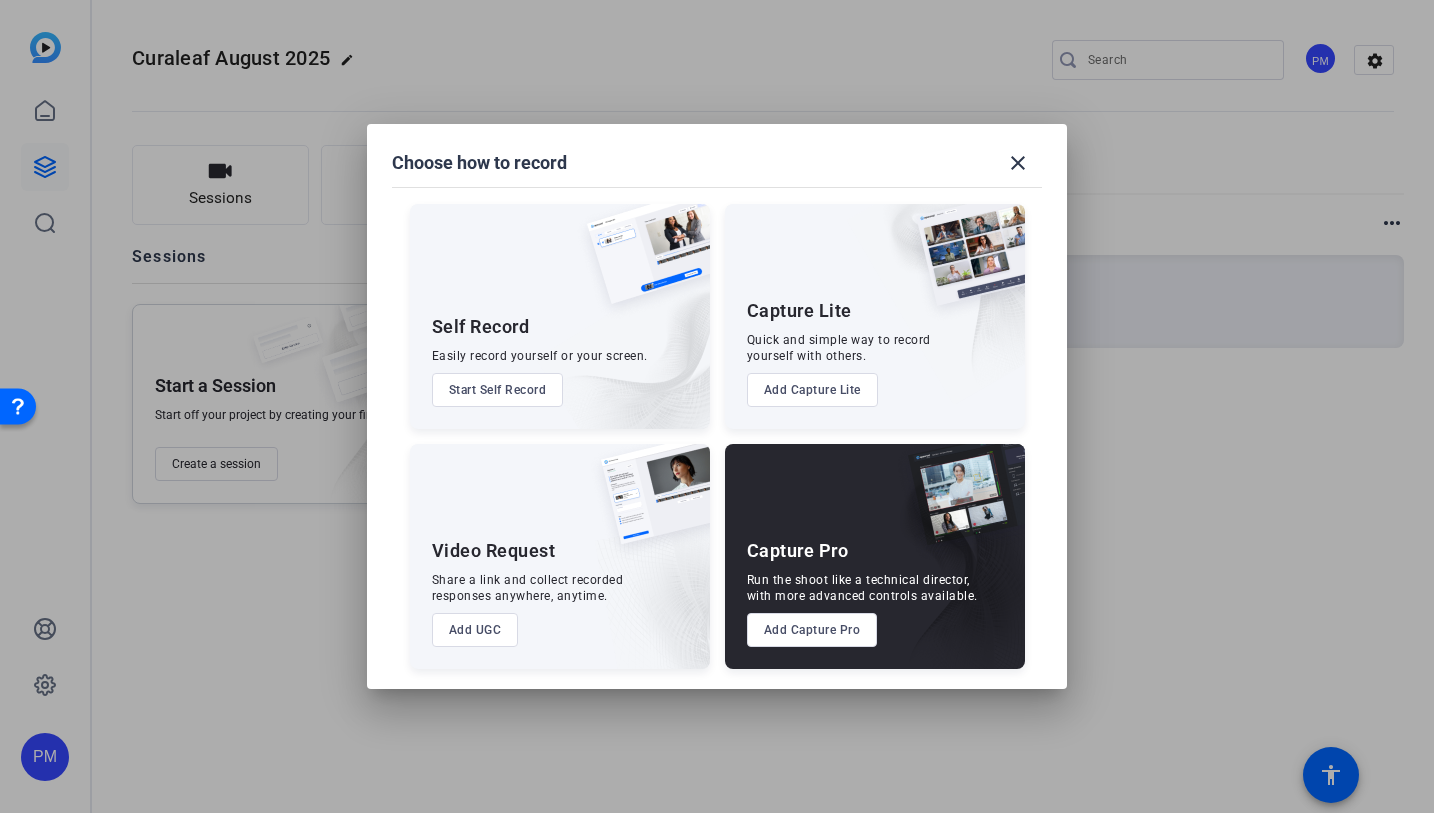 click on "Capture Pro  Run the shoot like a technical director,  with more advanced controls available.   Add Capture Pro" at bounding box center (875, 556) 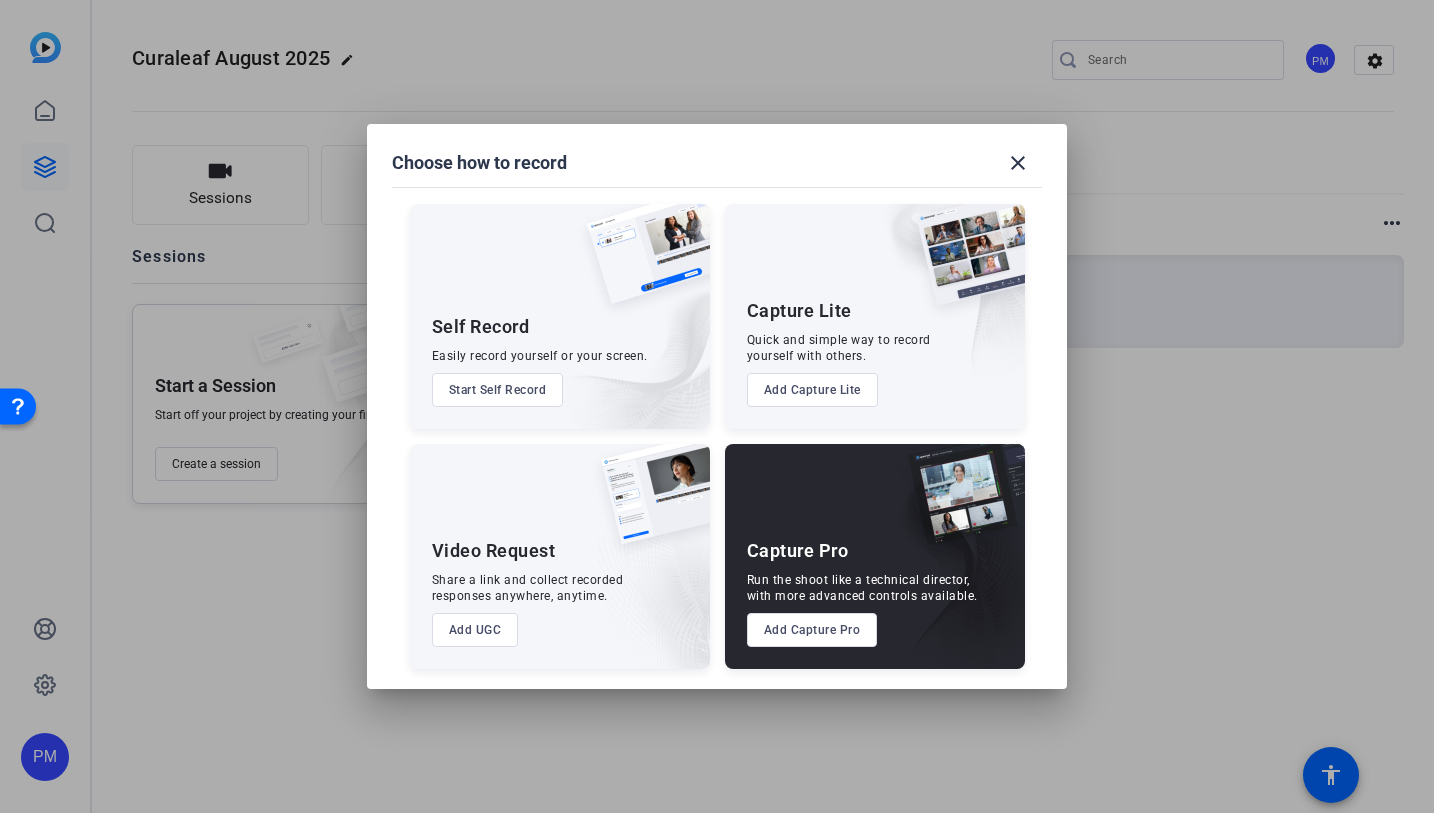 click at bounding box center (951, 569) 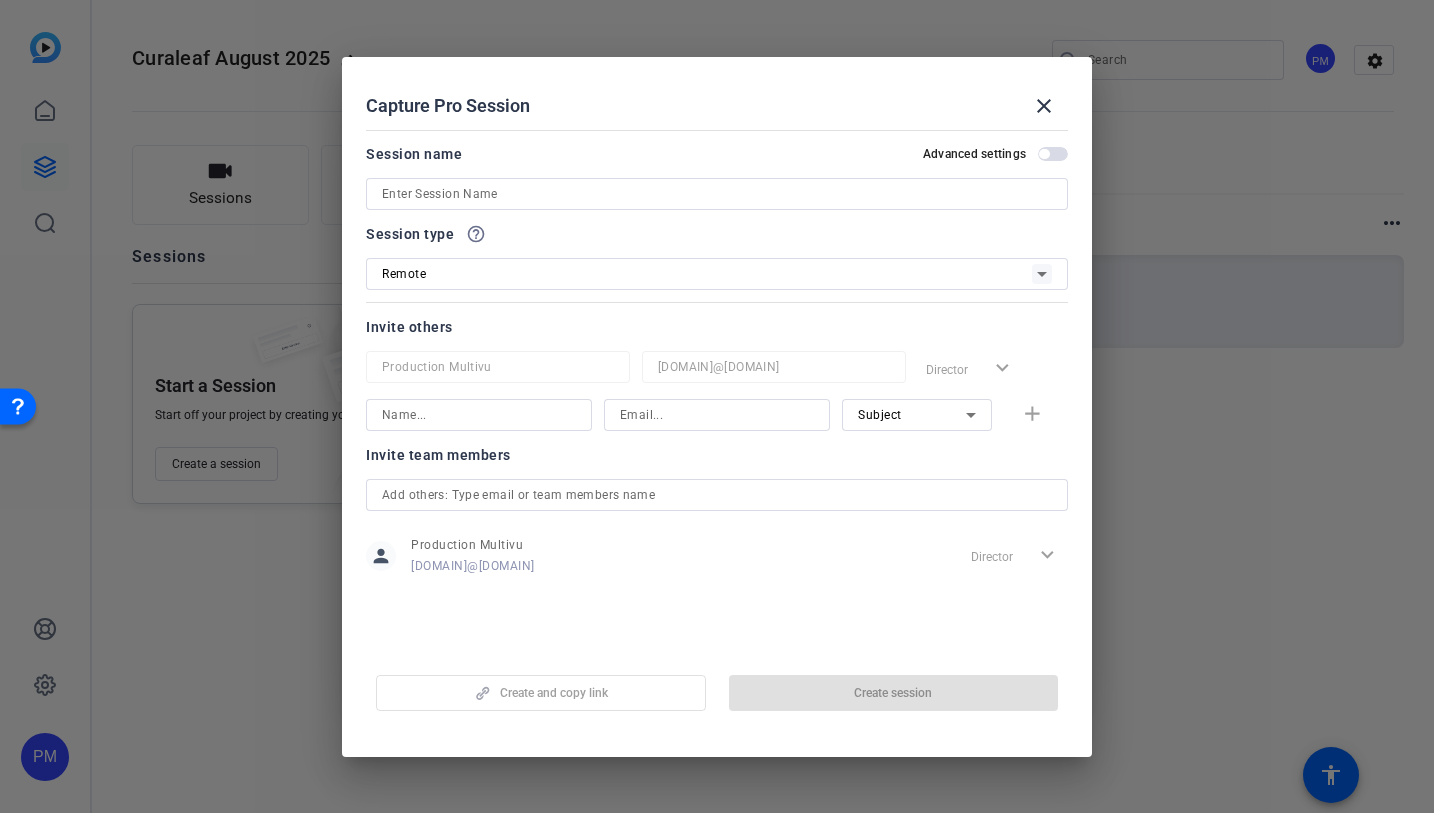 click at bounding box center (717, 194) 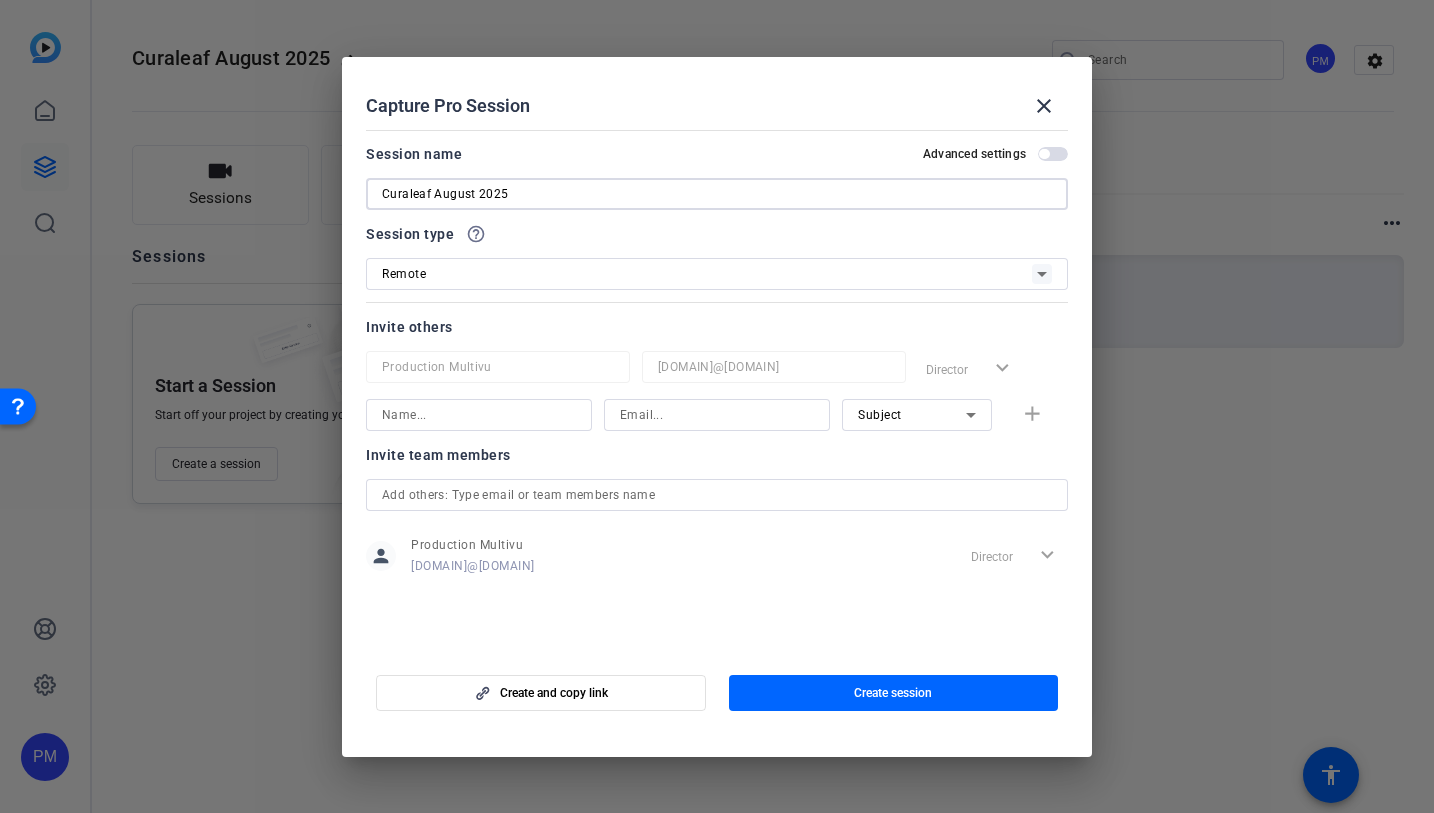 type on "Curaleaf August 2025" 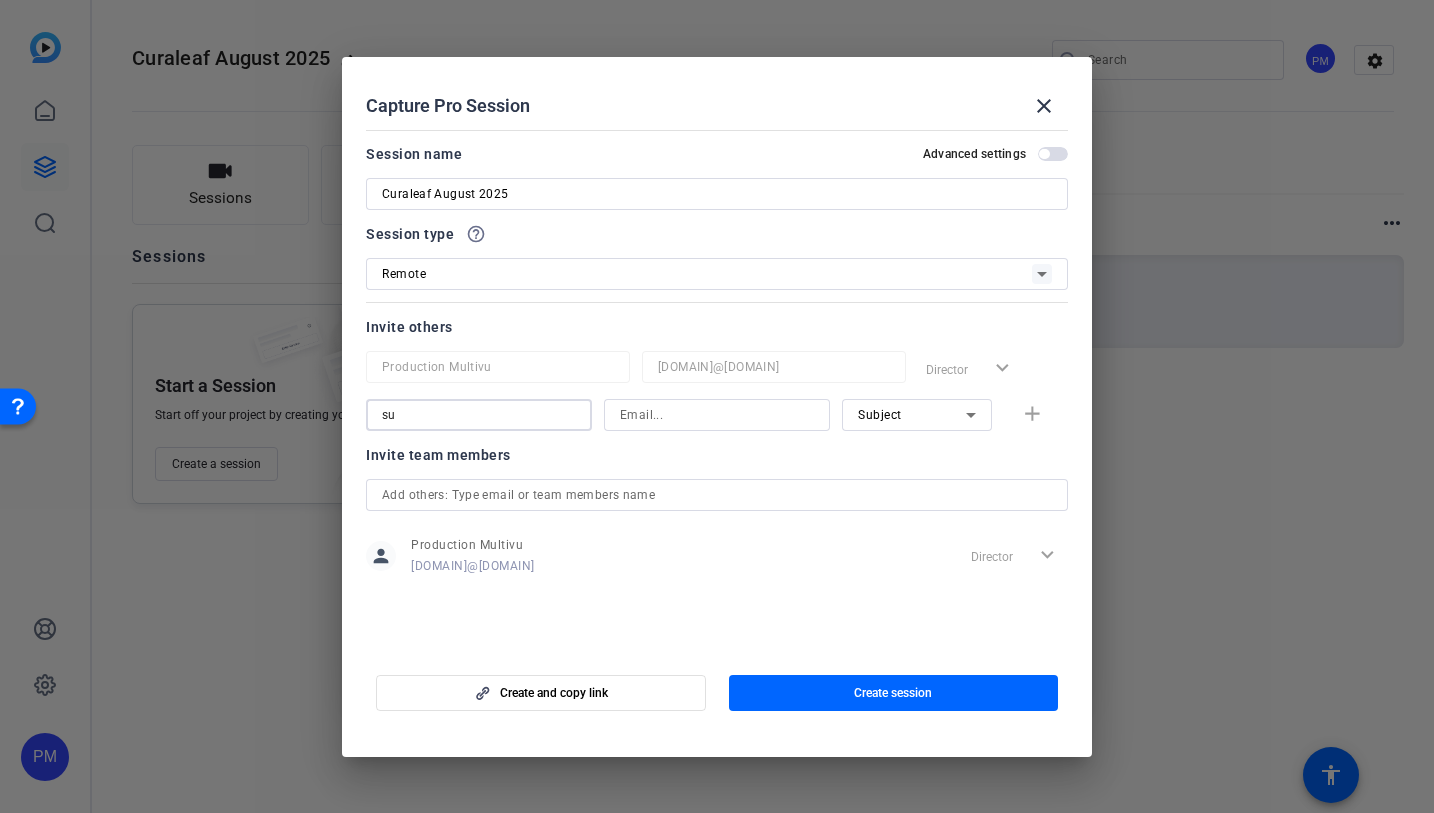 type on "s" 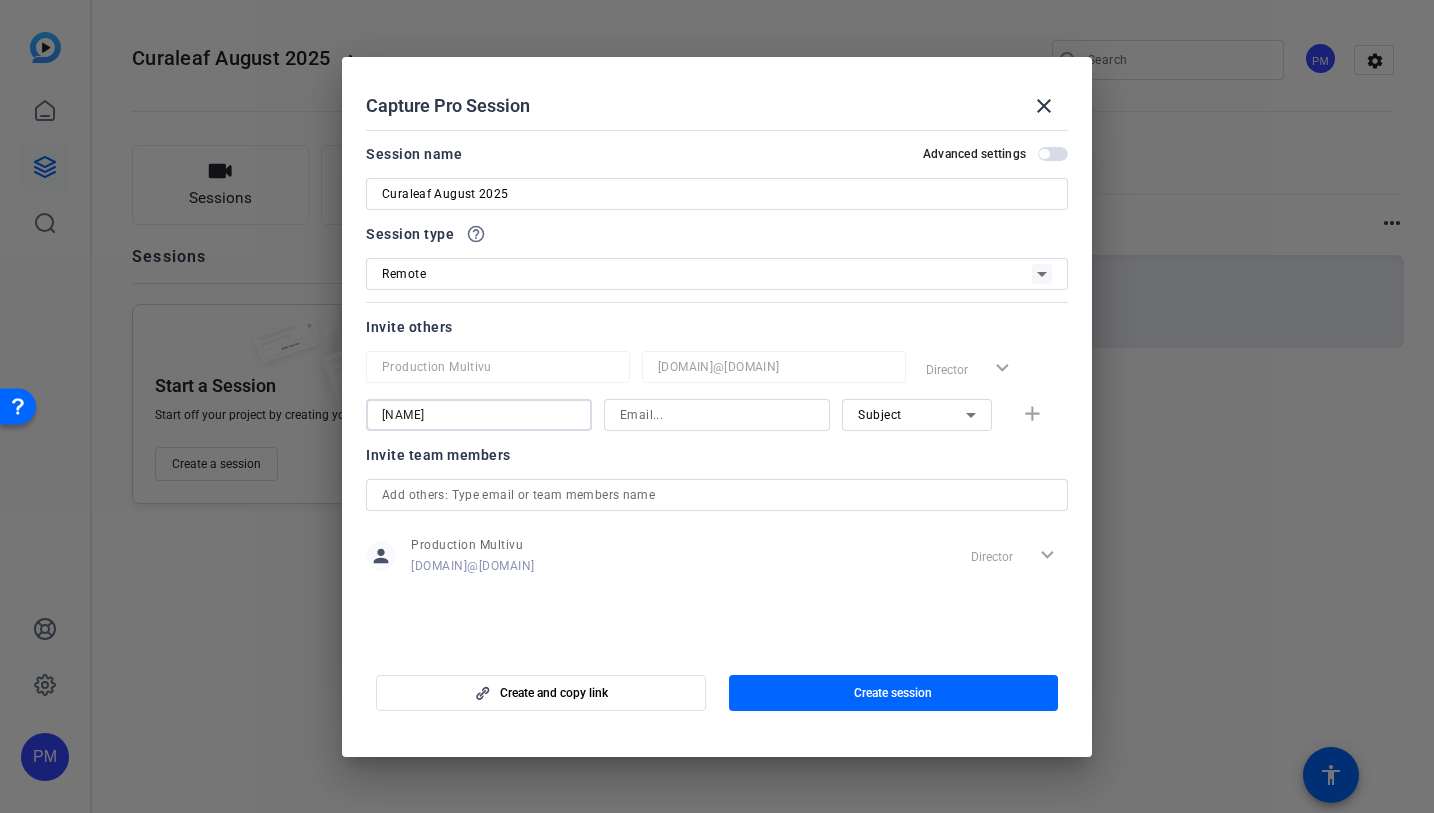 type on "[NAME]" 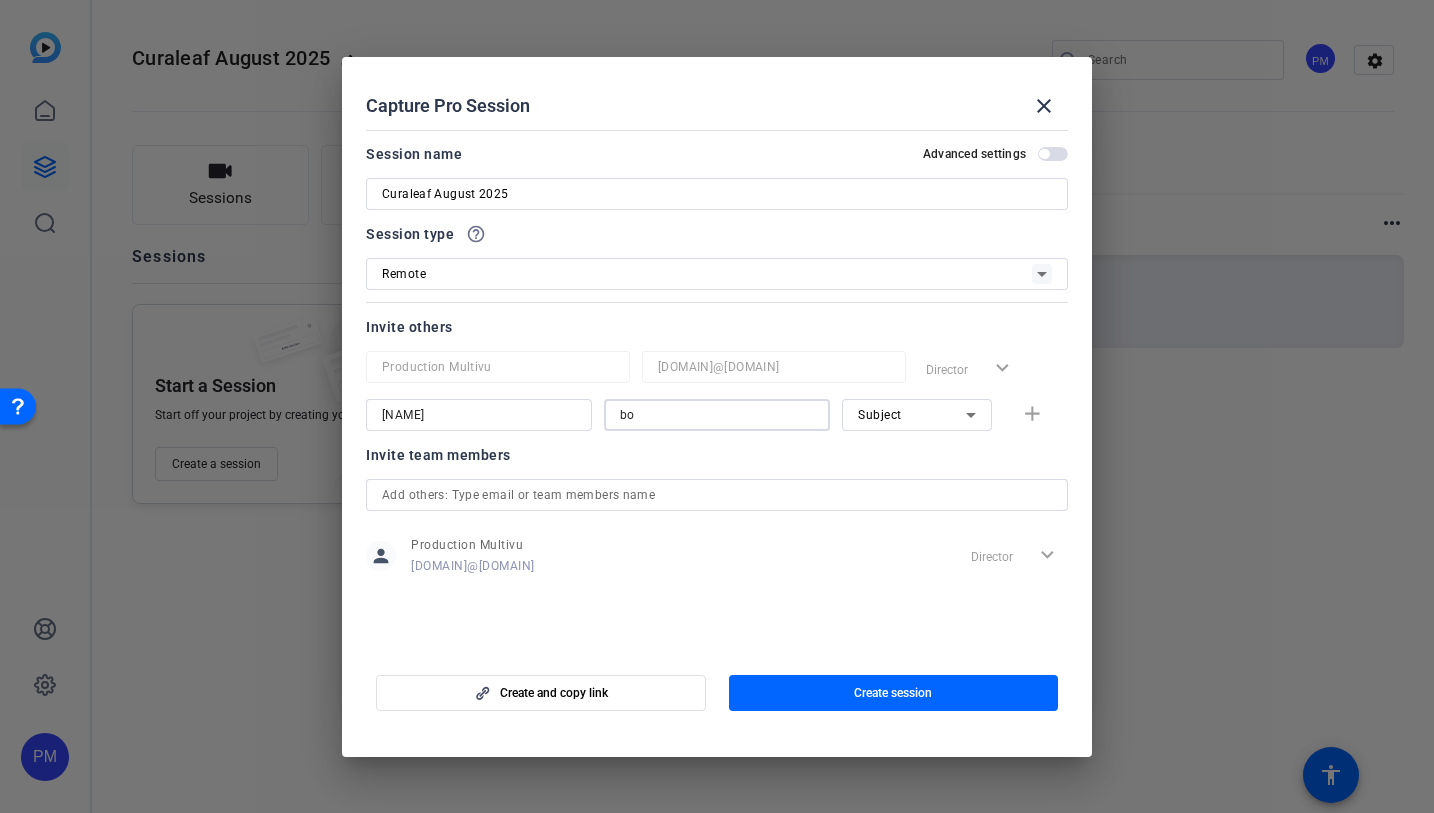 type on "b" 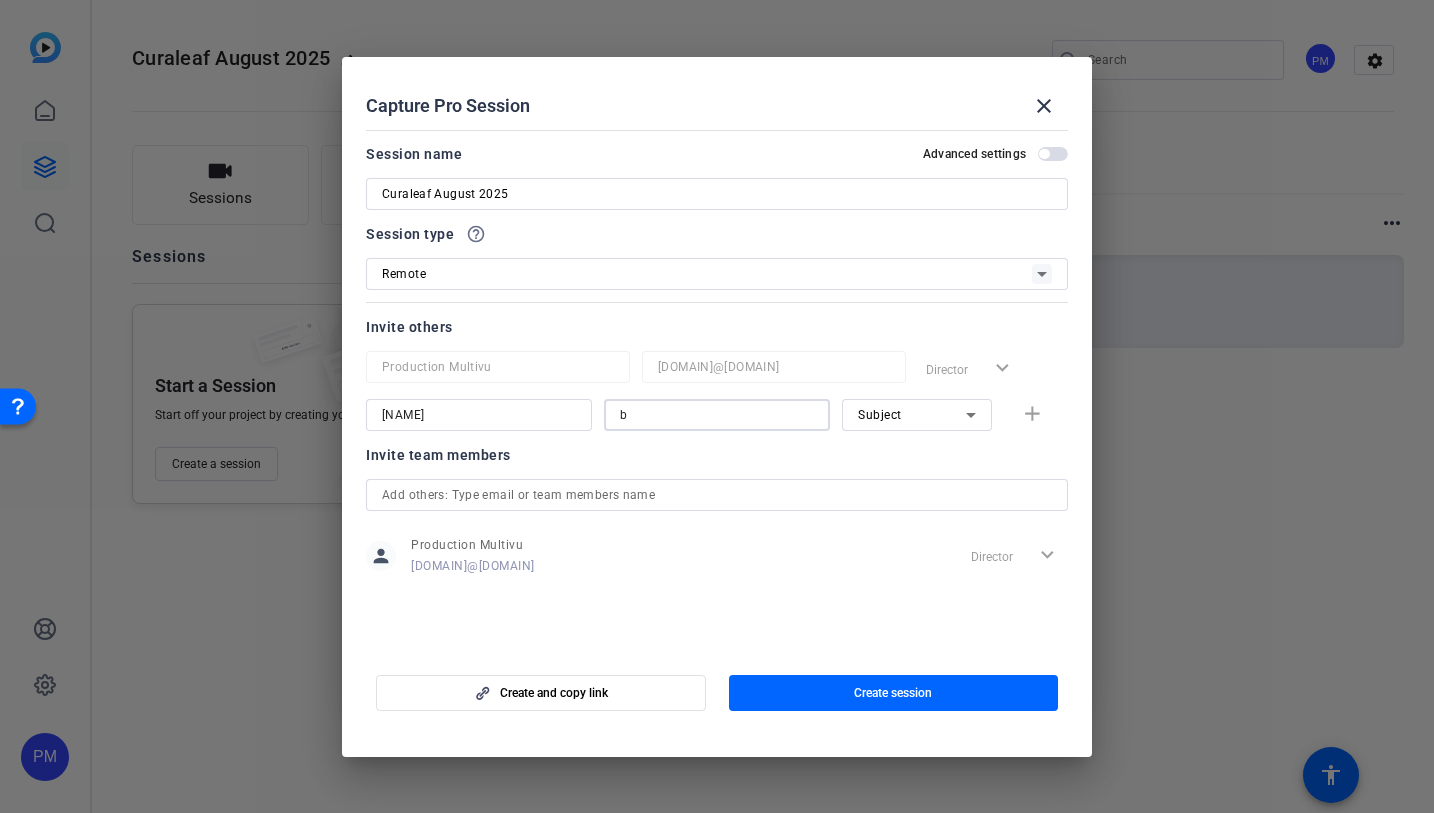 type 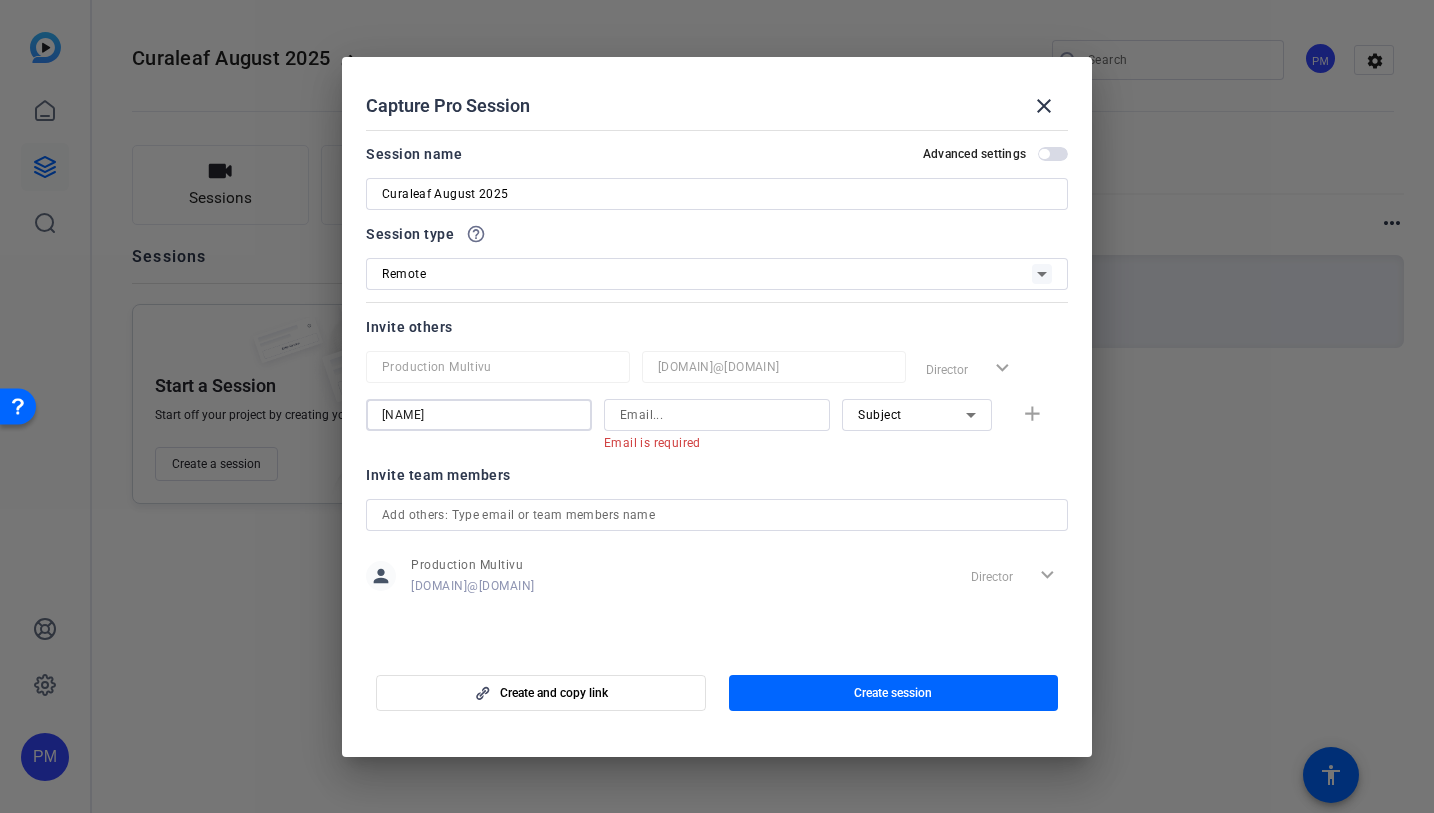drag, startPoint x: 443, startPoint y: 415, endPoint x: 358, endPoint y: 407, distance: 85.37564 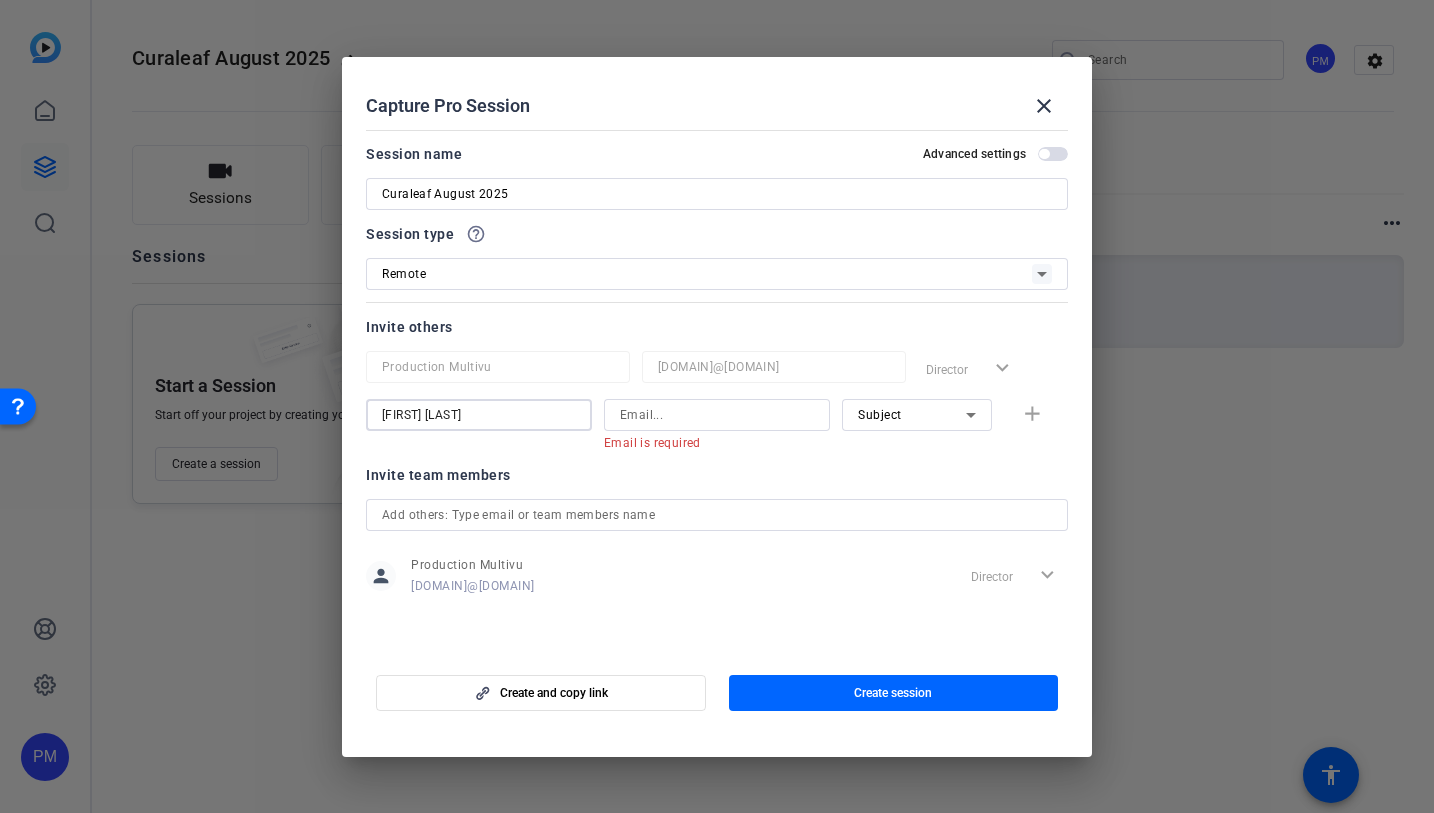 type on "Camilo Lyon" 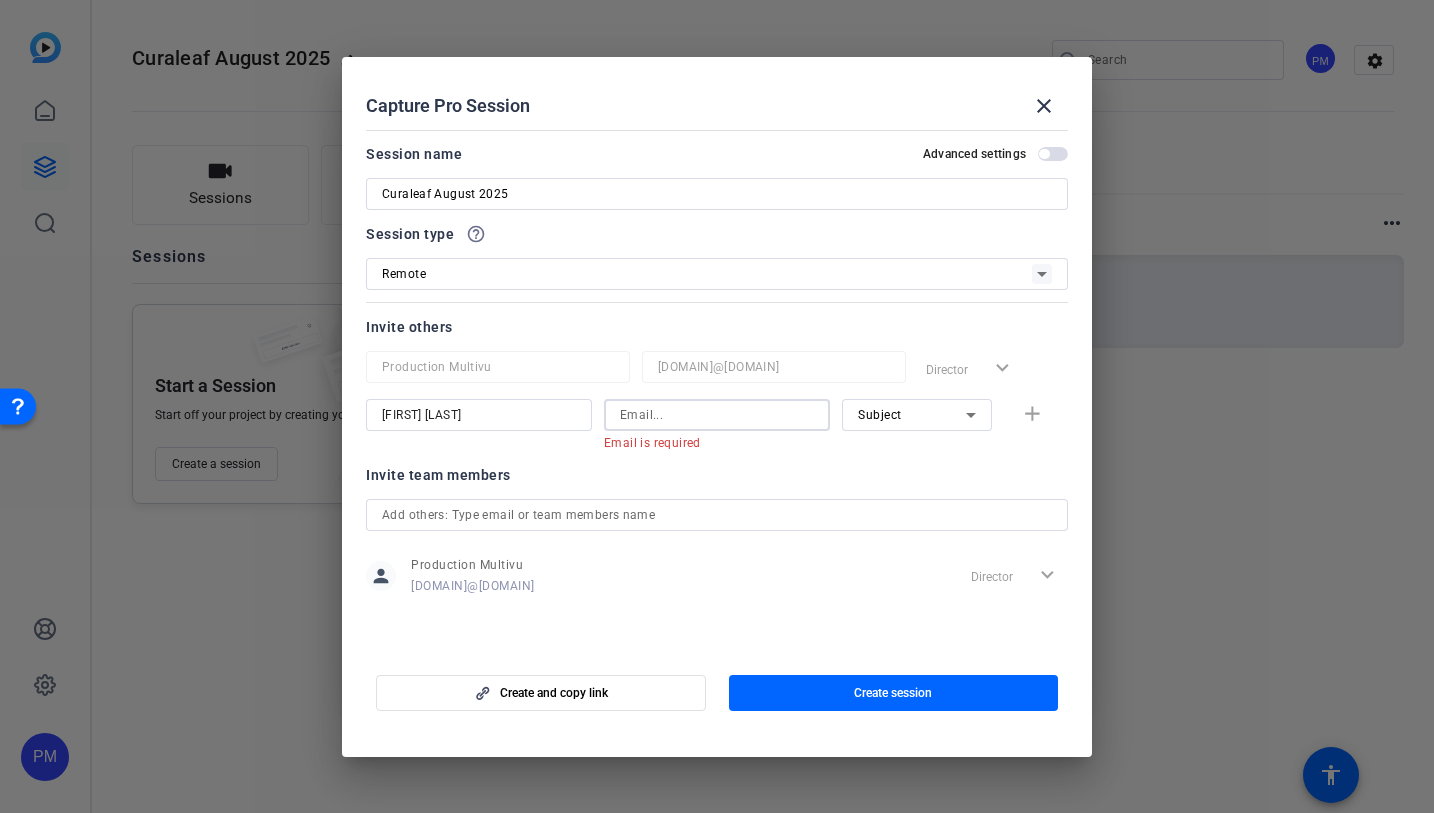 paste on "Camilo.Lyon@curaleaf.com" 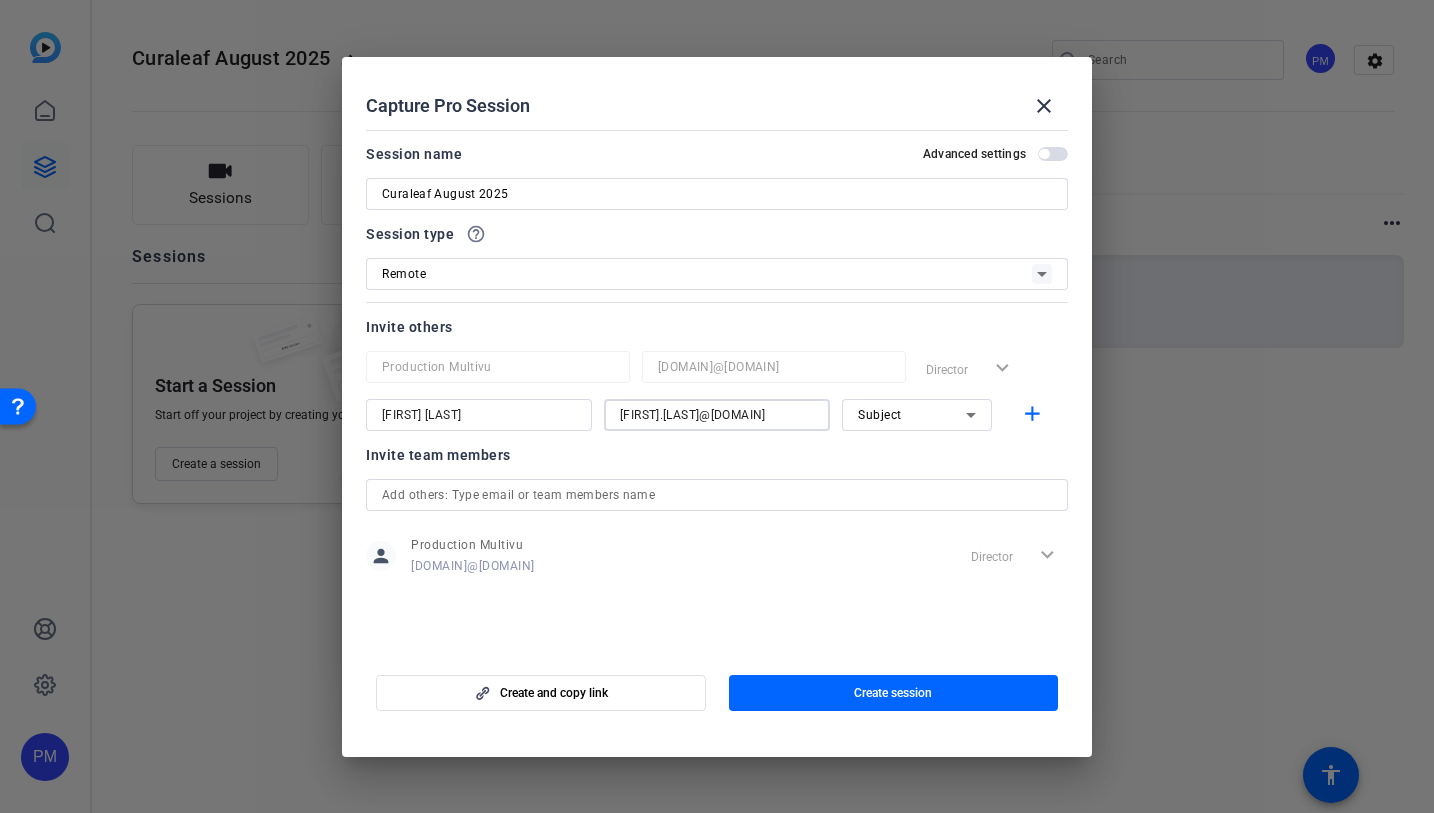 type on "Camilo.Lyon@curaleaf.com" 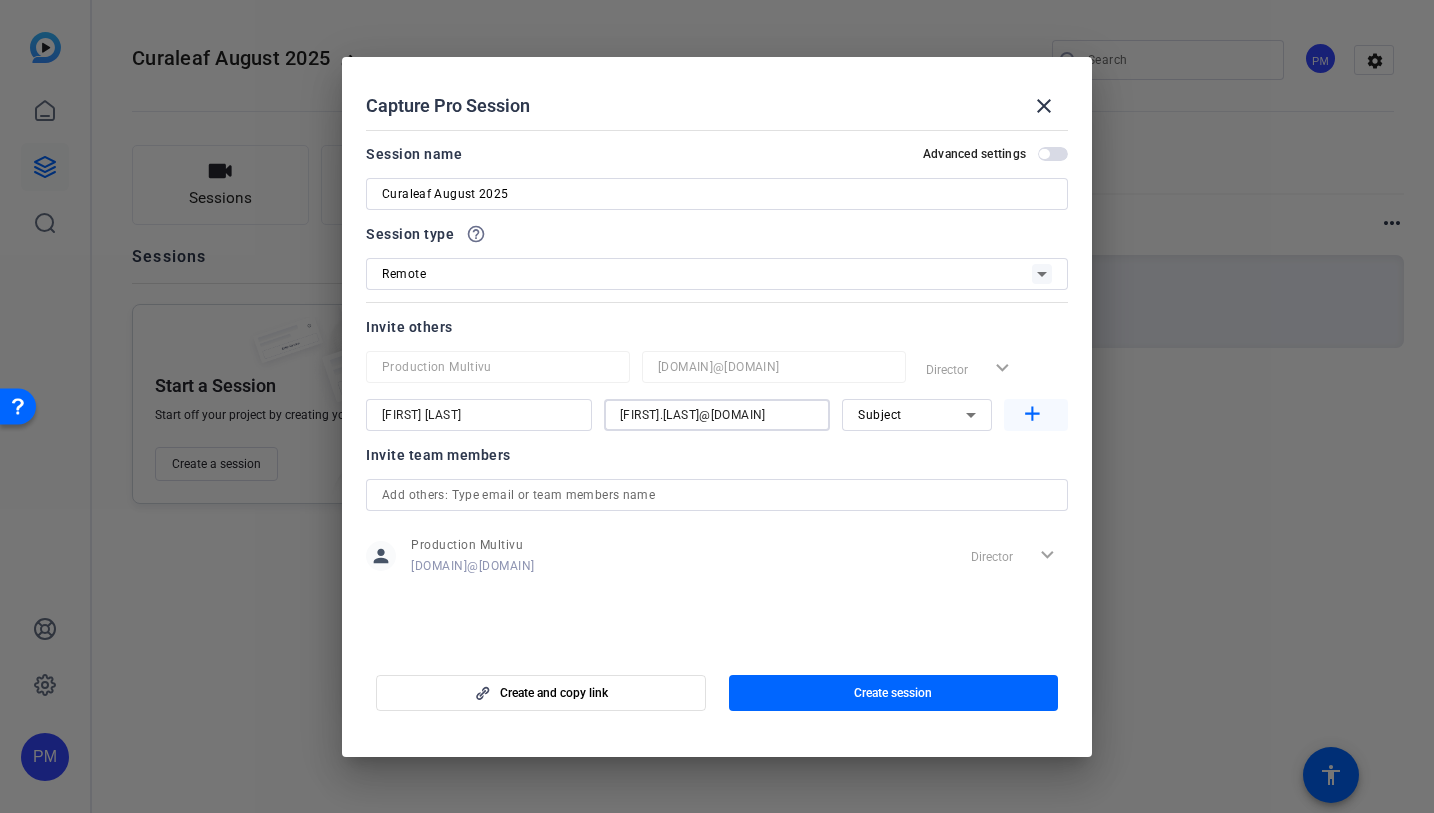 click on "add" 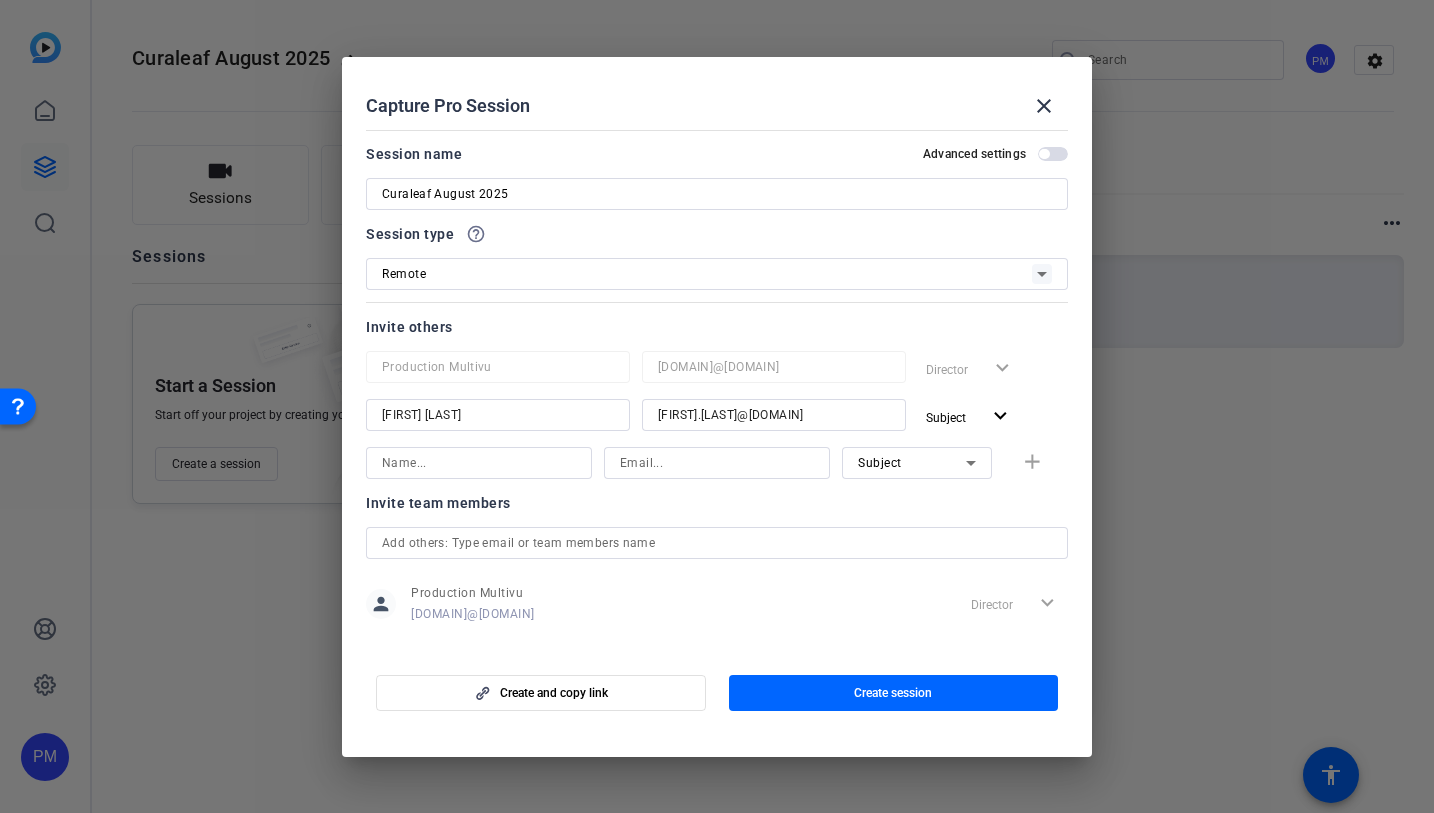click at bounding box center (717, 463) 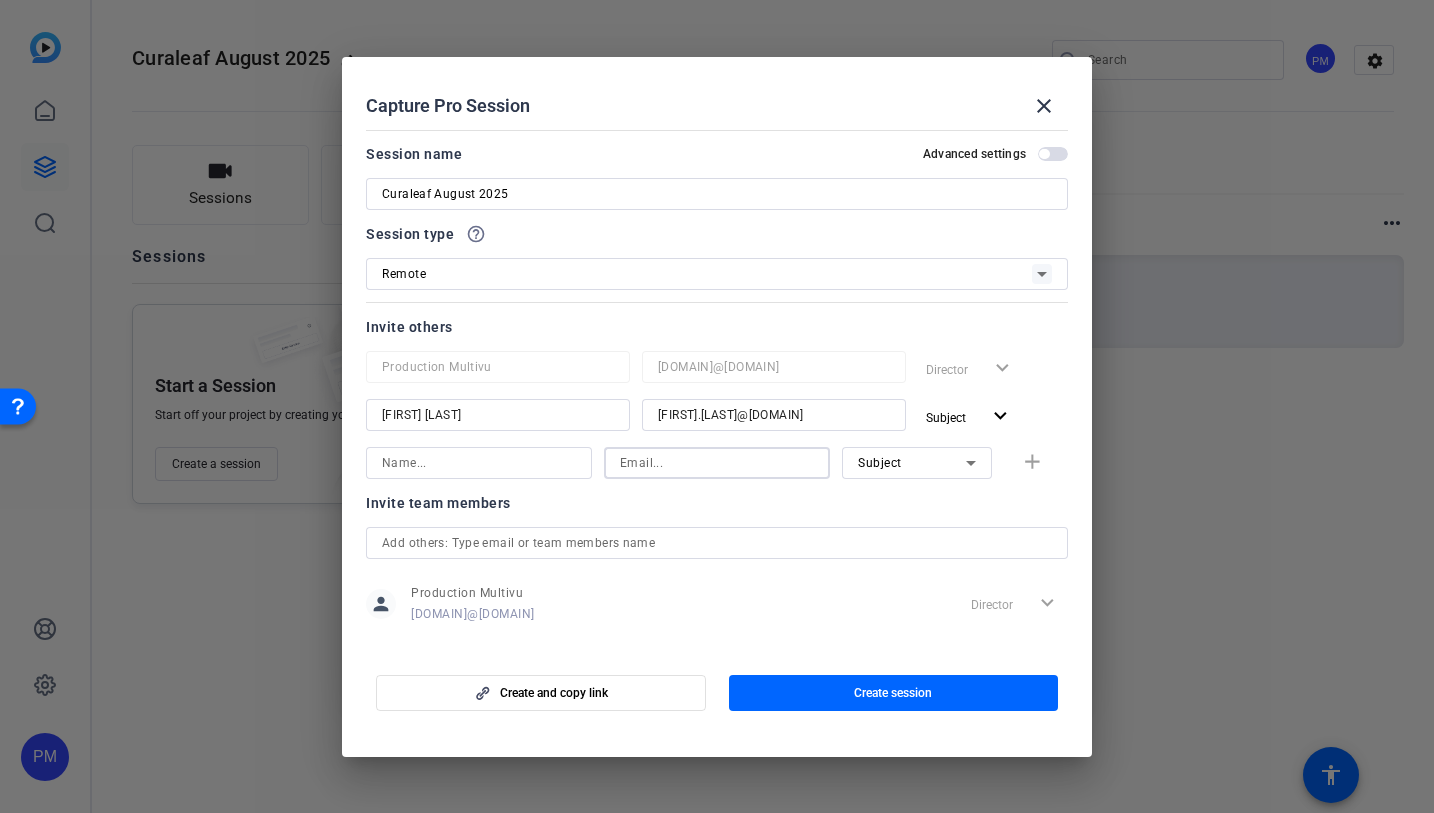 paste on "matt.darin@curaleaf.com" 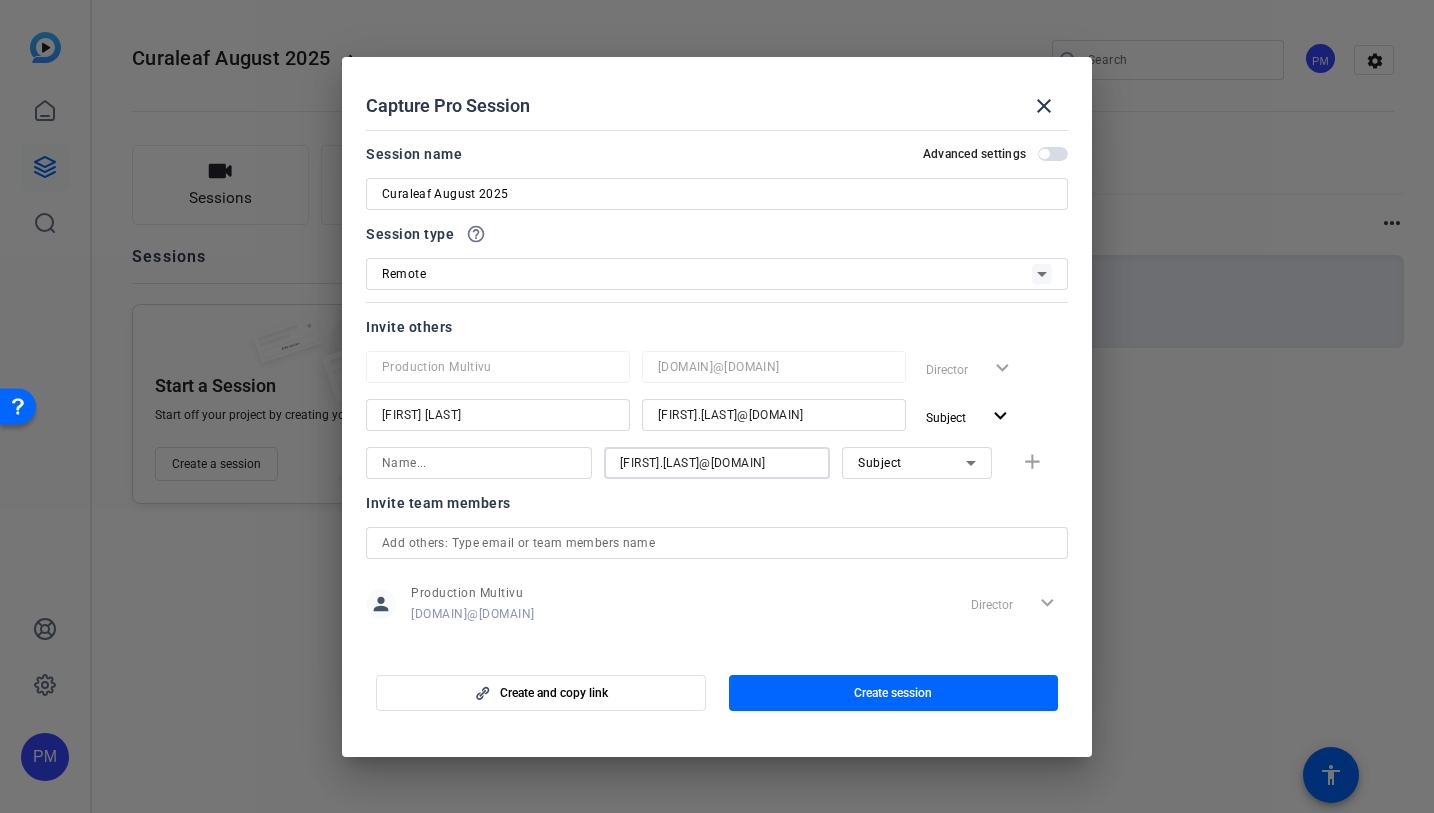 type on "matt.darin@curaleaf.com" 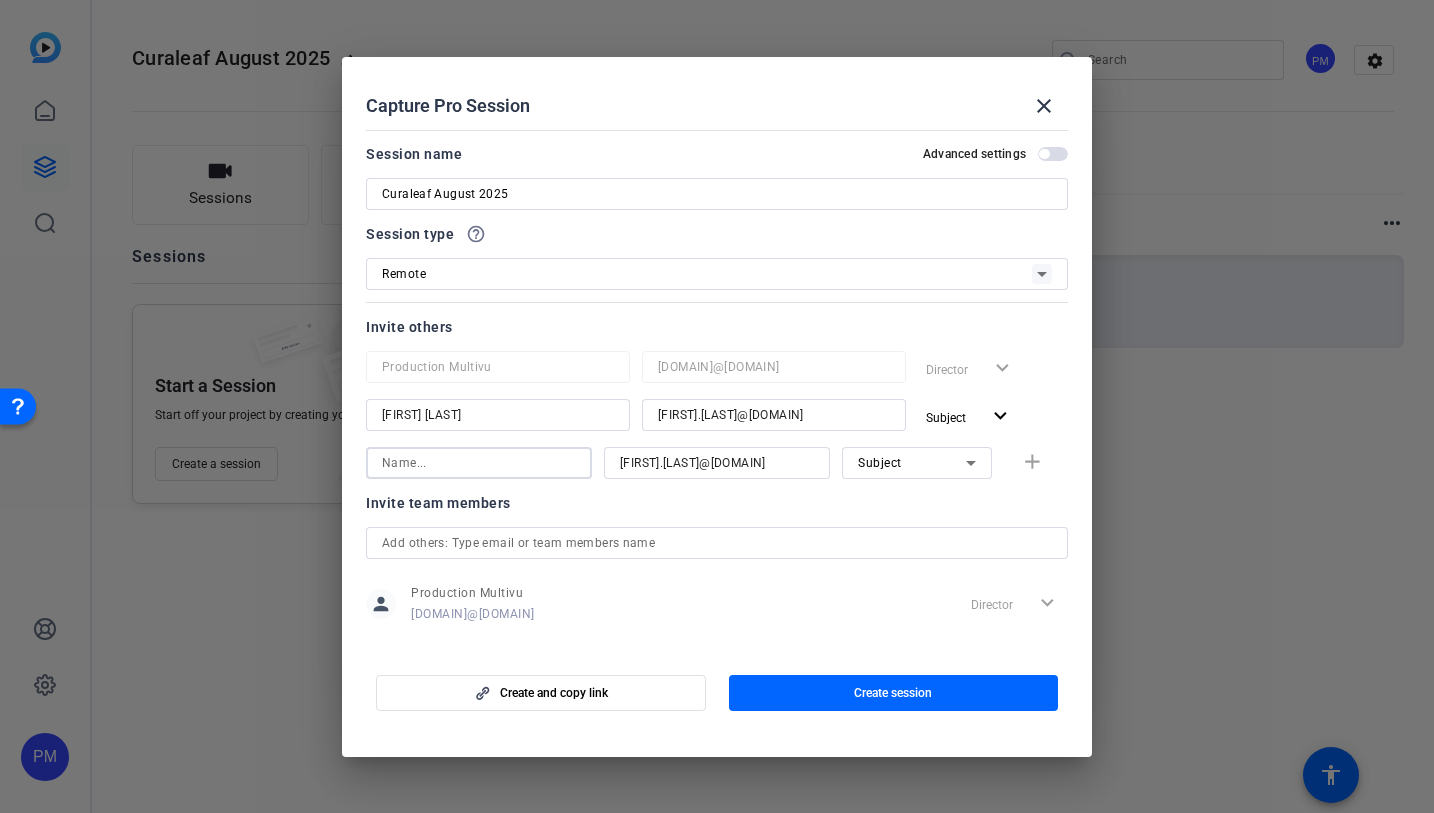 click at bounding box center (479, 463) 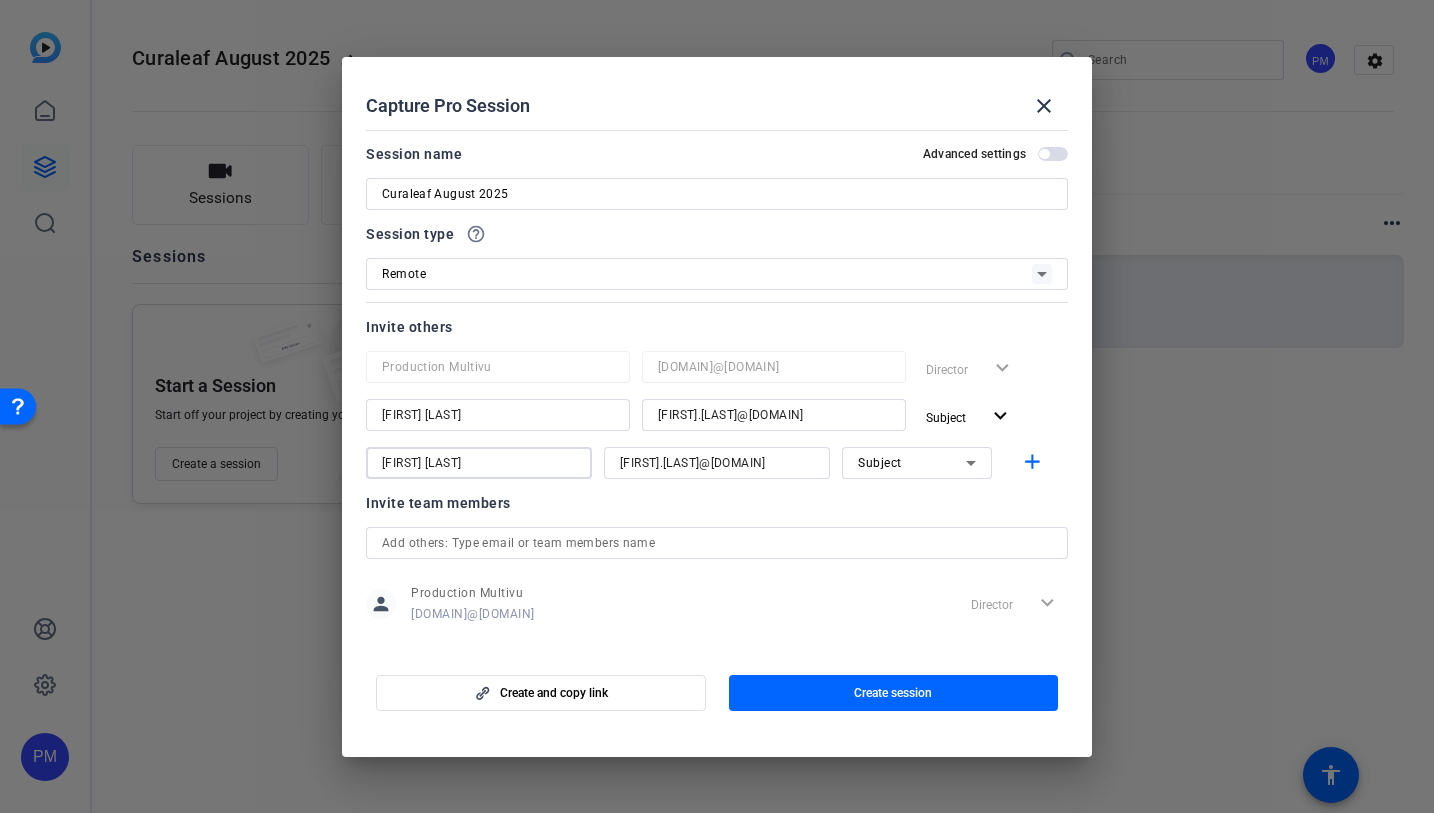 type on "Matt Darin" 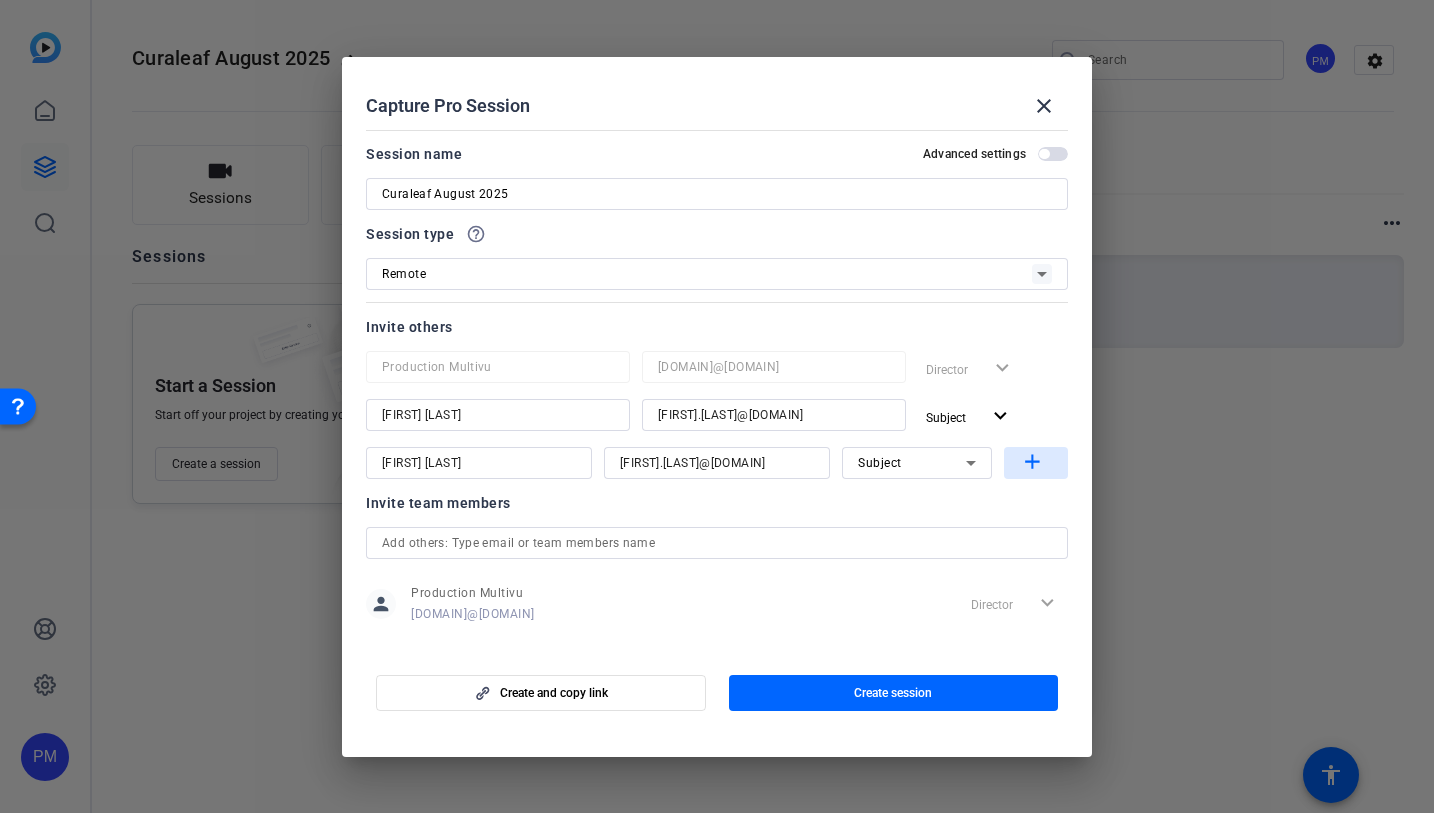 click on "add" 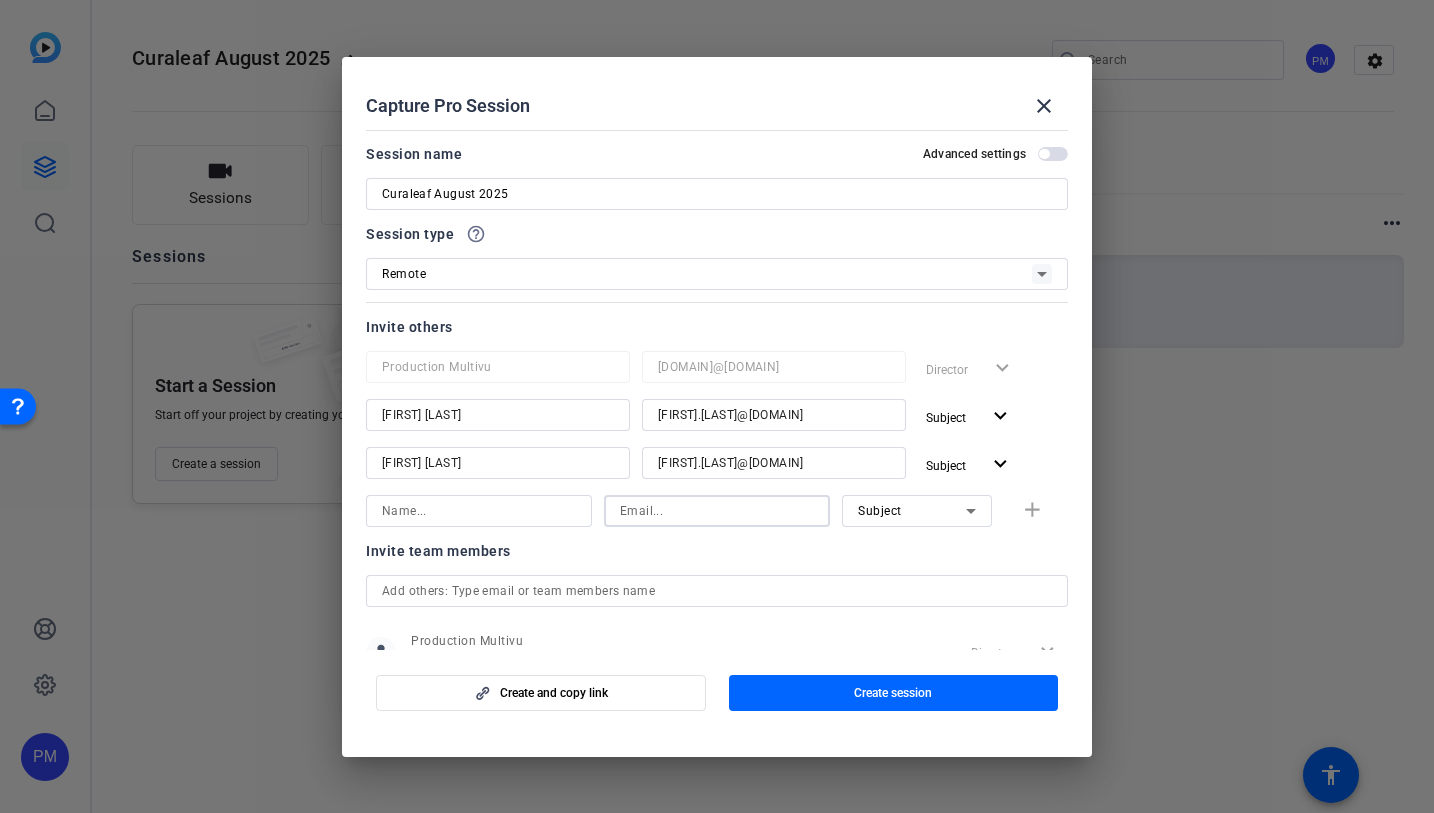click at bounding box center [717, 511] 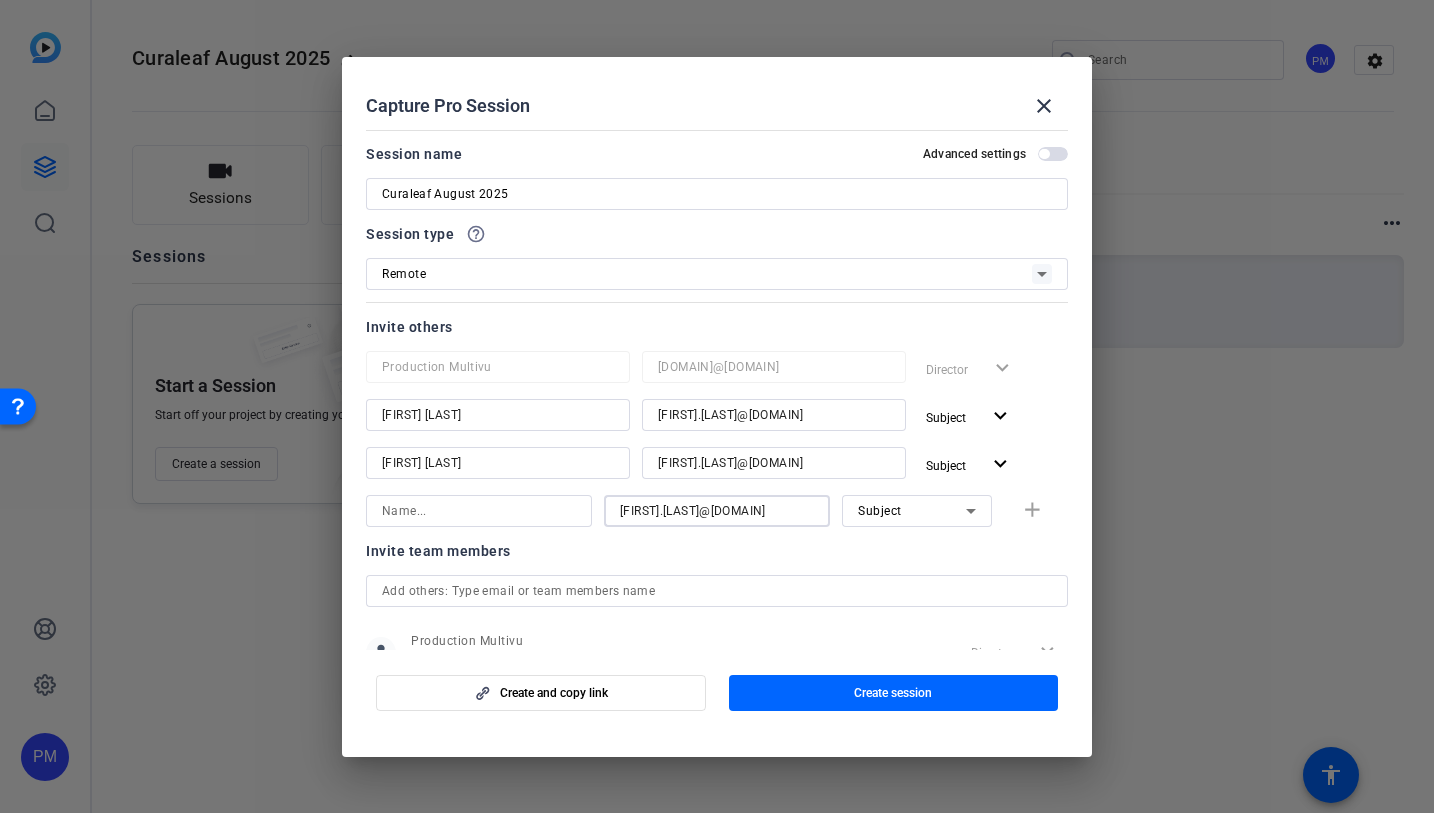 type on "boris.jordan@curaleaf.com" 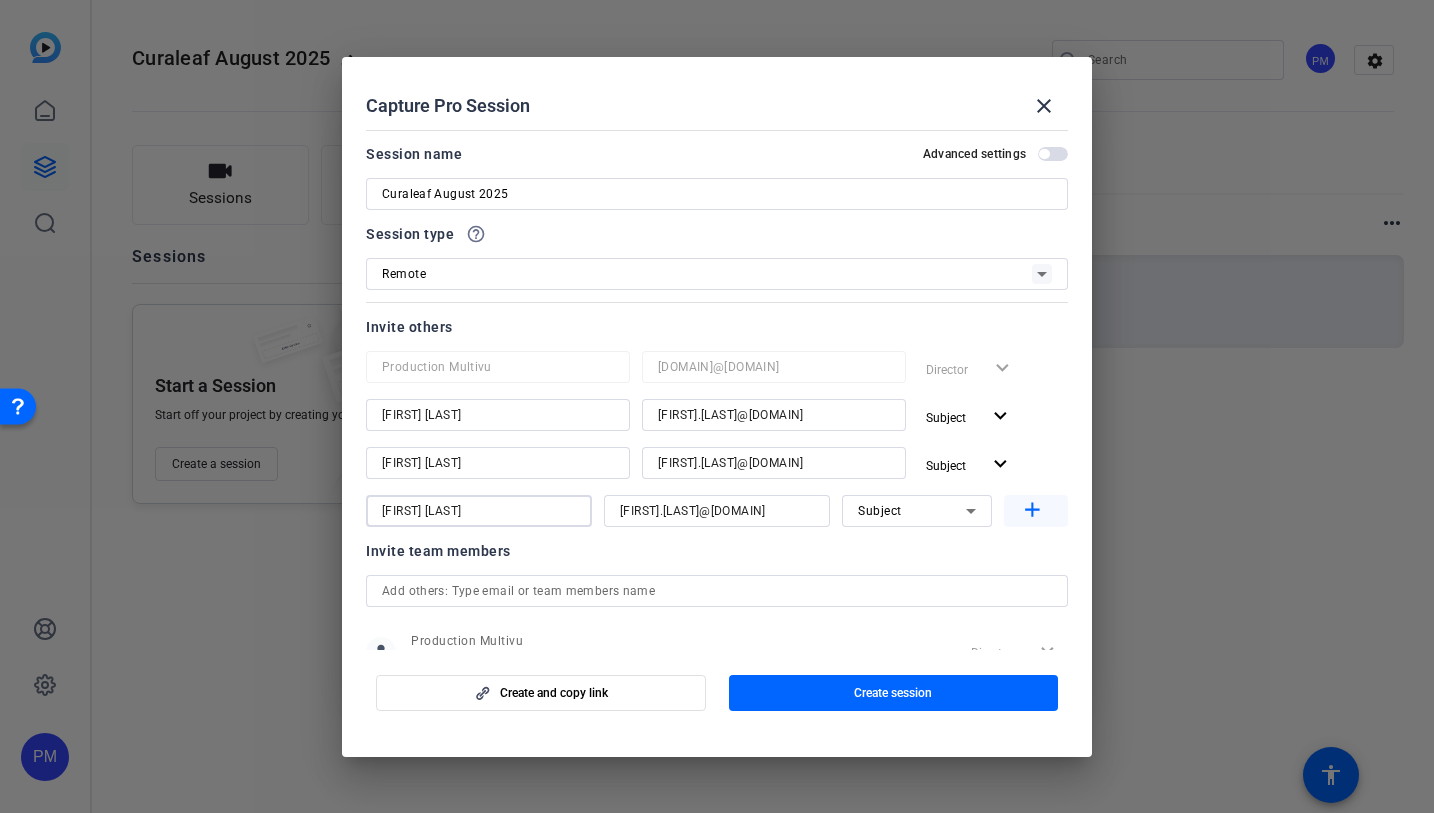 type on "Boris Jordan" 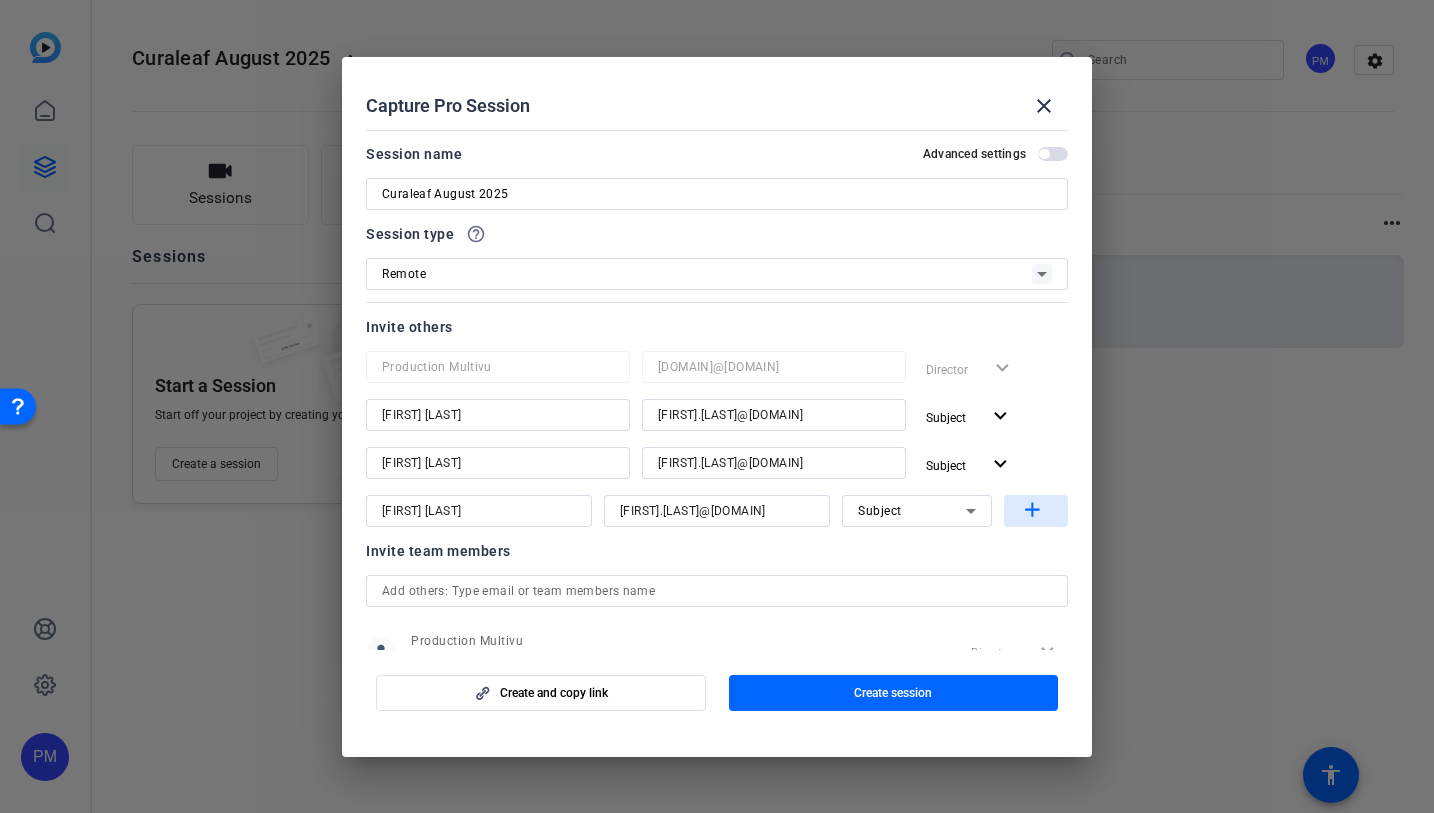 click on "add" 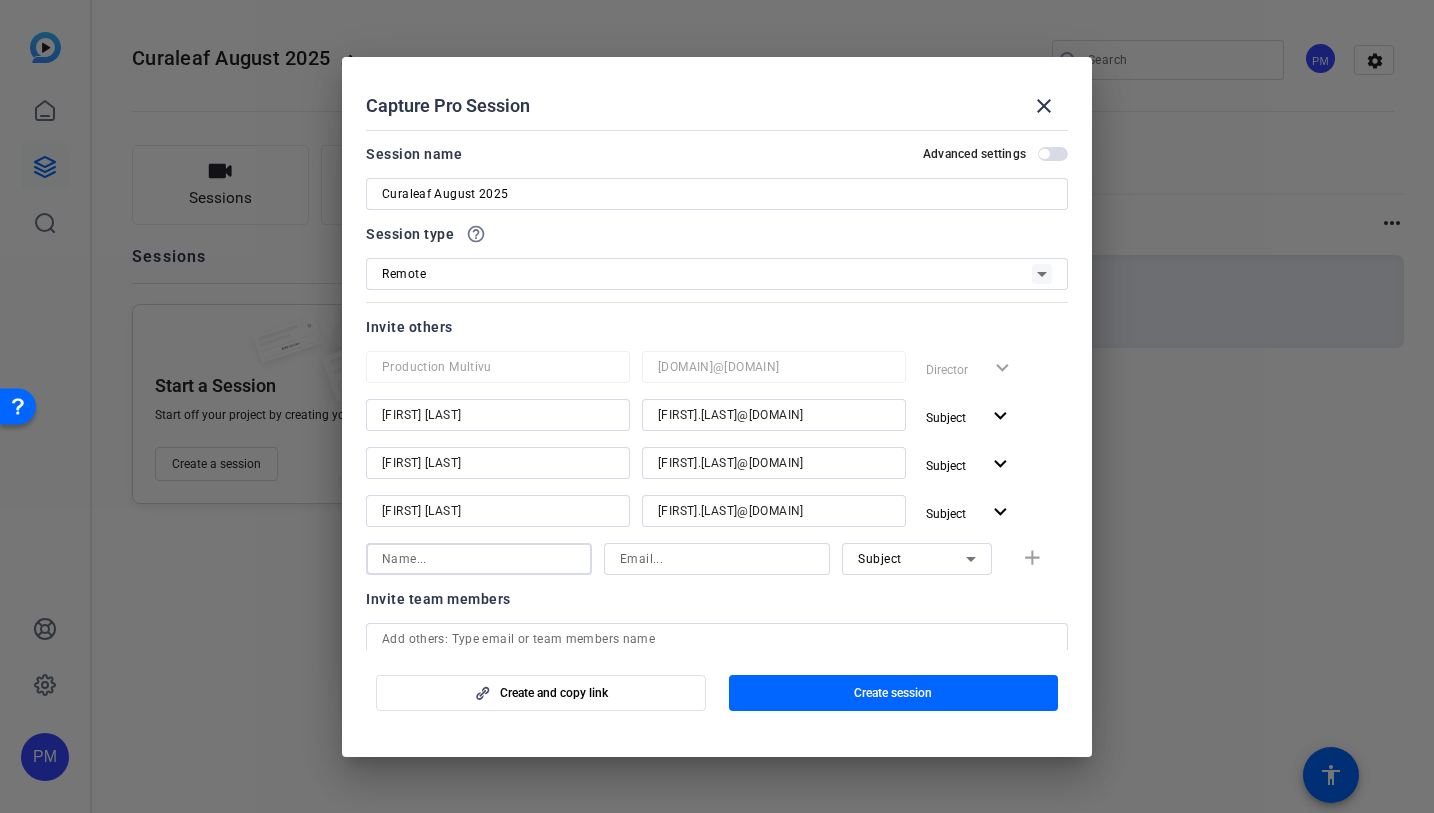 click at bounding box center (479, 559) 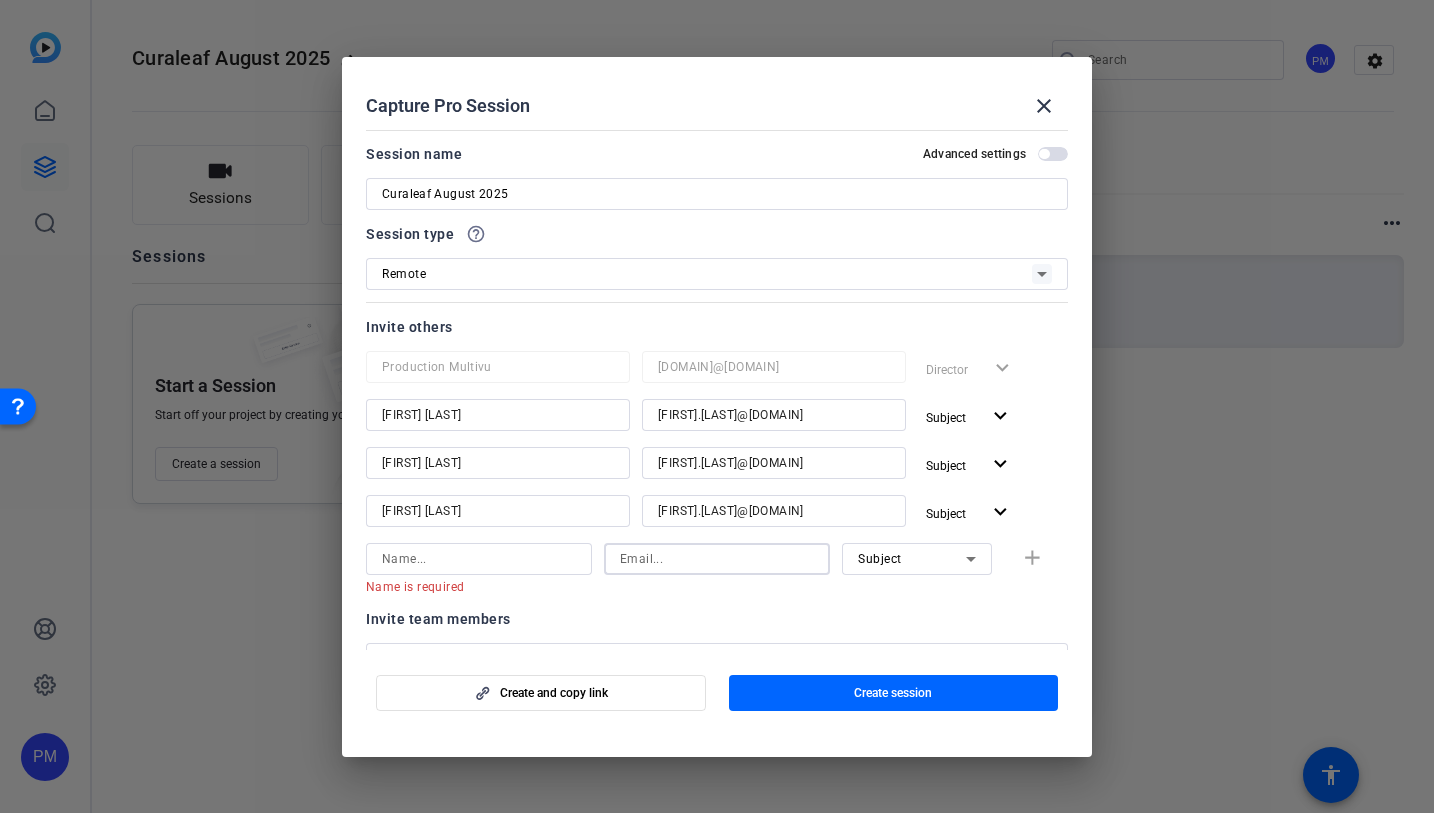 click at bounding box center (717, 559) 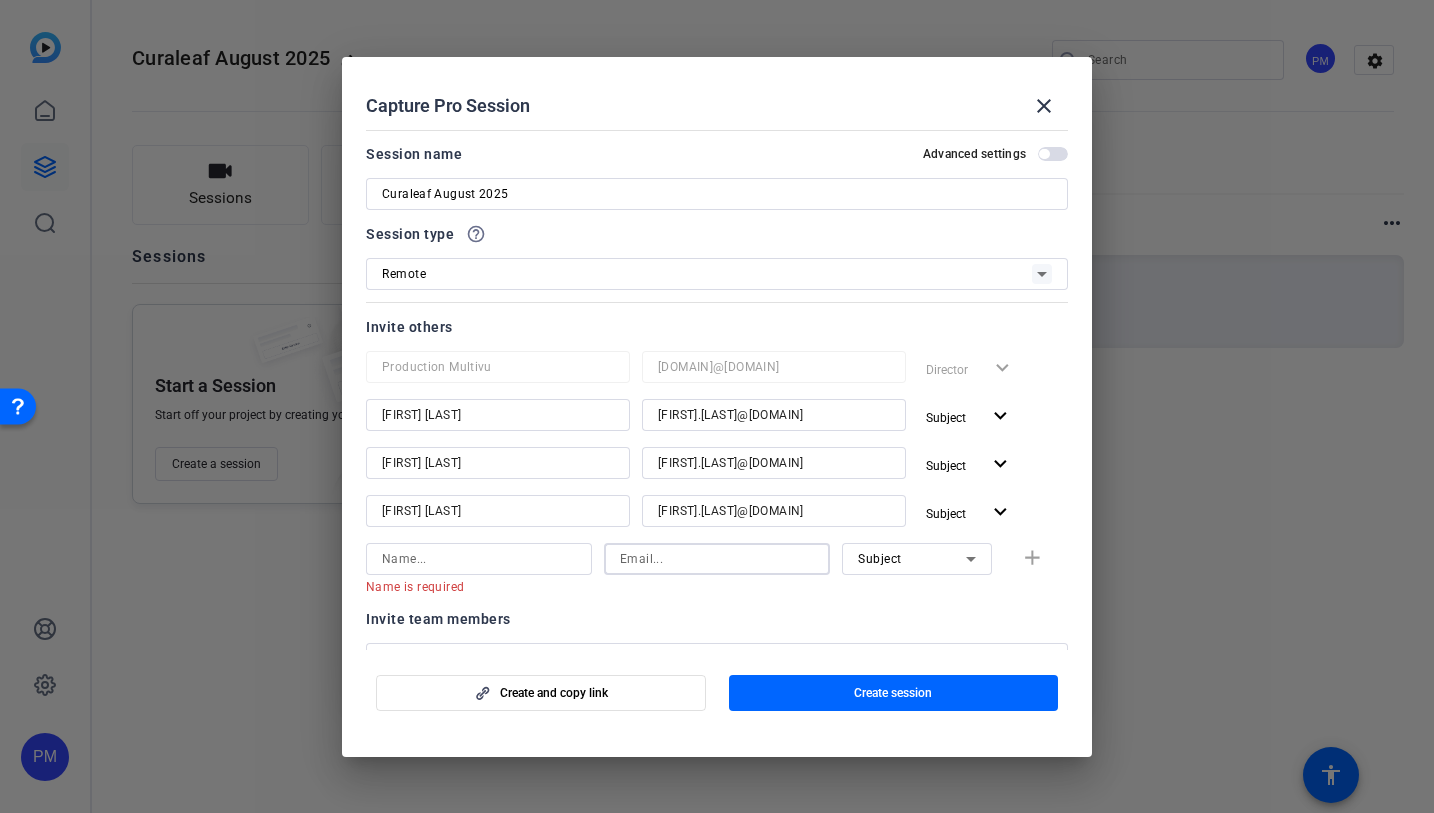 paste on "ed.kremer@curaleaf.com" 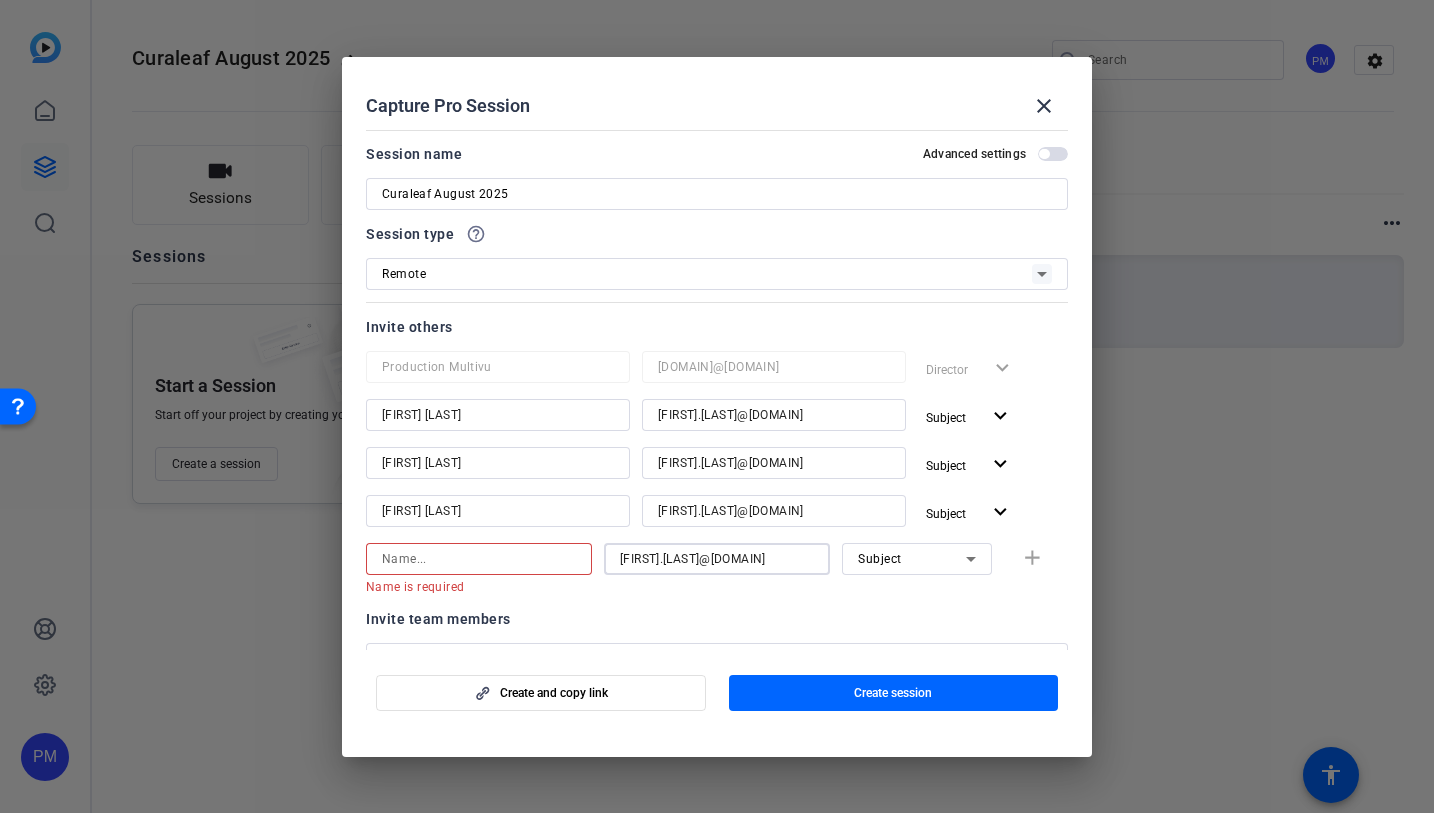 type on "ed.kremer@curaleaf.com" 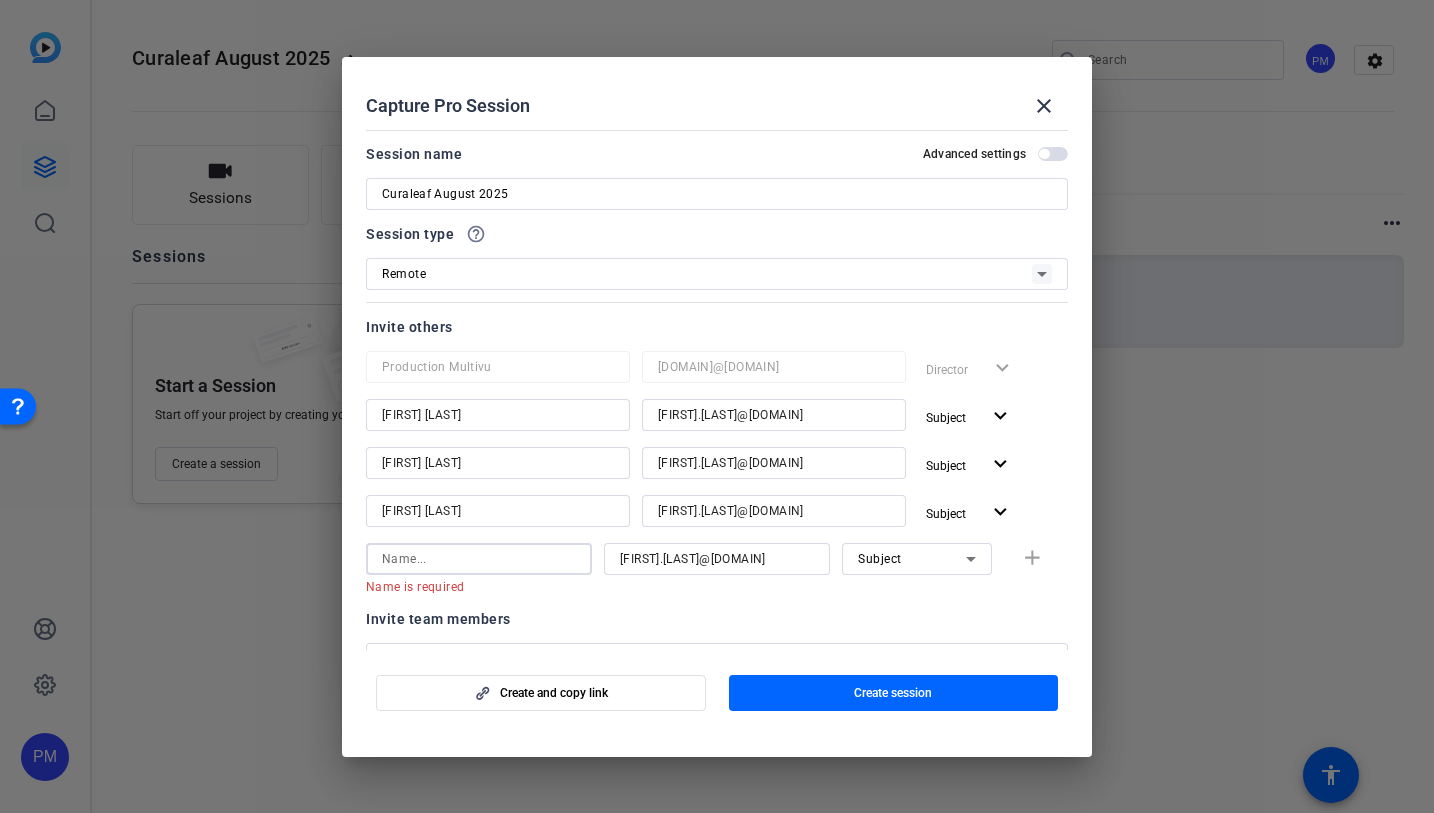 click at bounding box center [479, 559] 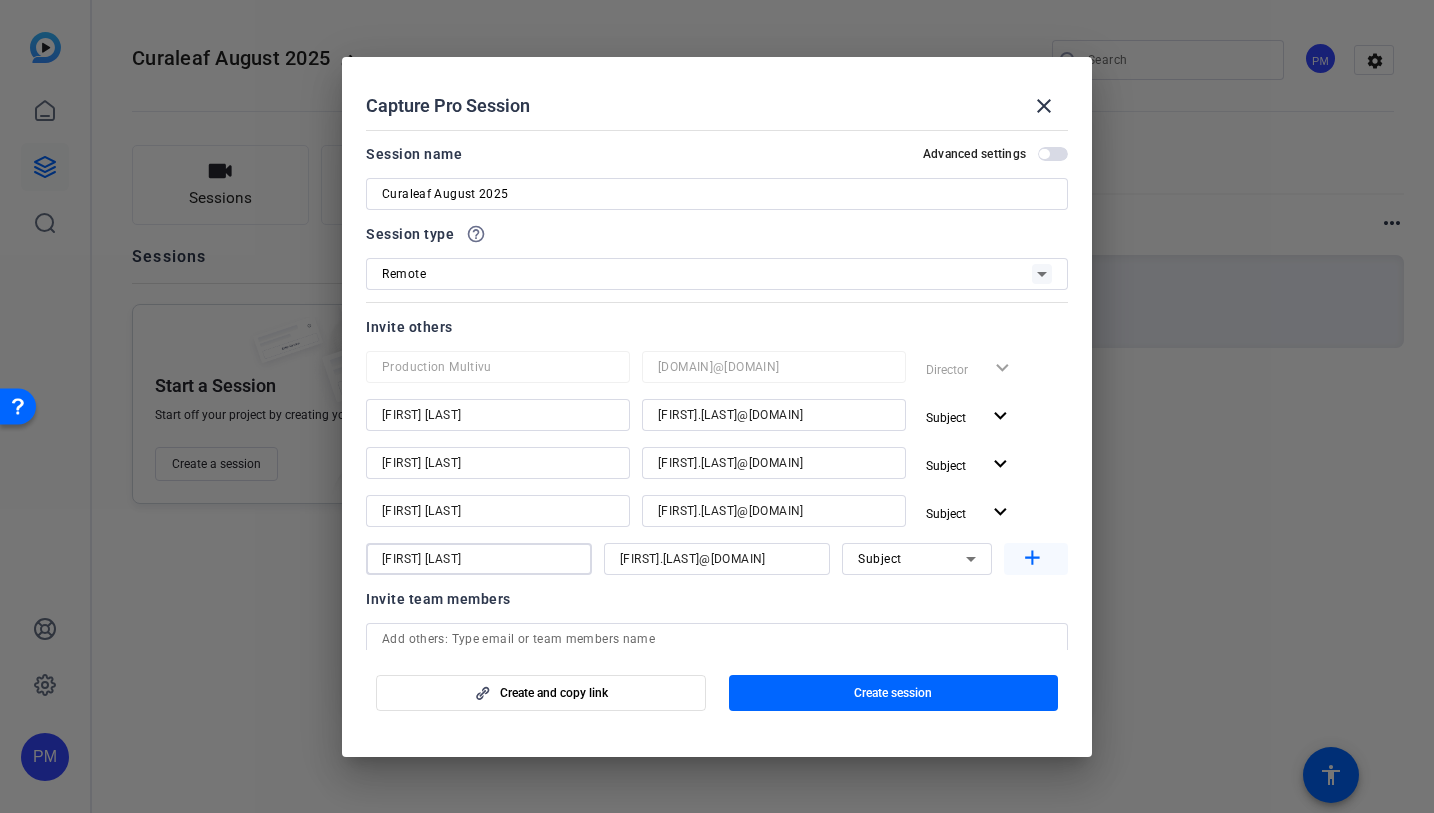type on "Ed Kremer" 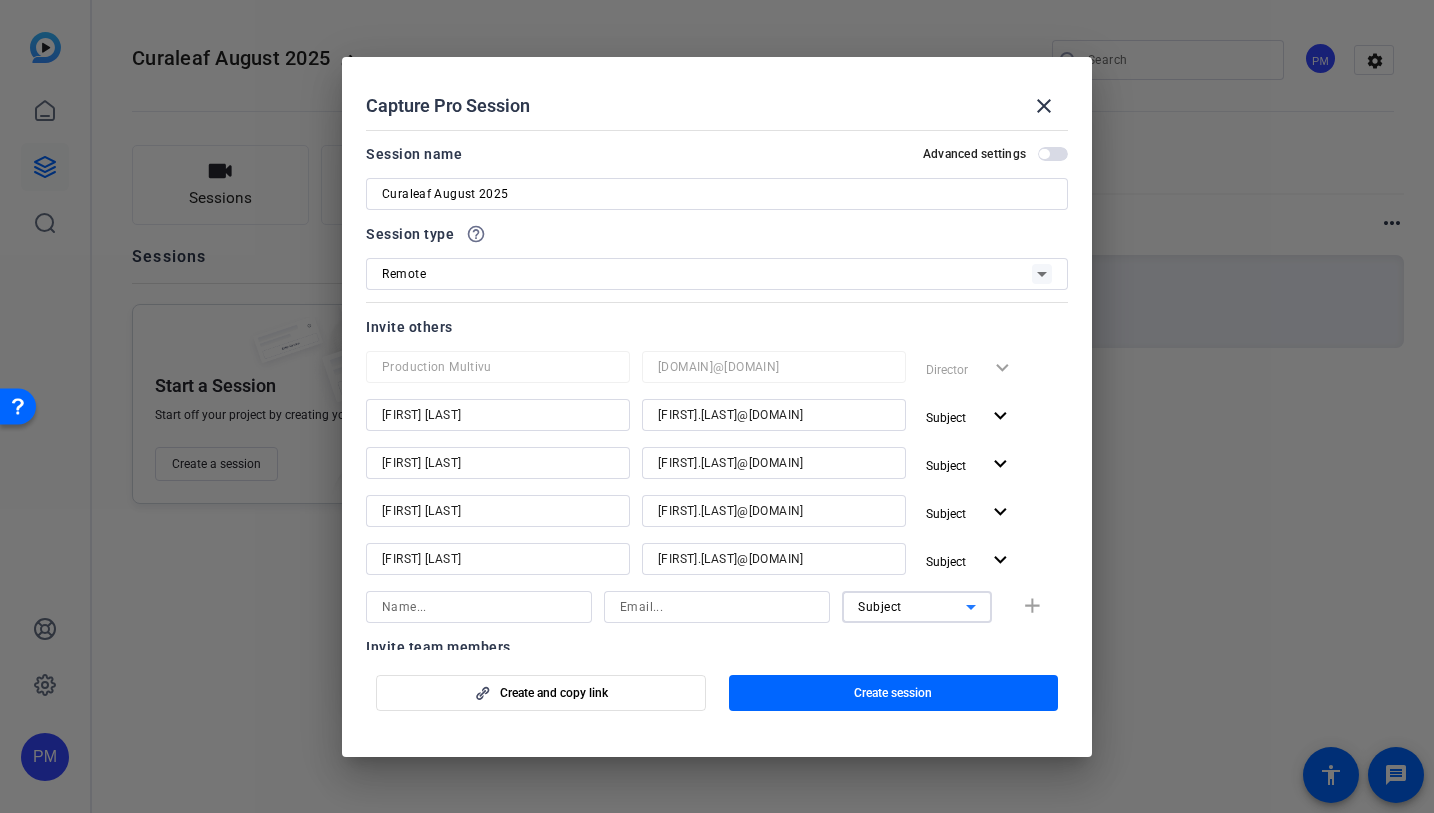click 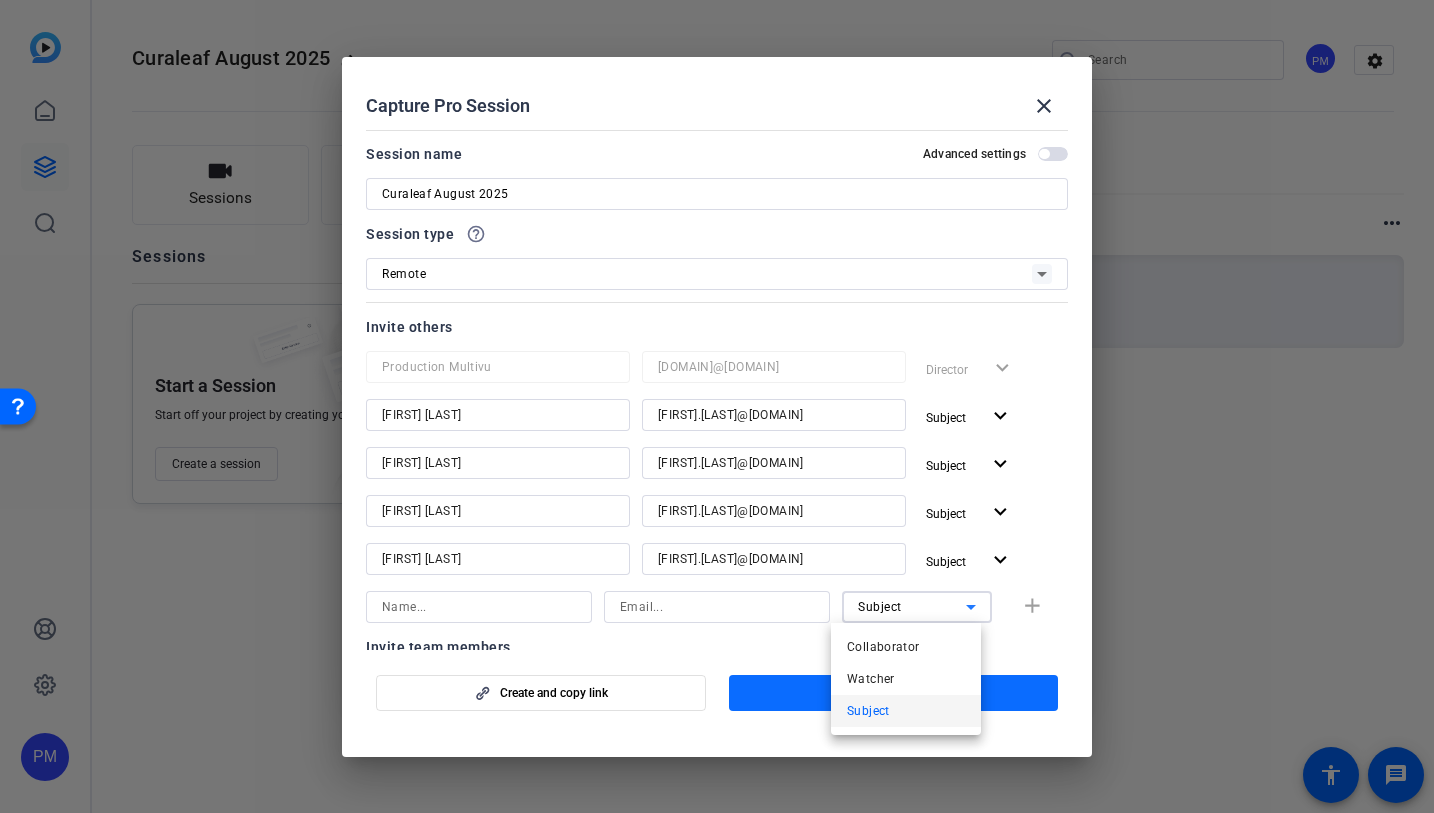 click on "Watcher" at bounding box center [906, 679] 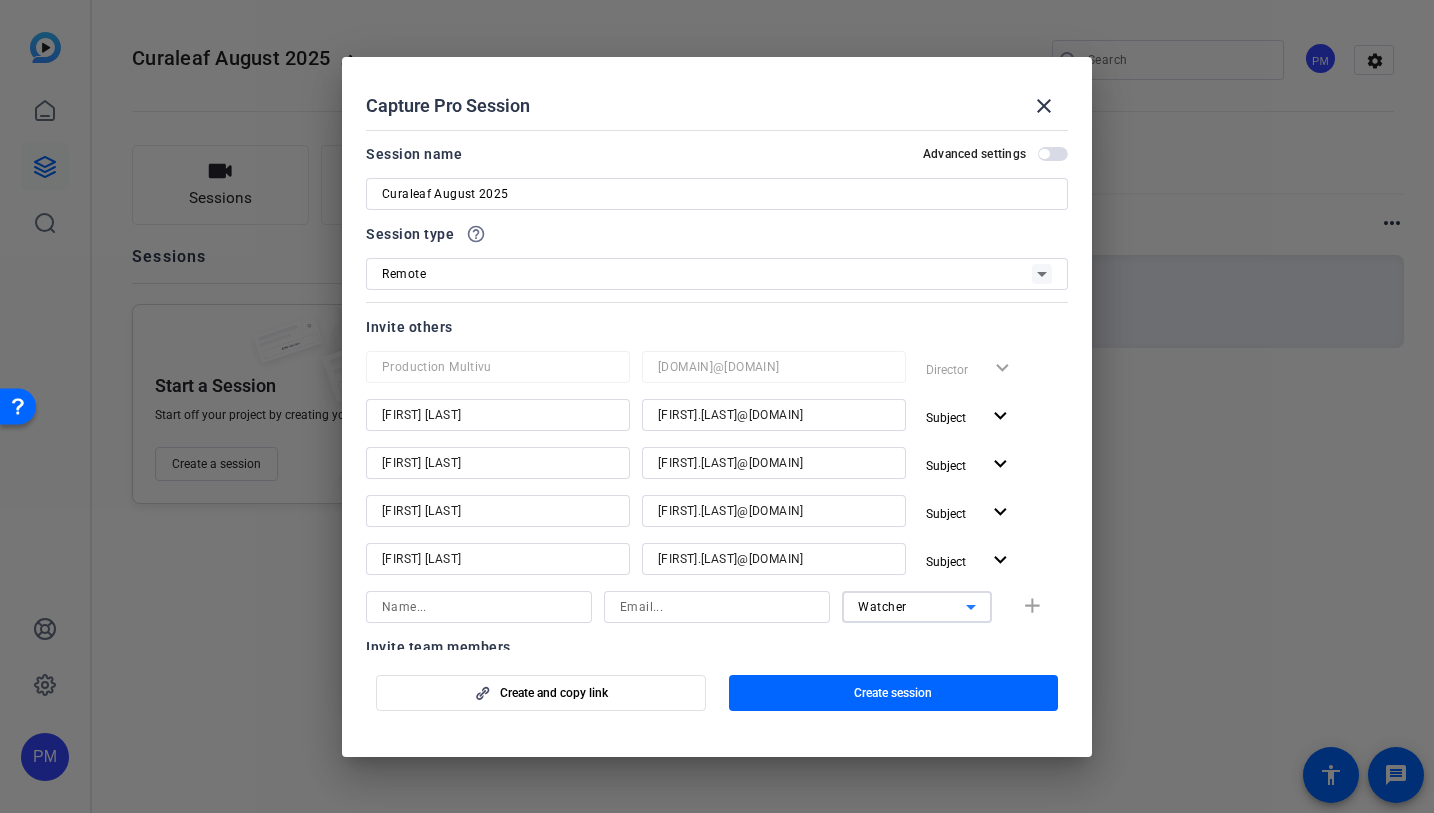 click at bounding box center (479, 607) 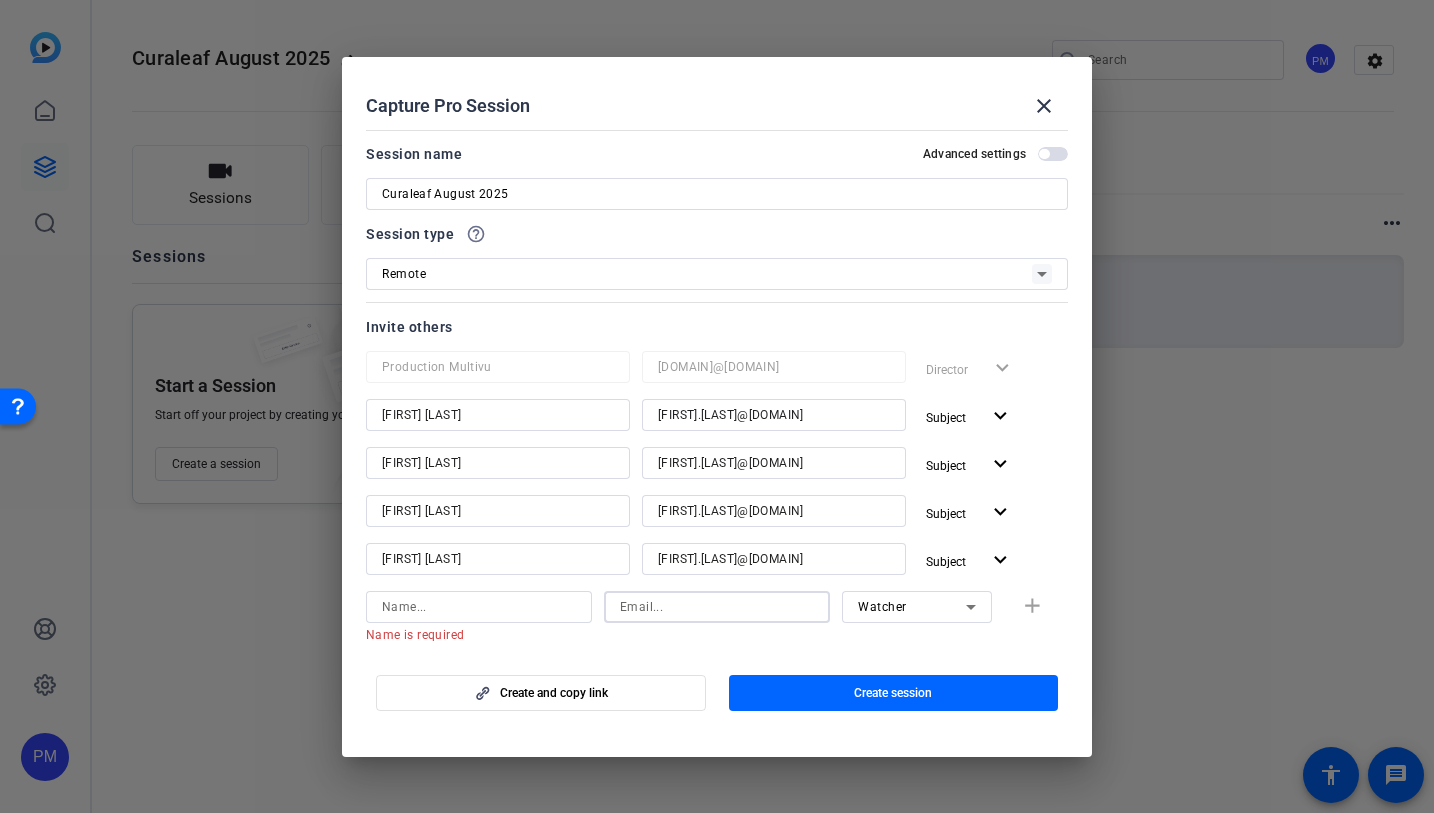 click at bounding box center (717, 607) 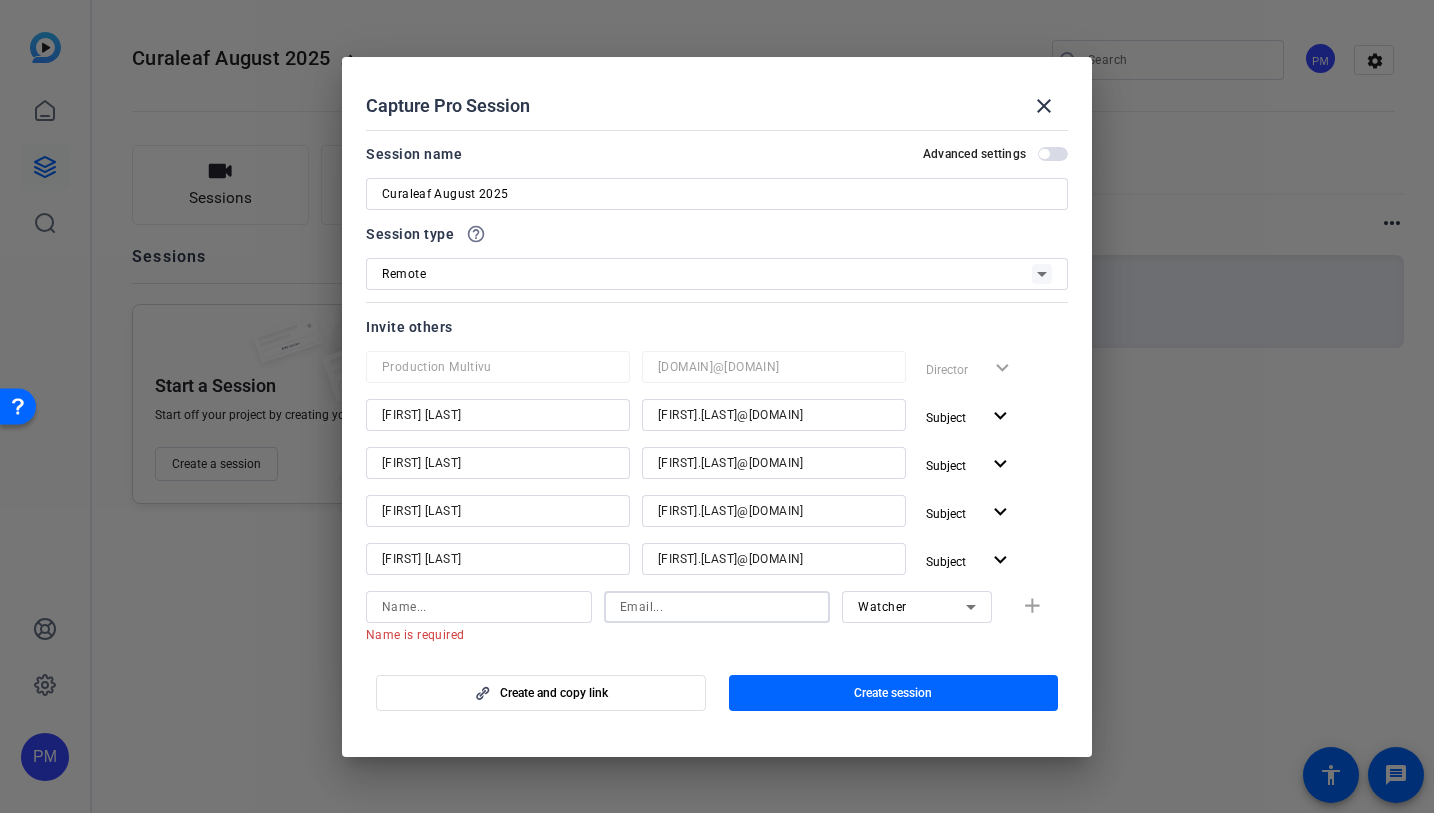 paste on "Alison.Radway@curaleaf.com" 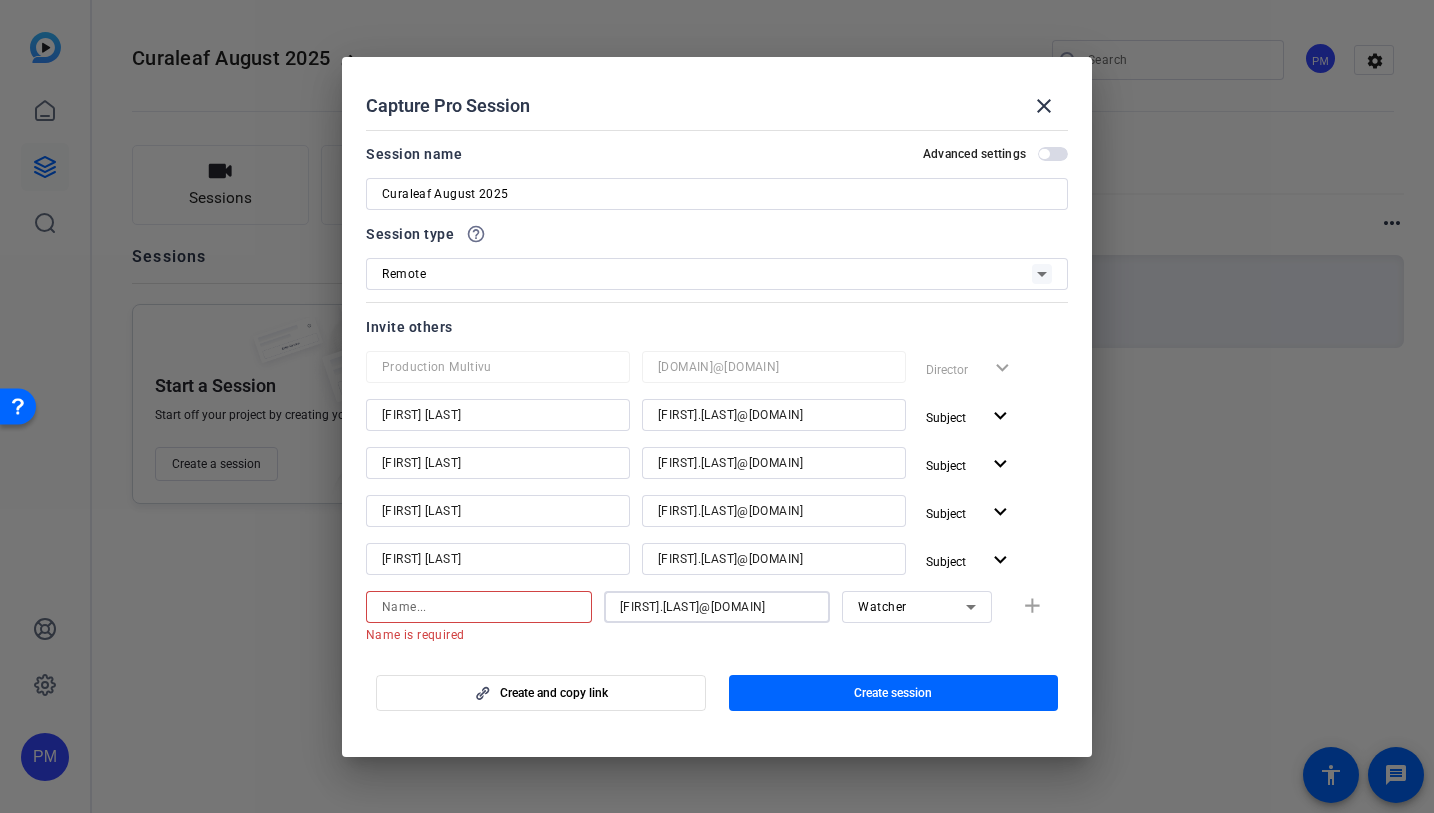 type on "Alison.Radway@curaleaf.com" 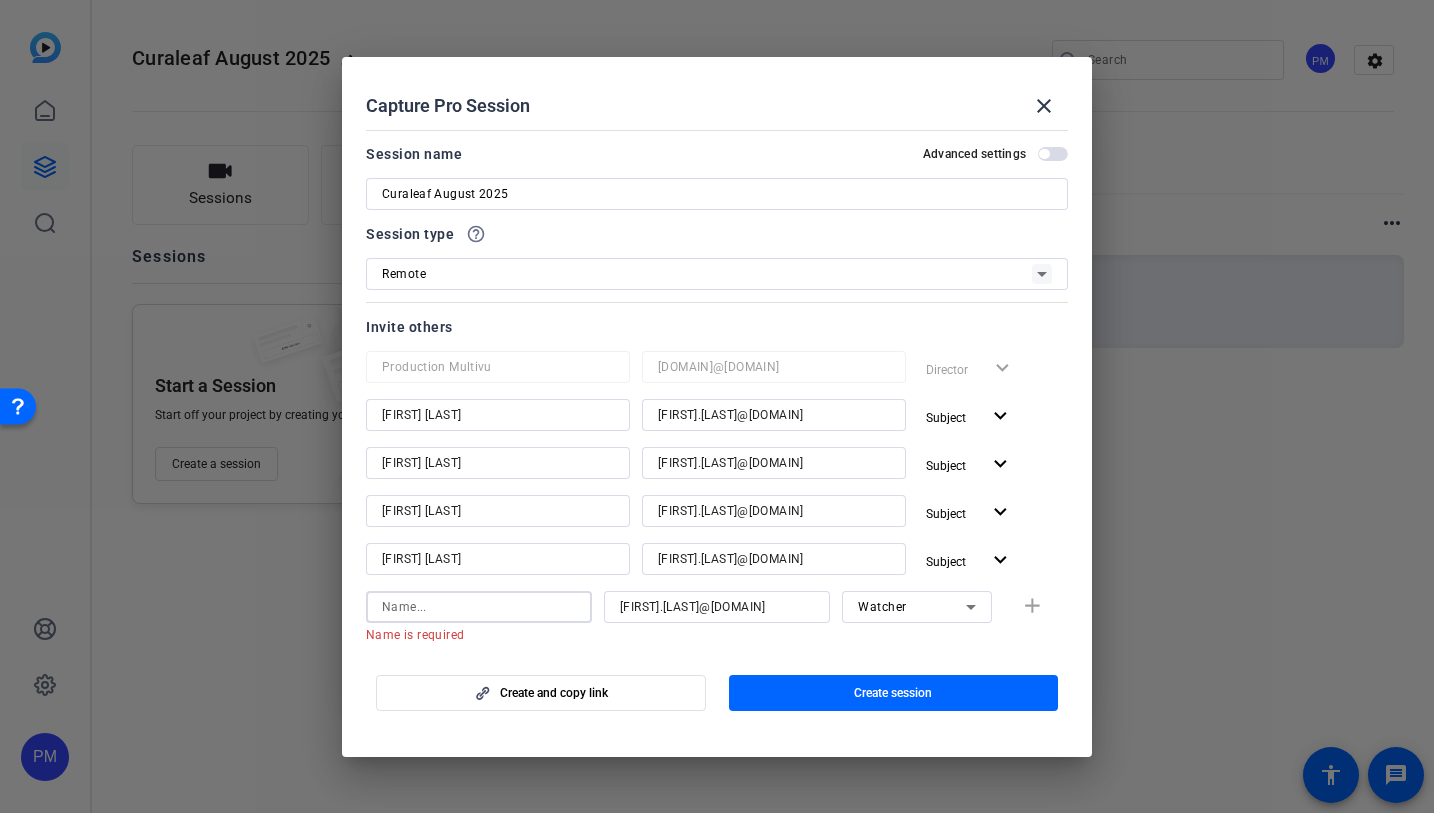 click at bounding box center [479, 607] 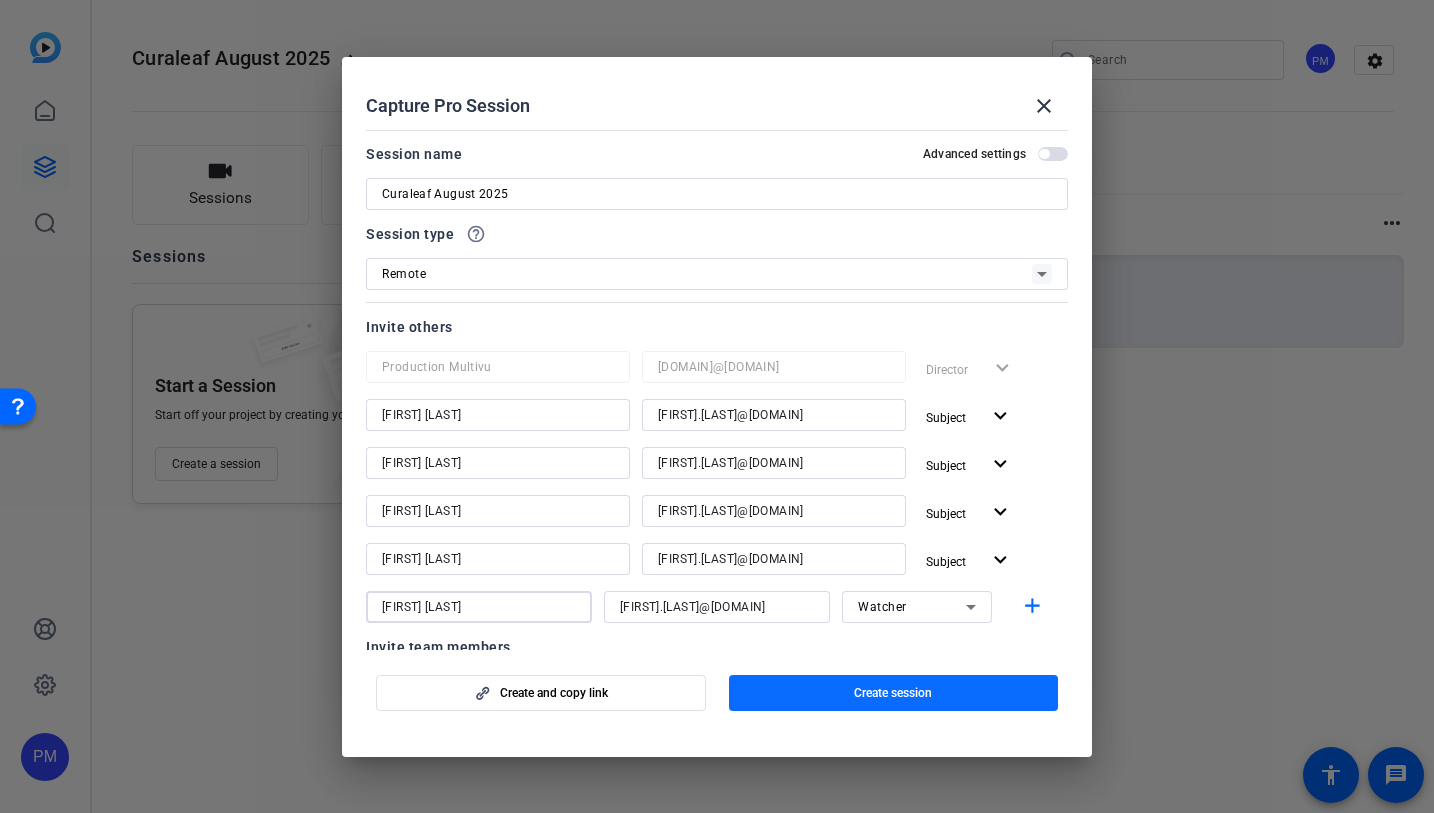 type on "Alison Radway" 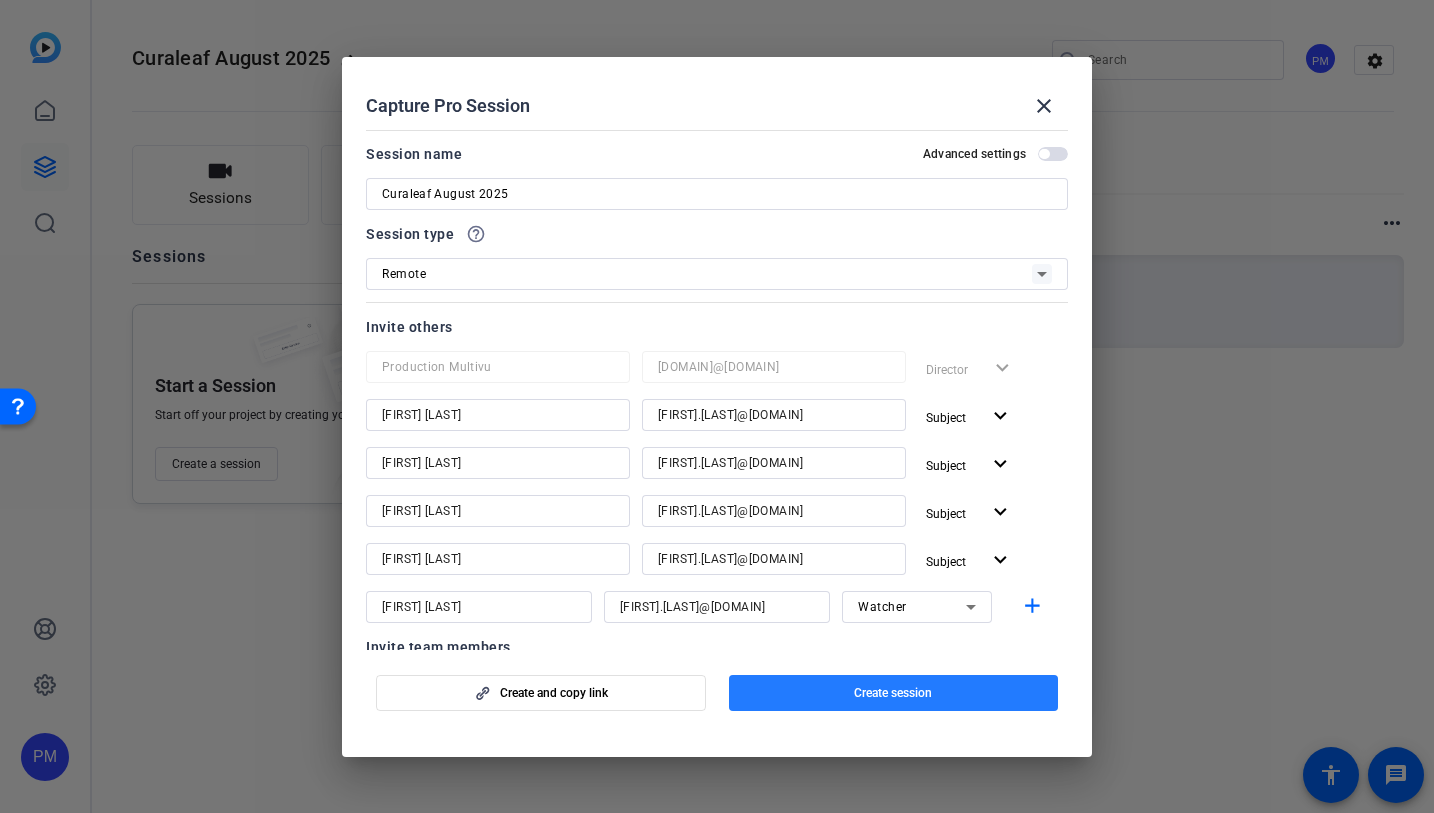 click 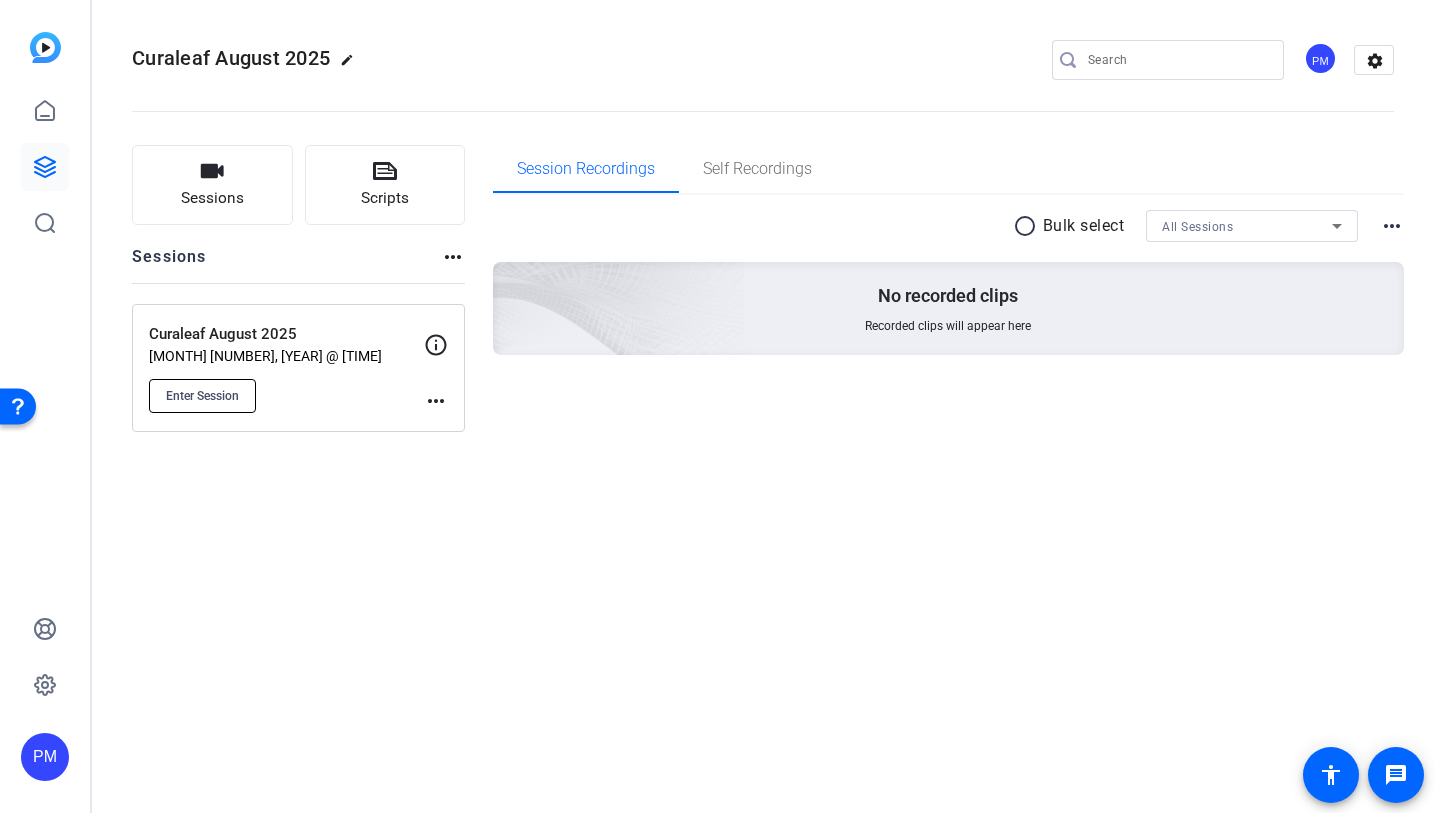 click on "Enter Session" 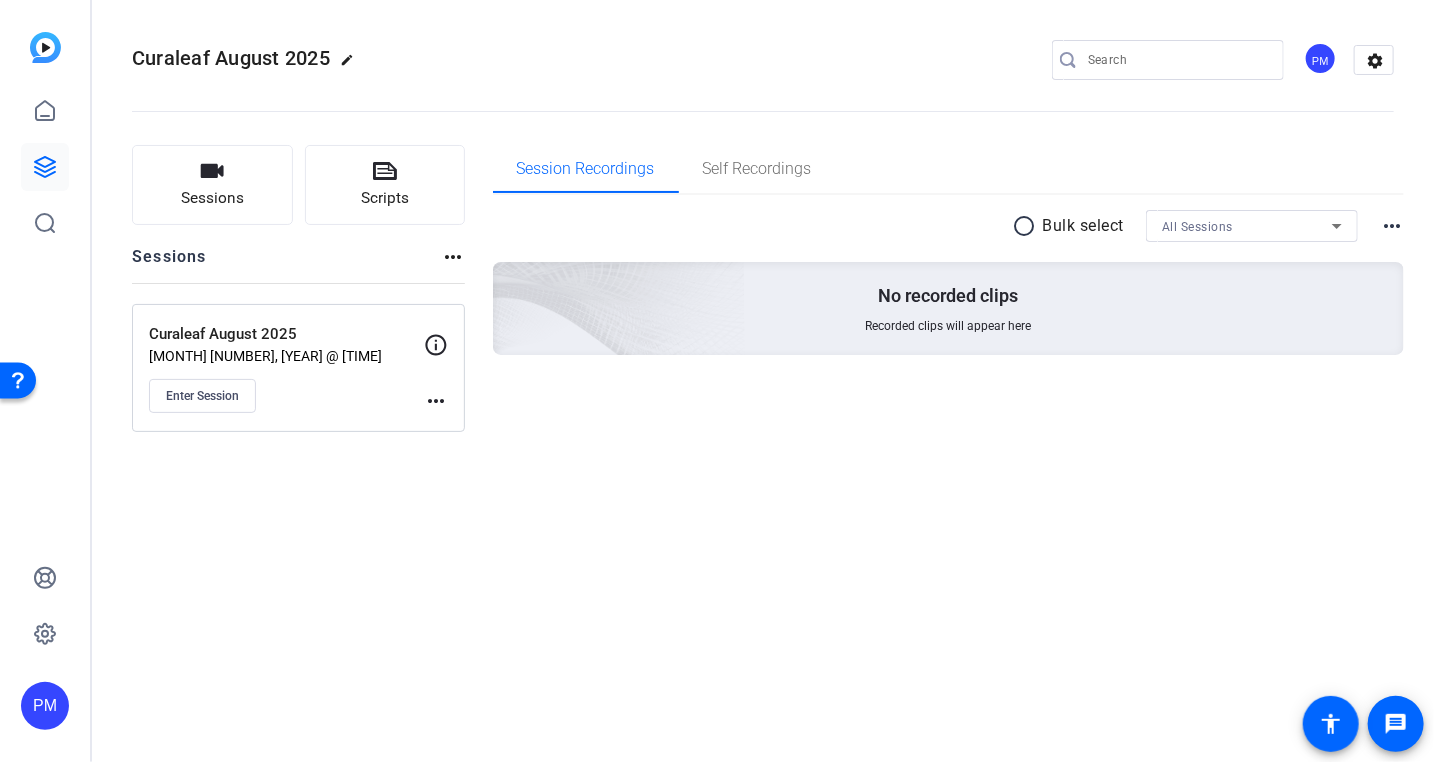 click on "Aug 05, 2025 @ 8:54 AM" 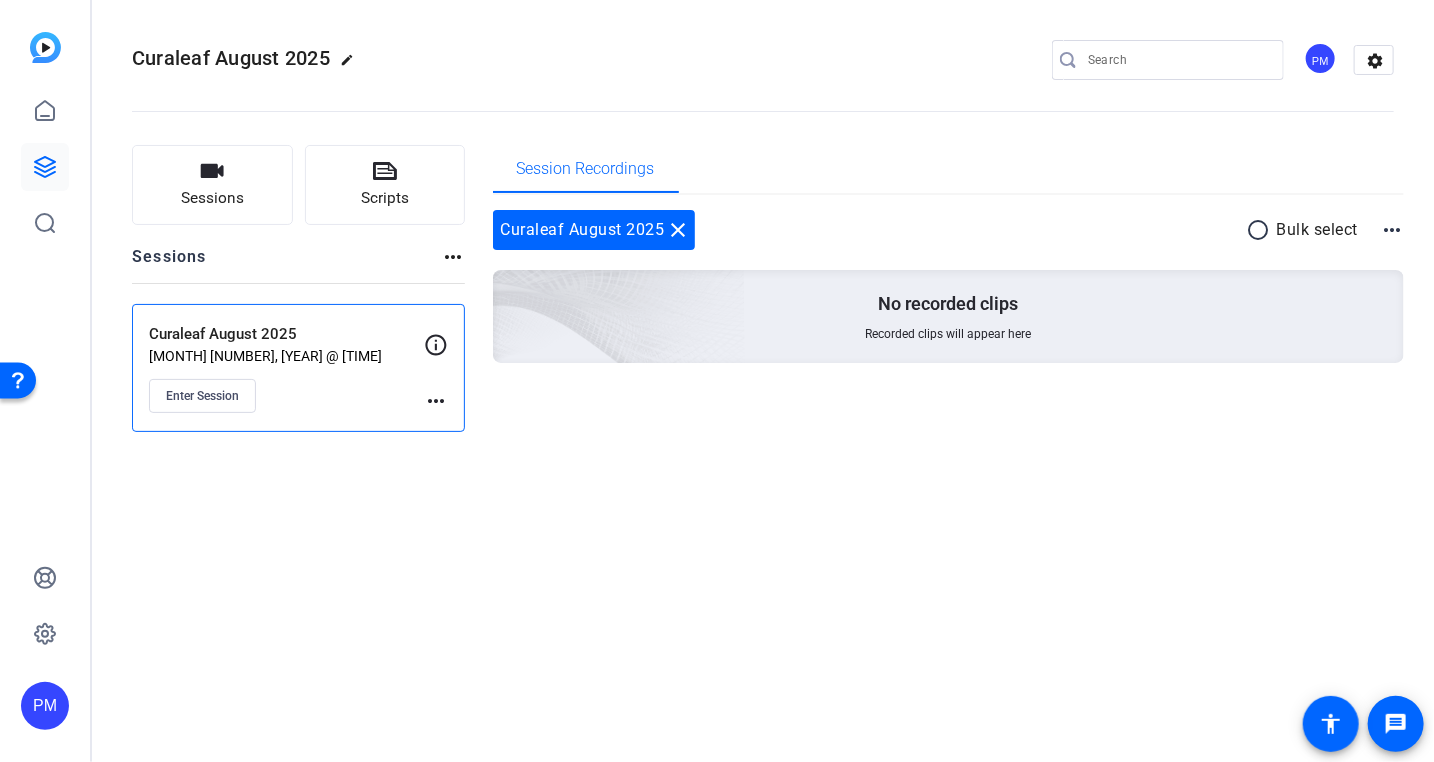 click on "more_horiz" 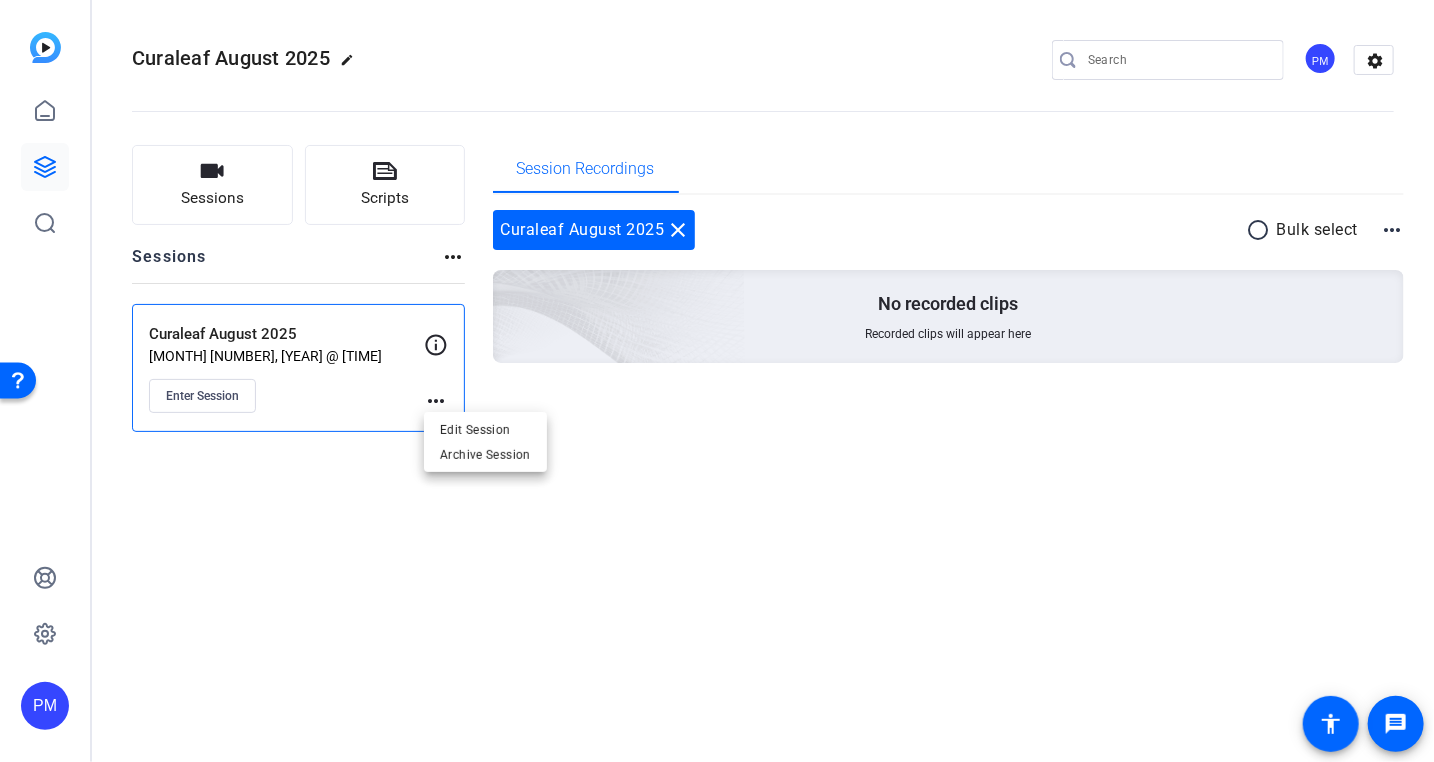 click at bounding box center (717, 381) 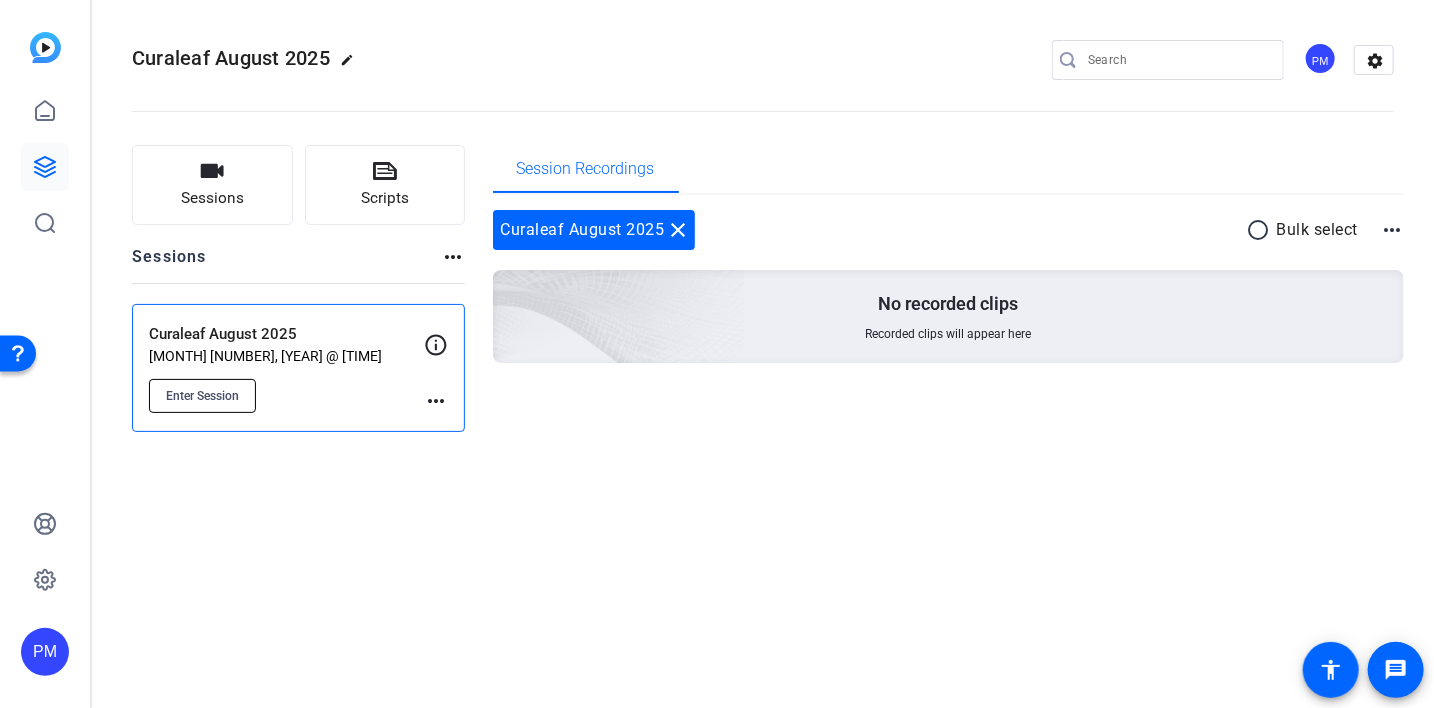 click on "Enter Session" 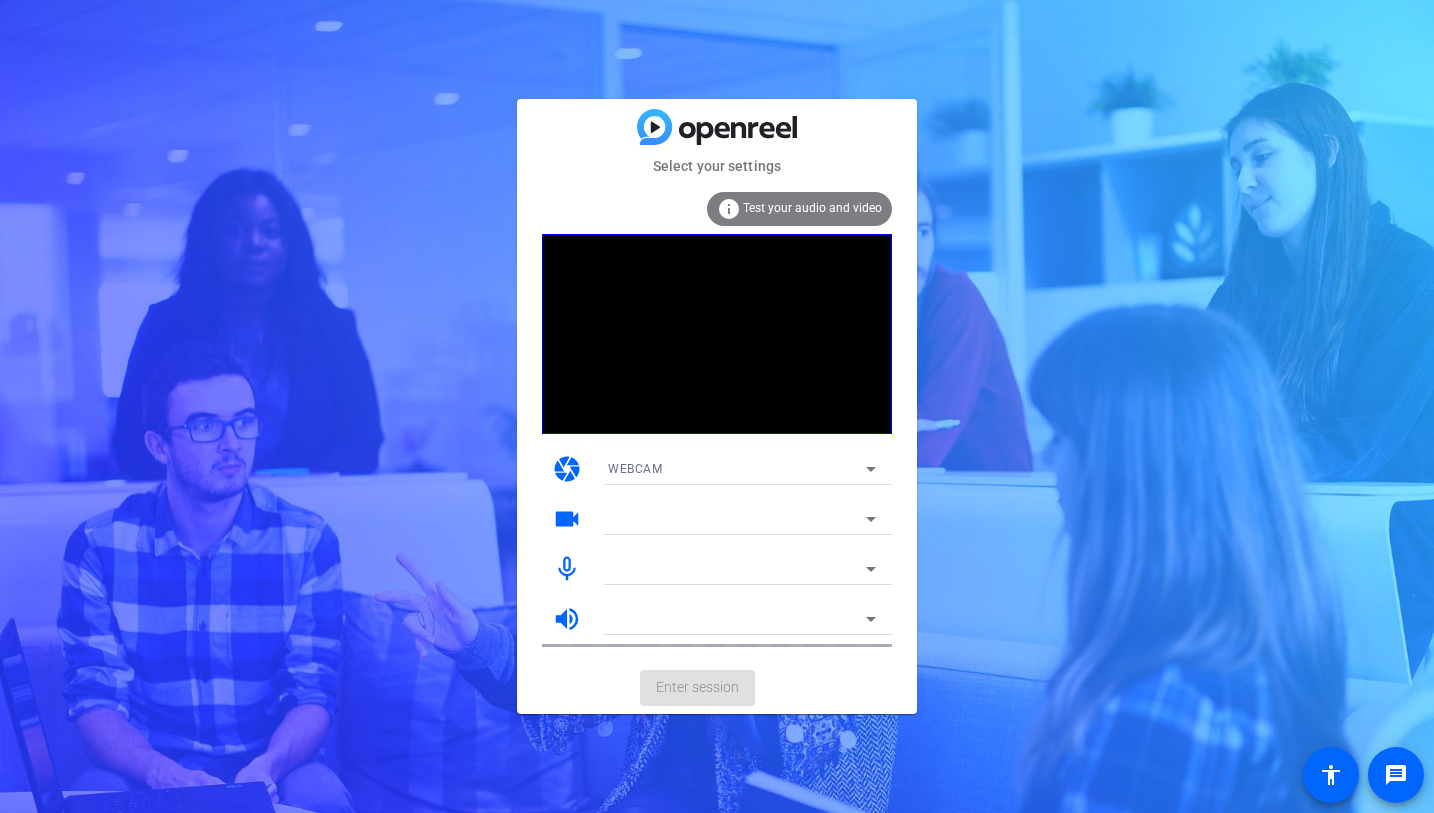 scroll, scrollTop: 0, scrollLeft: 0, axis: both 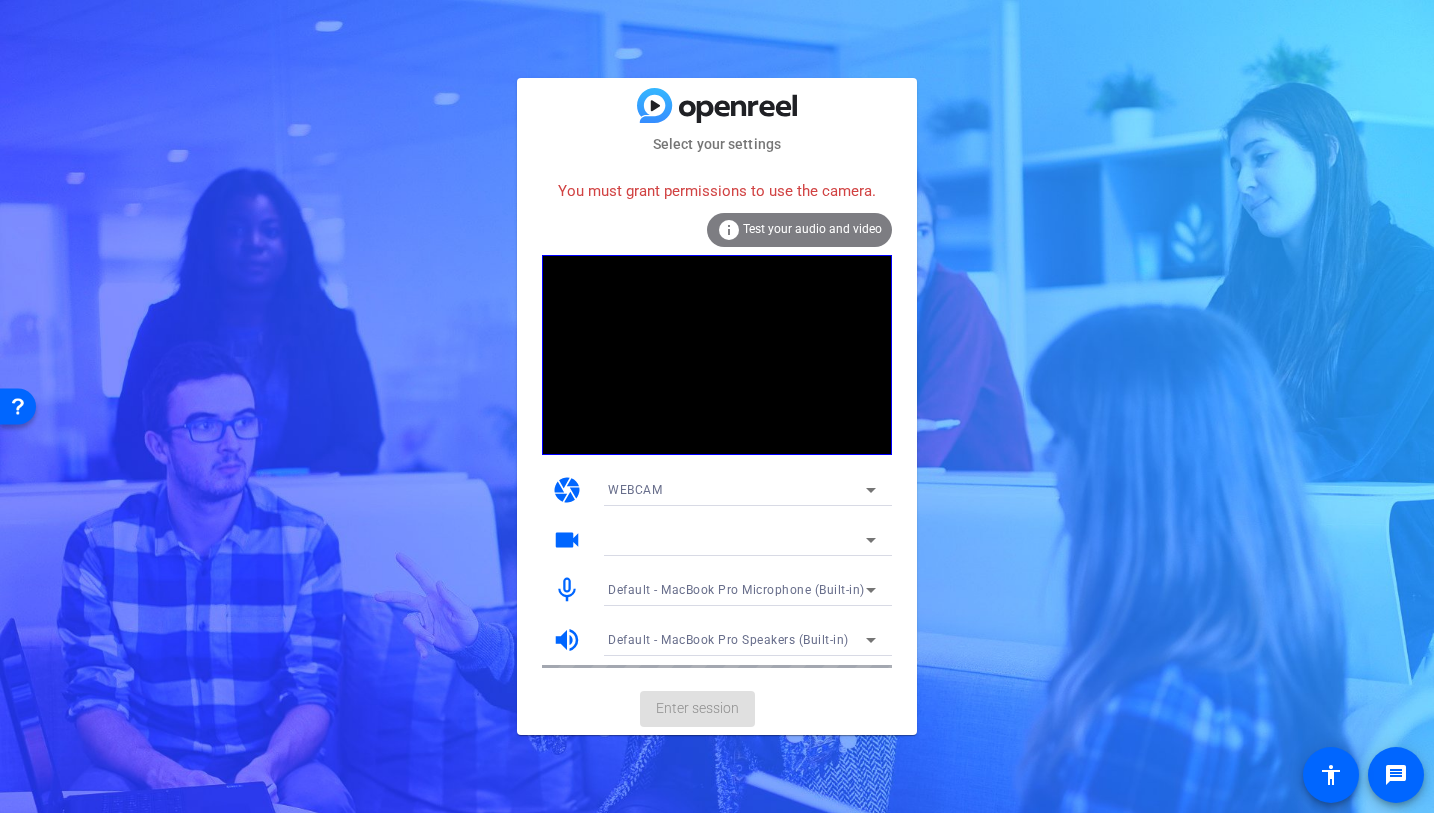 click on "WEBCAM" at bounding box center [635, 490] 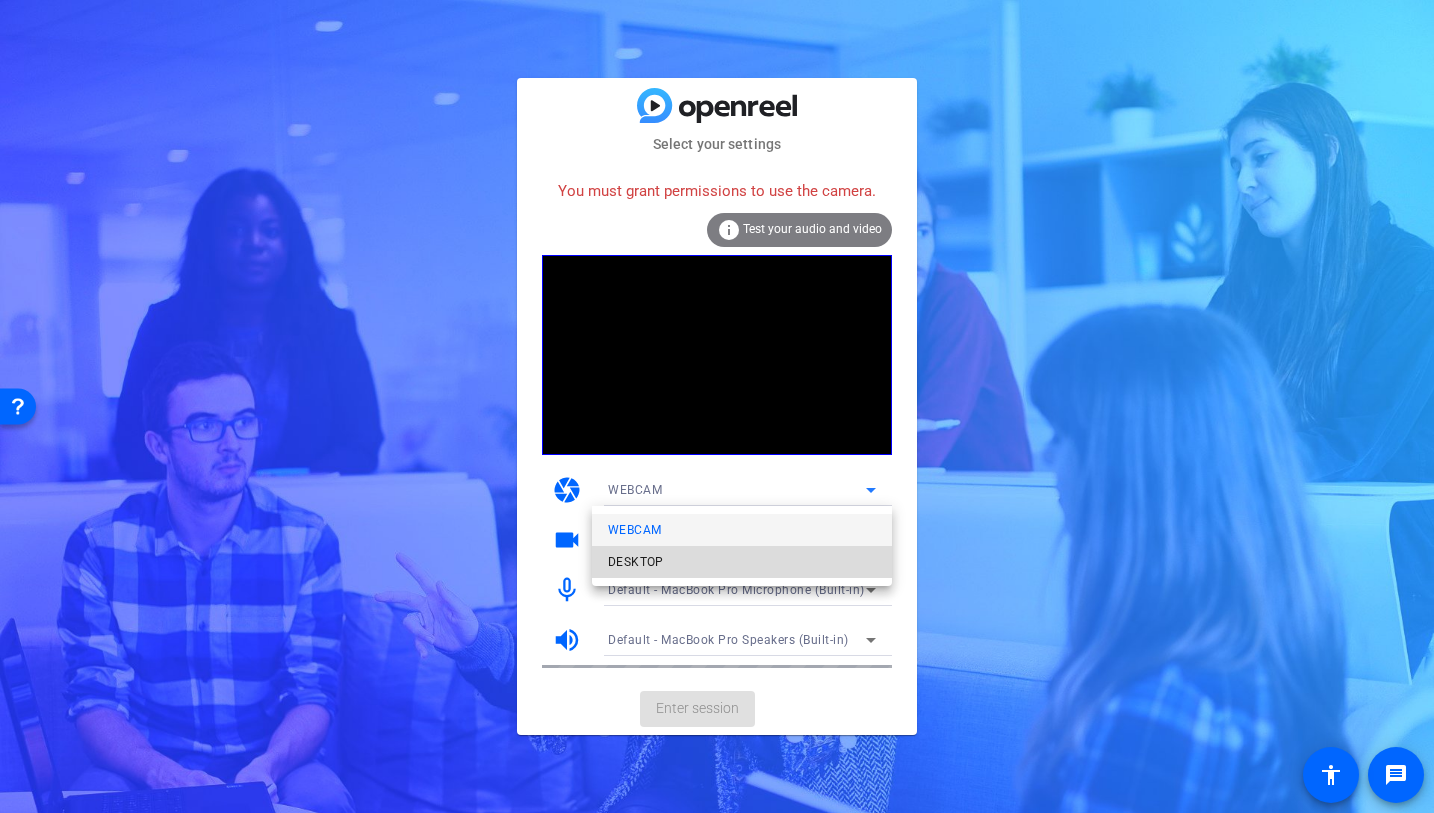 click on "DESKTOP" at bounding box center [636, 562] 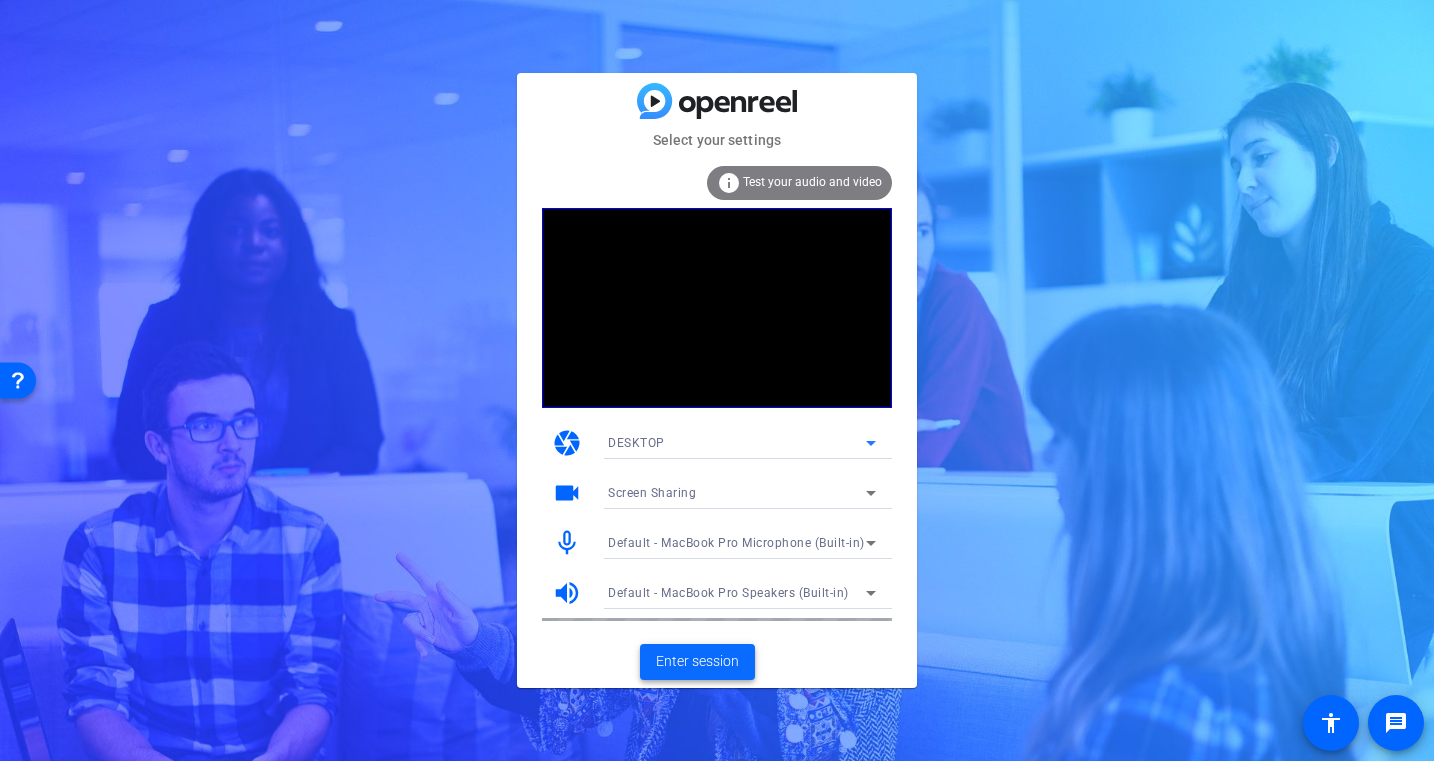 click on "Enter session" 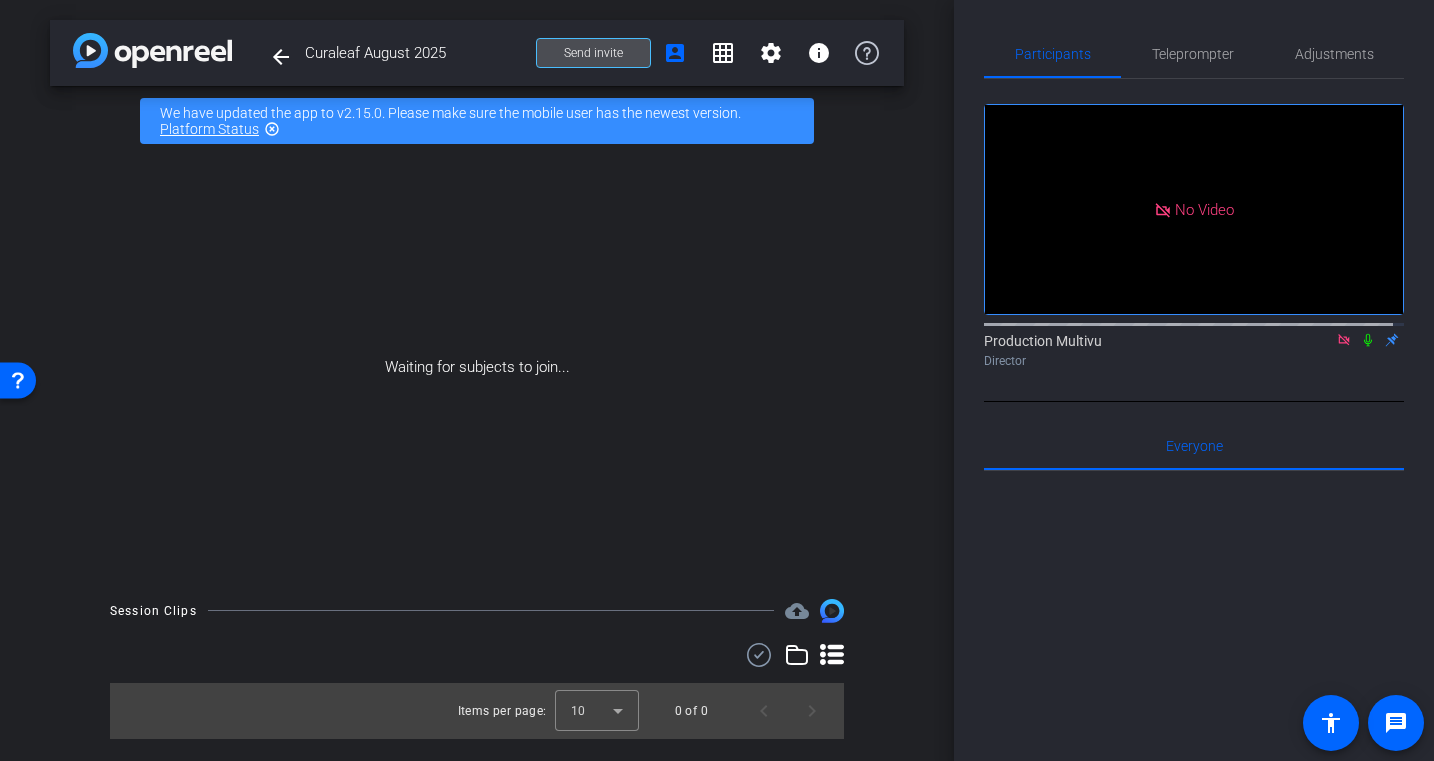 click on "Send invite" at bounding box center (593, 53) 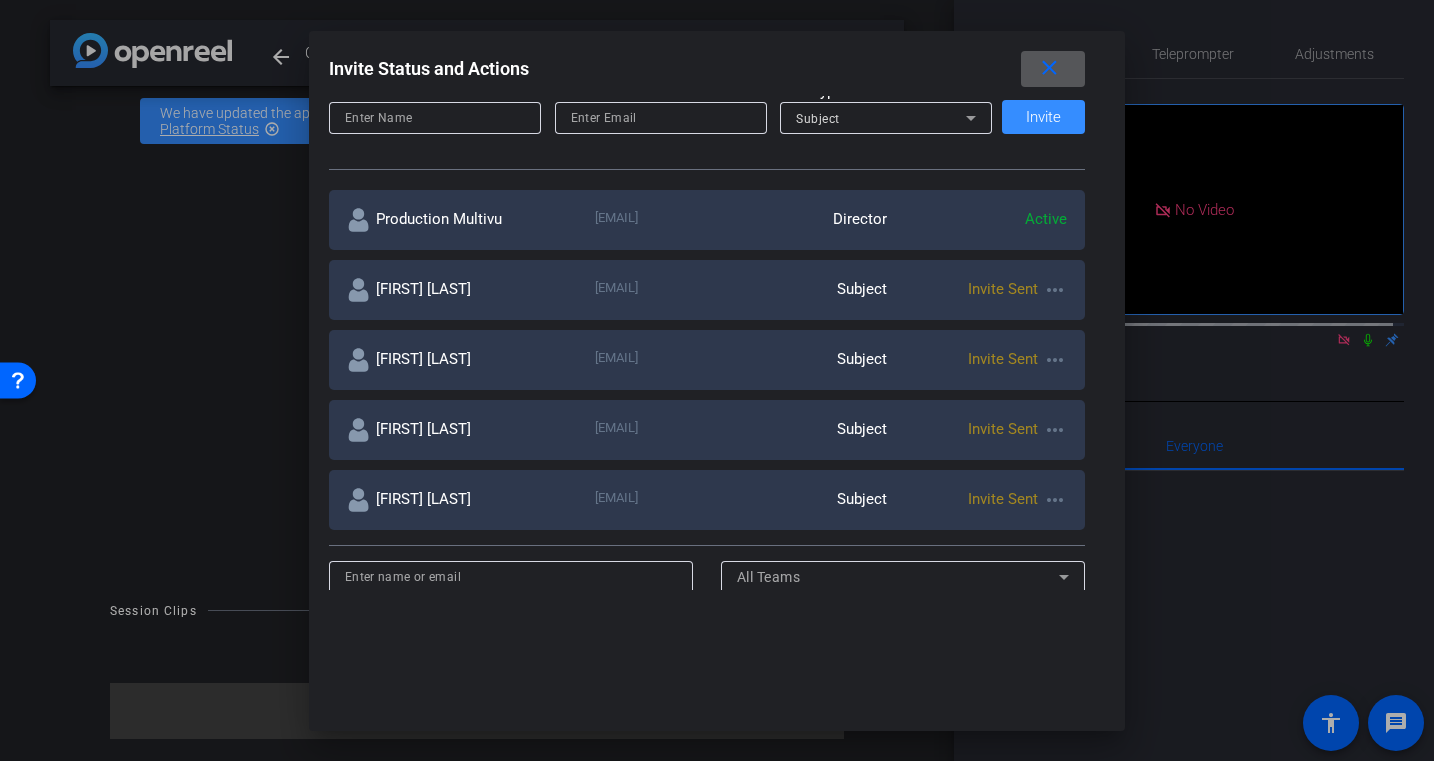 scroll, scrollTop: 0, scrollLeft: 0, axis: both 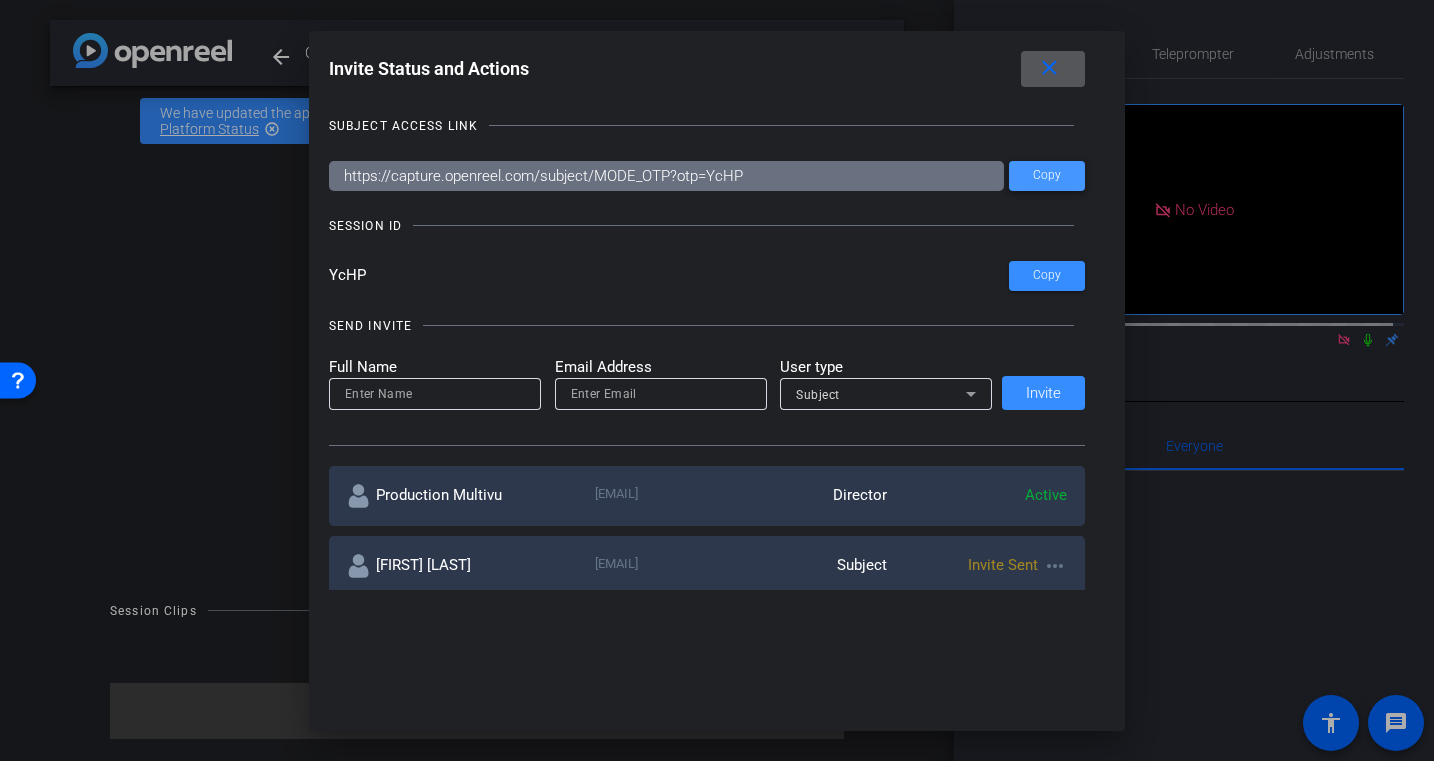 click on "Copy" at bounding box center [1047, 175] 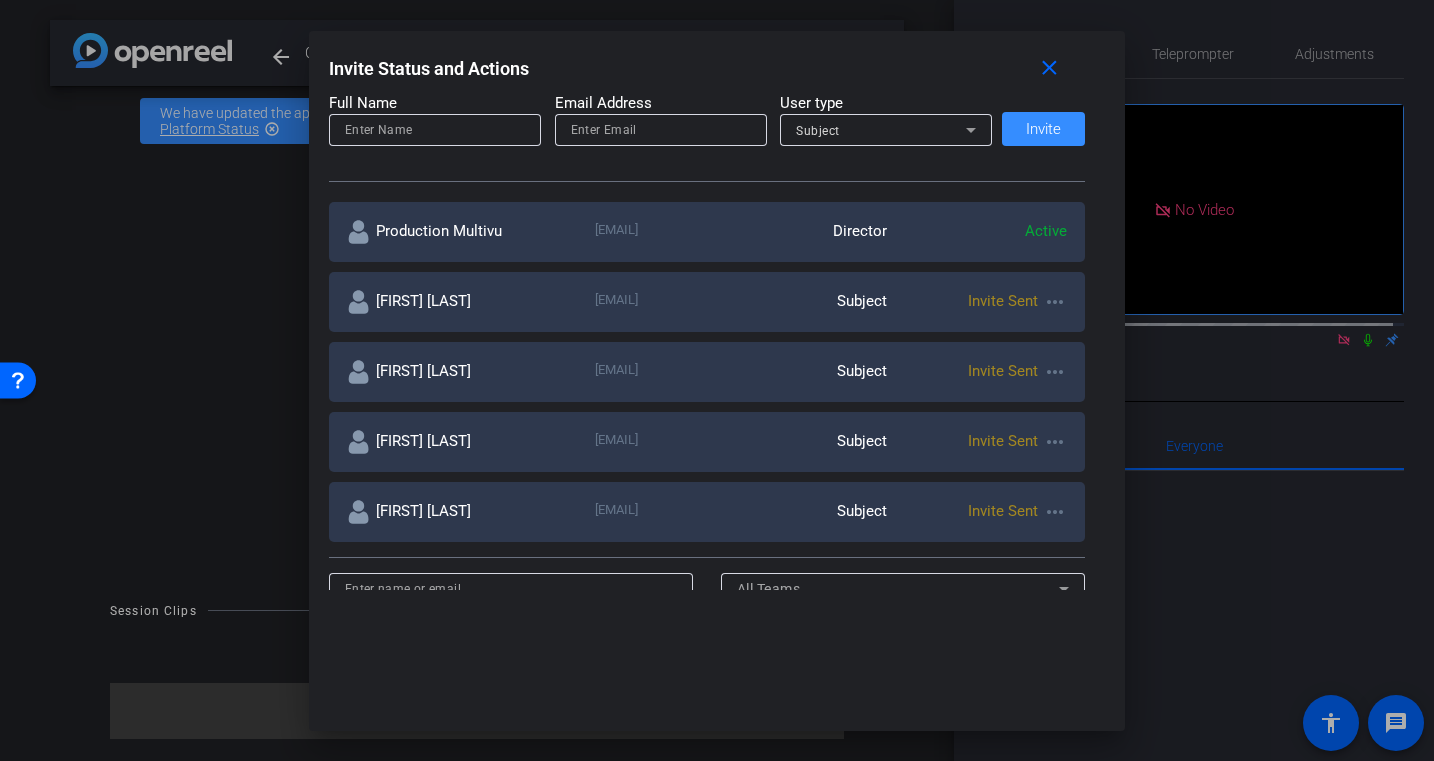 scroll, scrollTop: 323, scrollLeft: 0, axis: vertical 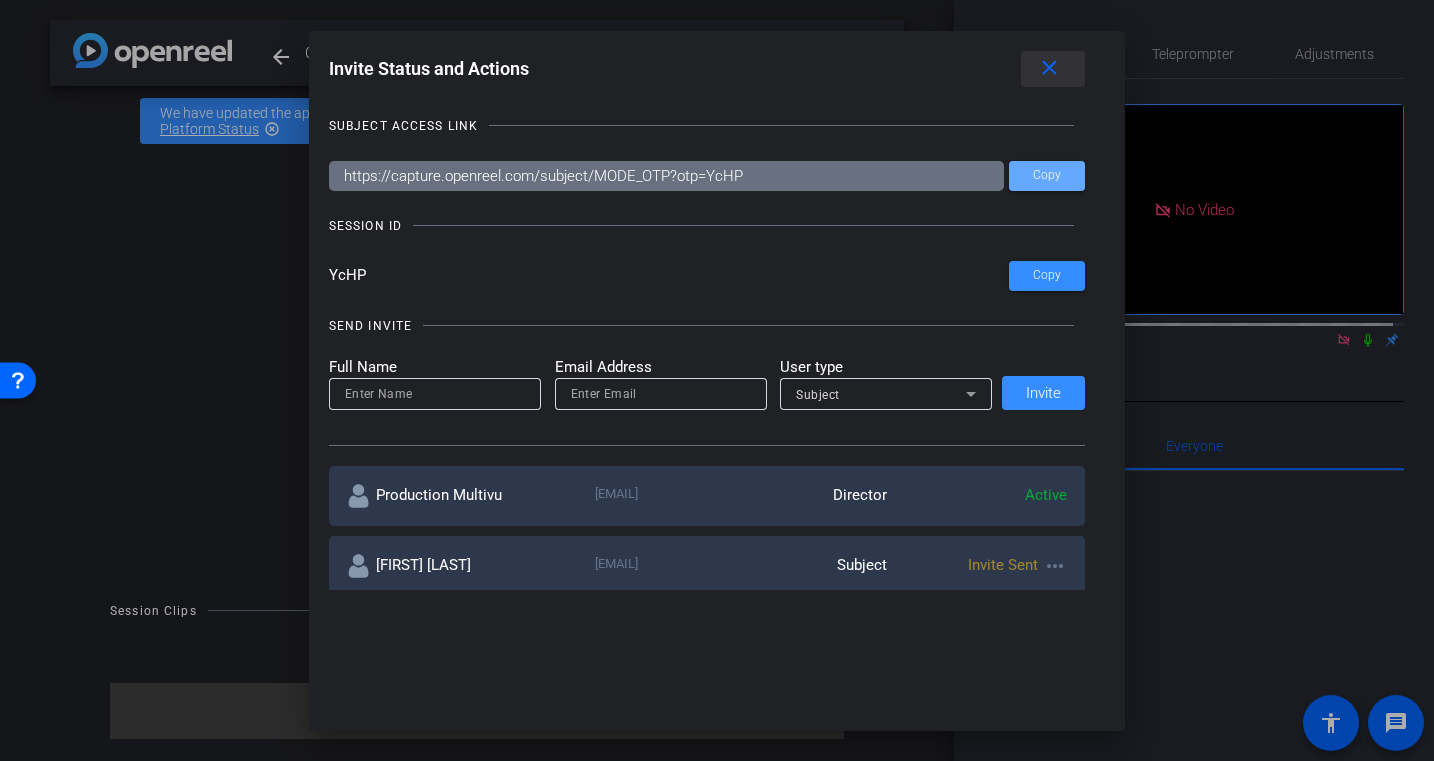 click on "close" at bounding box center (1049, 68) 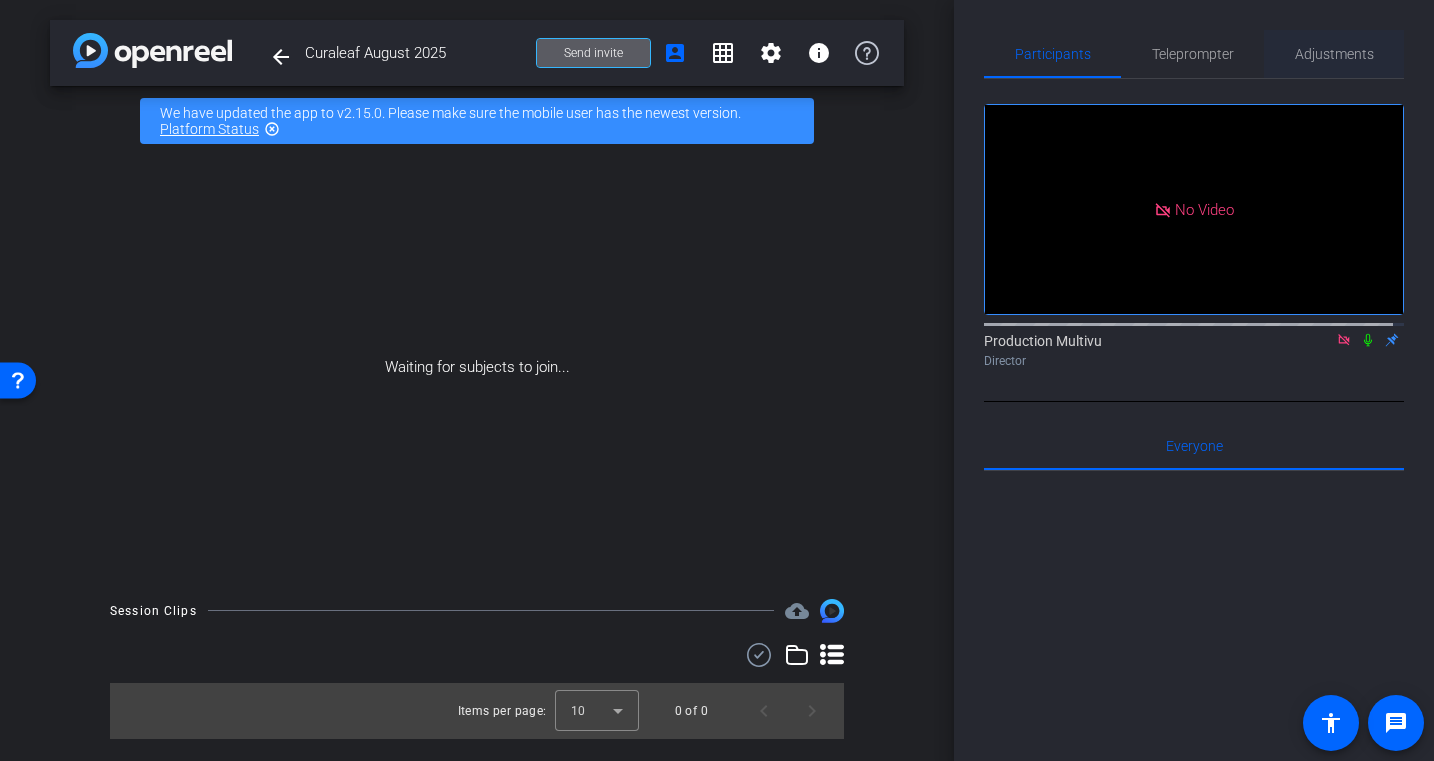 click on "Adjustments" at bounding box center [1334, 54] 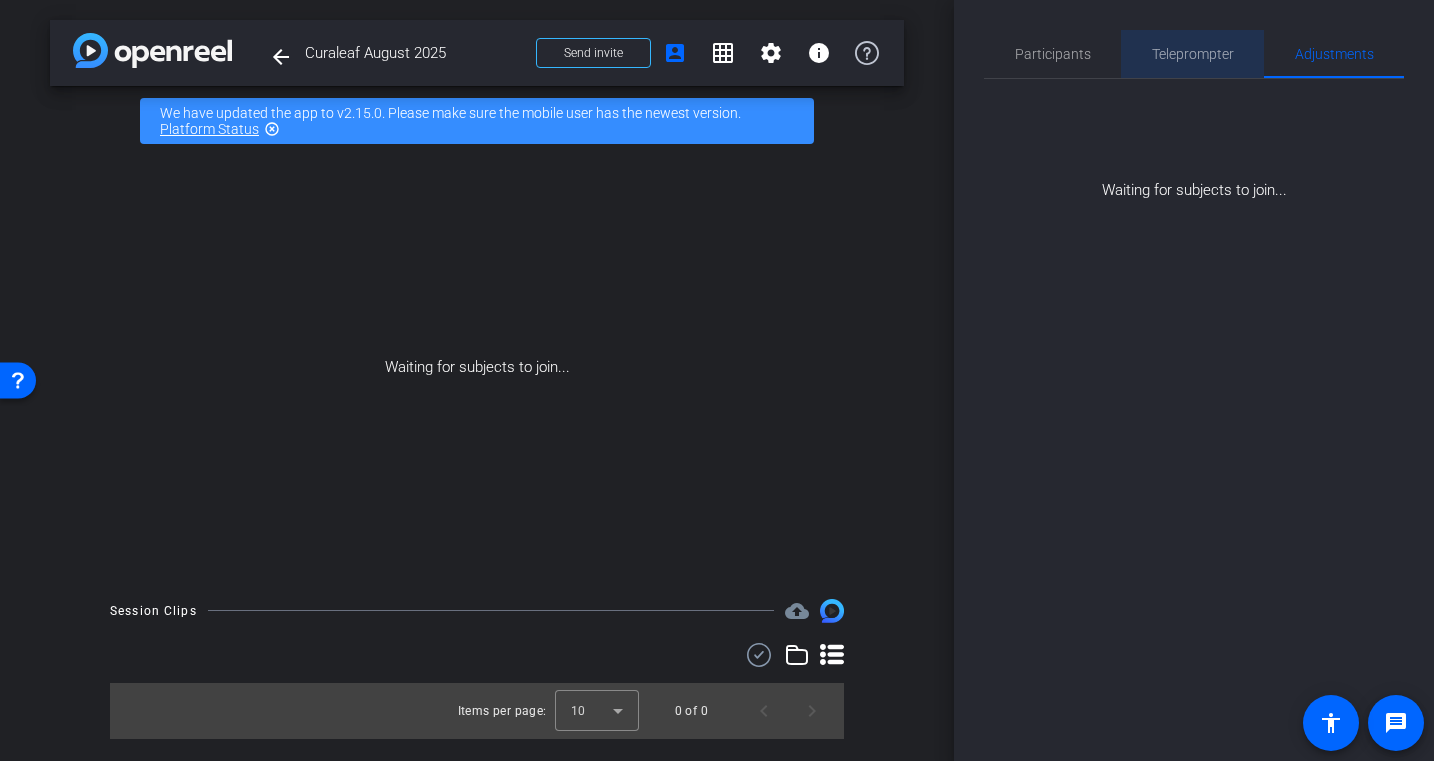 click on "Teleprompter" at bounding box center (1193, 54) 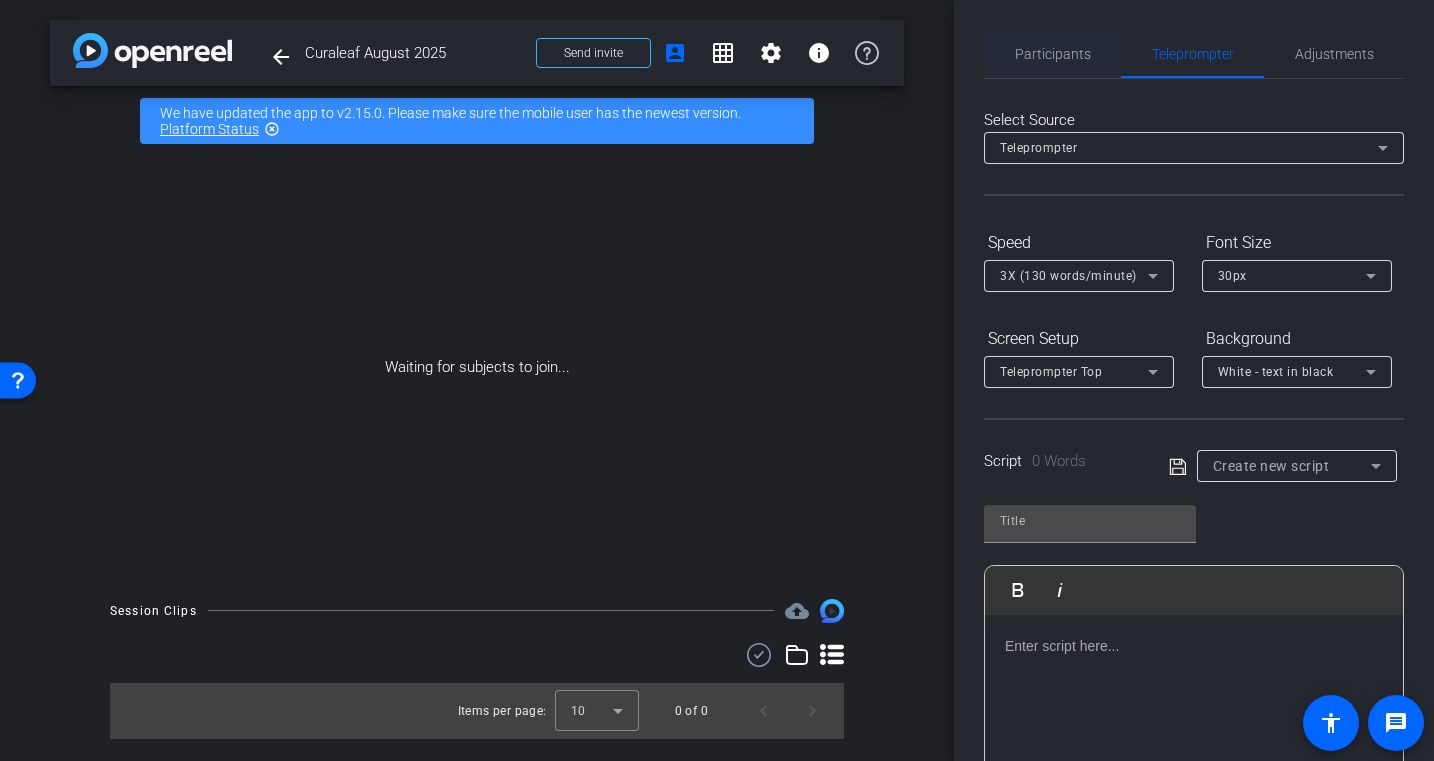 click on "Participants" at bounding box center [1053, 54] 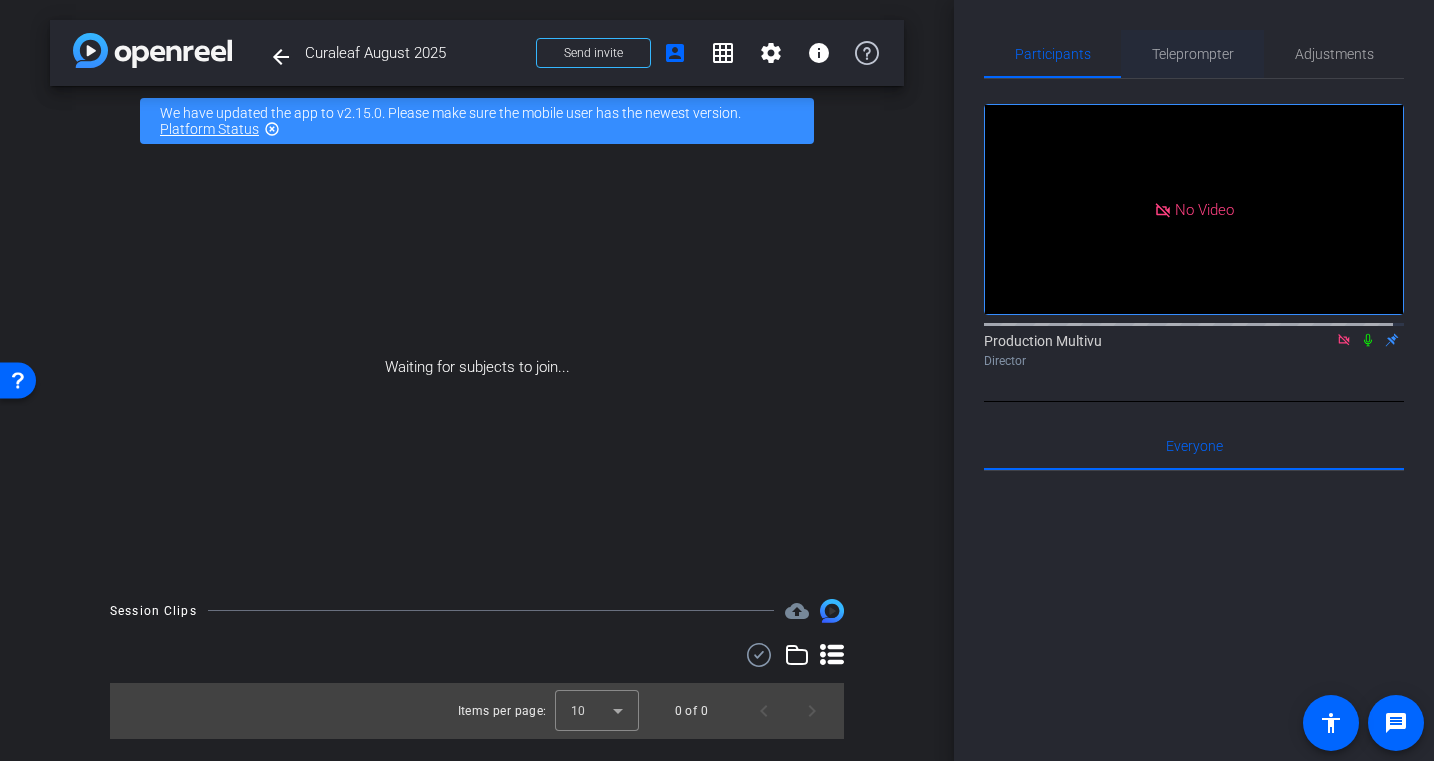 click on "Teleprompter" at bounding box center (1193, 54) 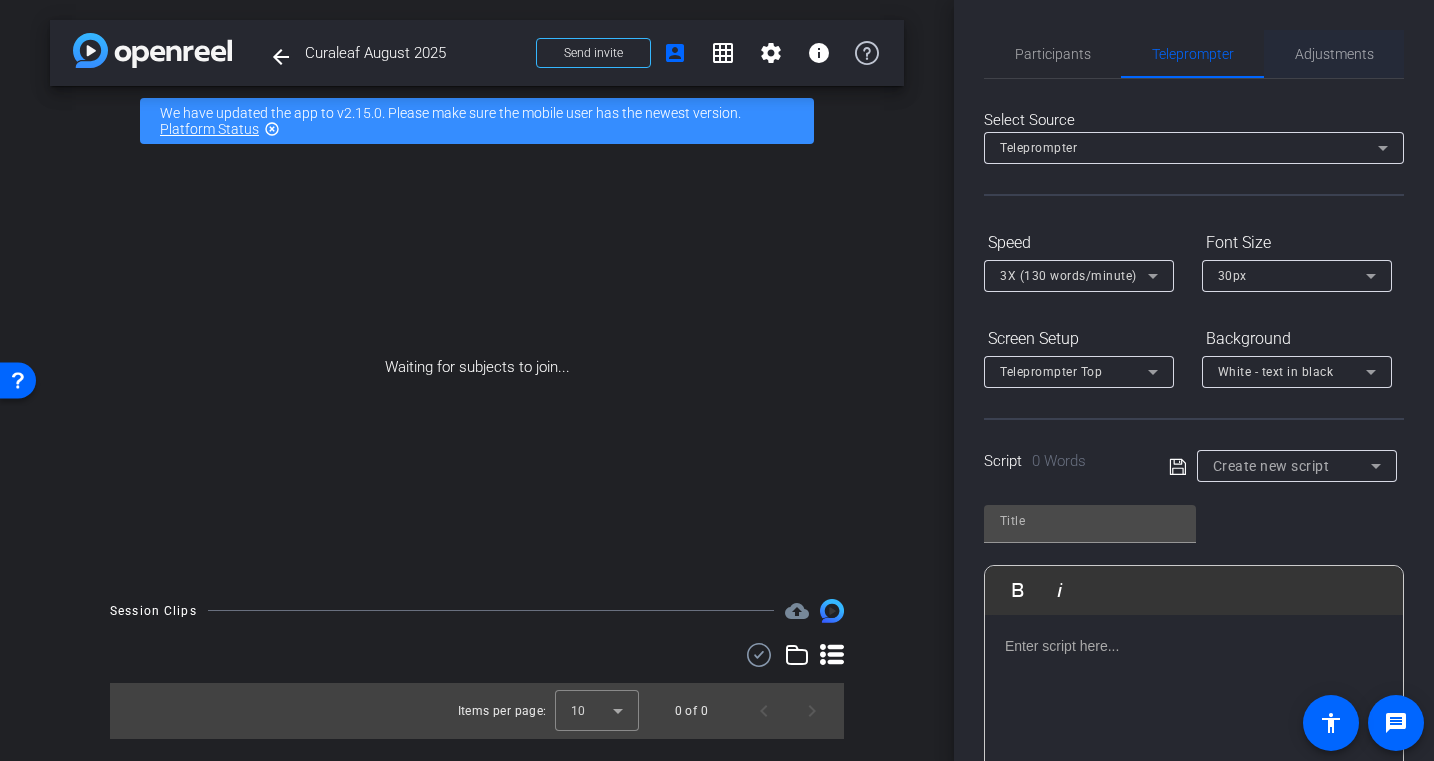 click on "Adjustments" at bounding box center (1334, 54) 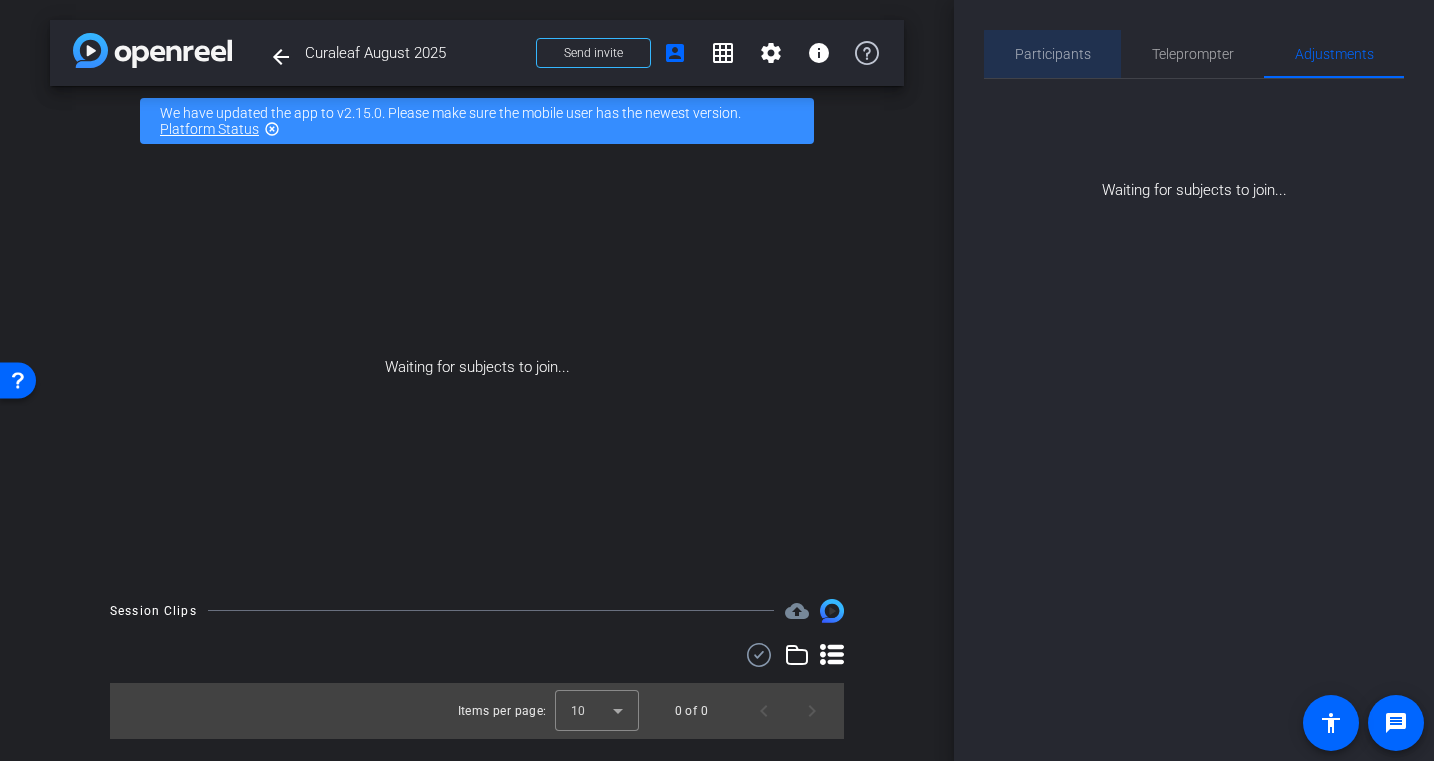 click on "Participants" at bounding box center (1053, 54) 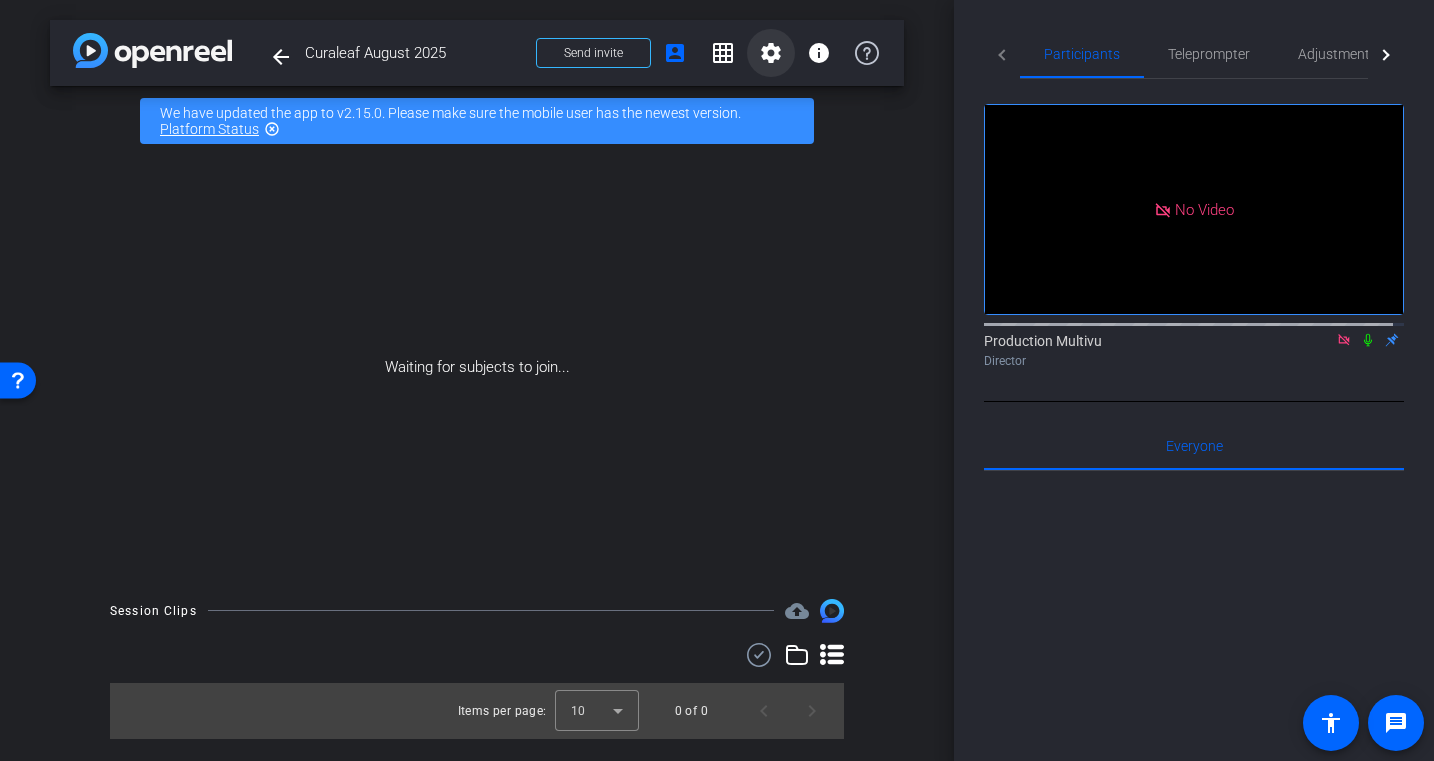 click on "settings" at bounding box center [771, 53] 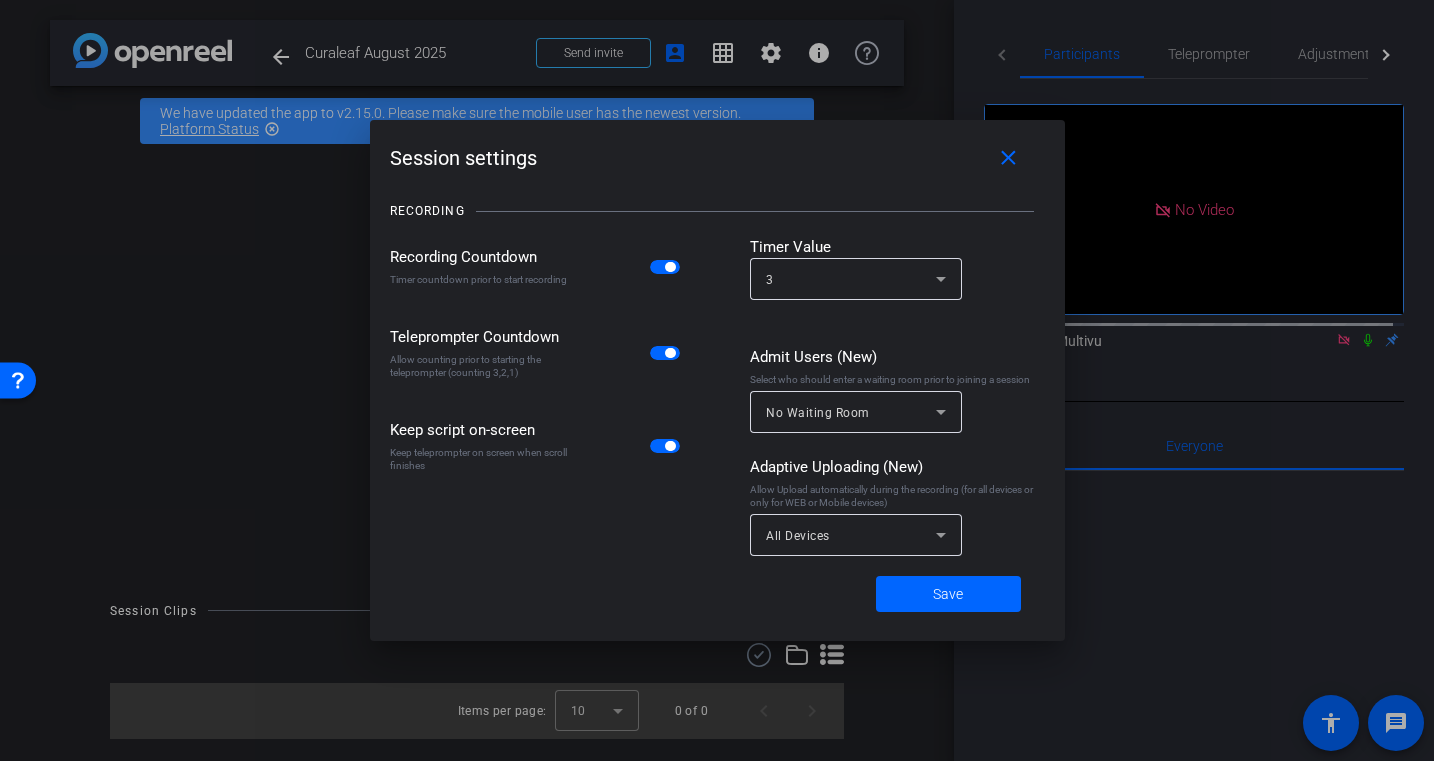 click at bounding box center [717, 380] 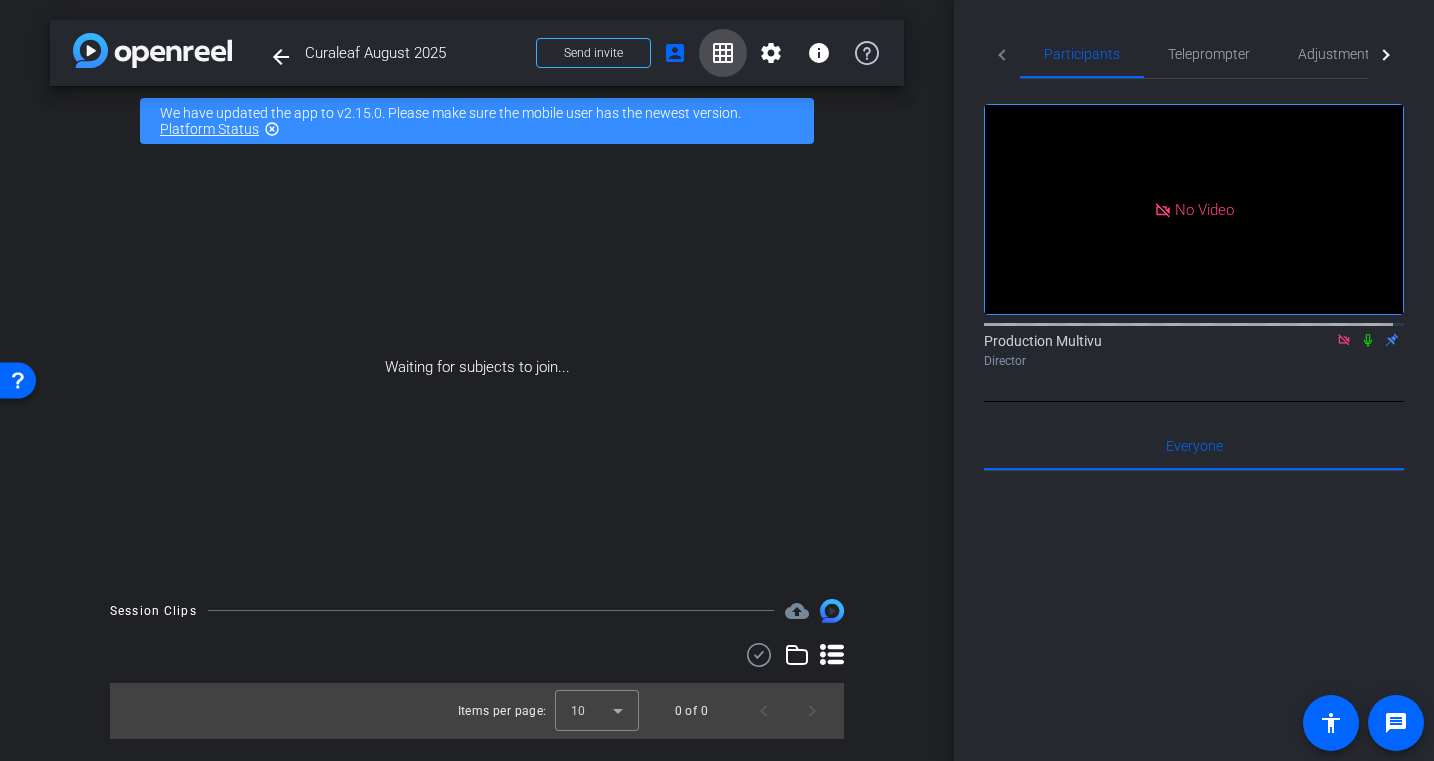 click on "grid_on" at bounding box center (723, 53) 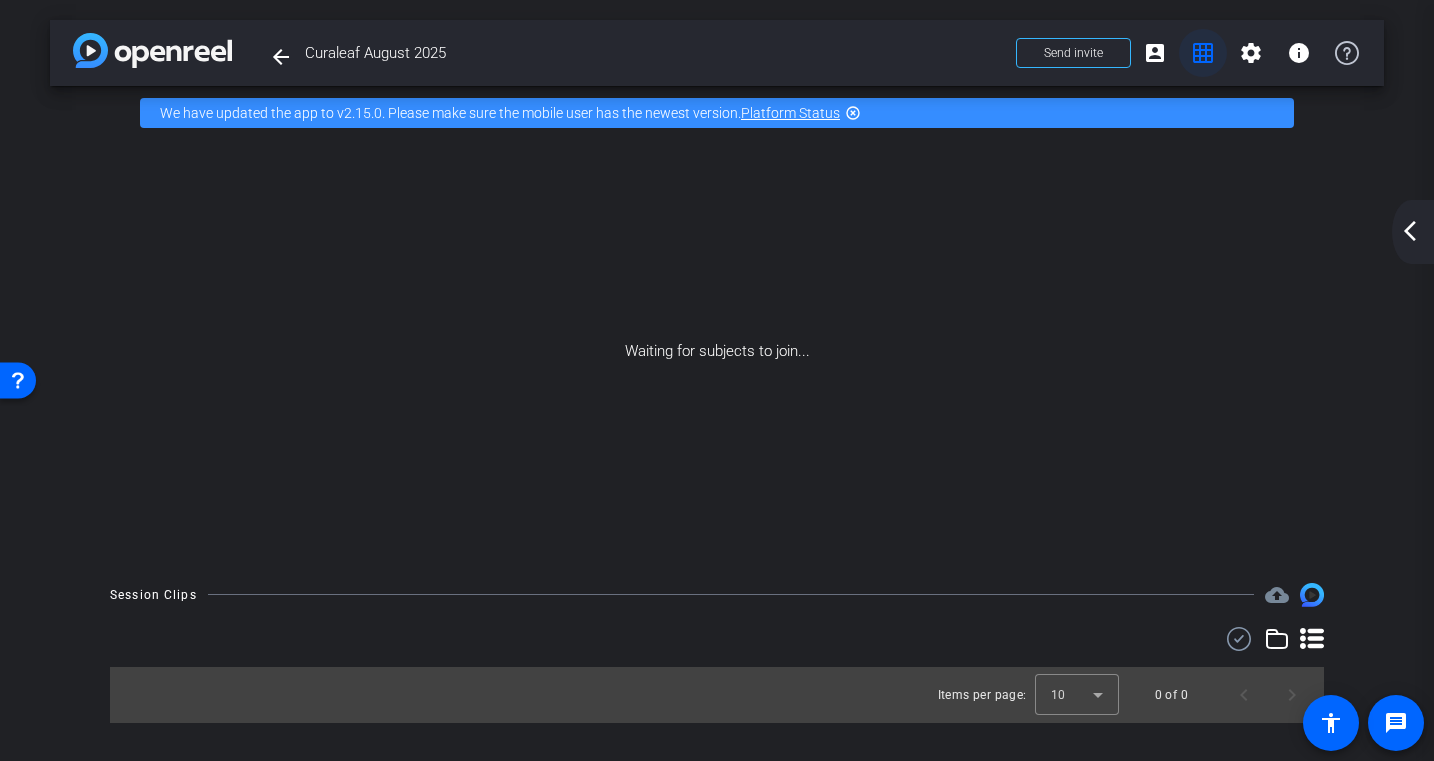 click on "grid_on" at bounding box center (1203, 53) 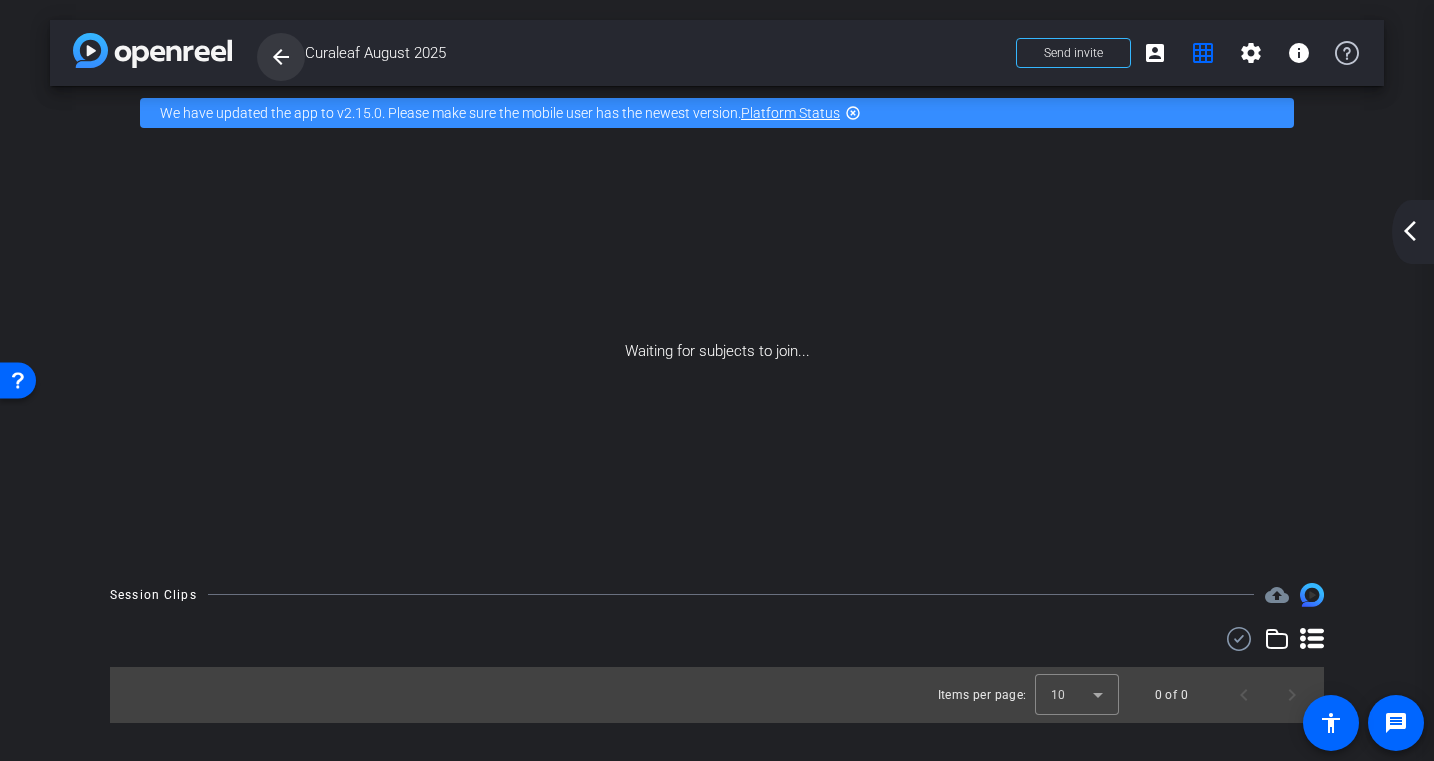 click on "arrow_back" at bounding box center [281, 57] 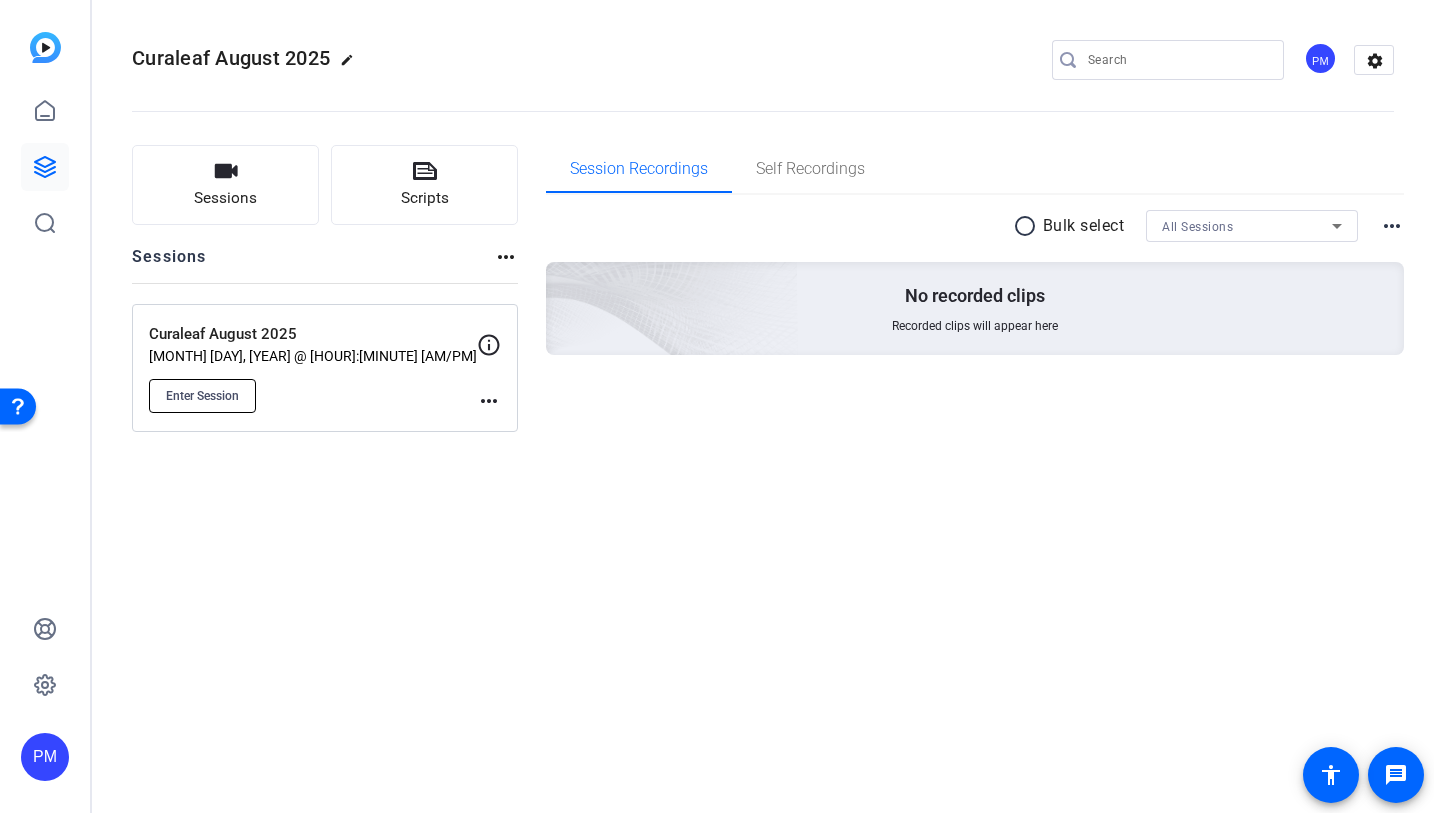 click on "Enter Session" 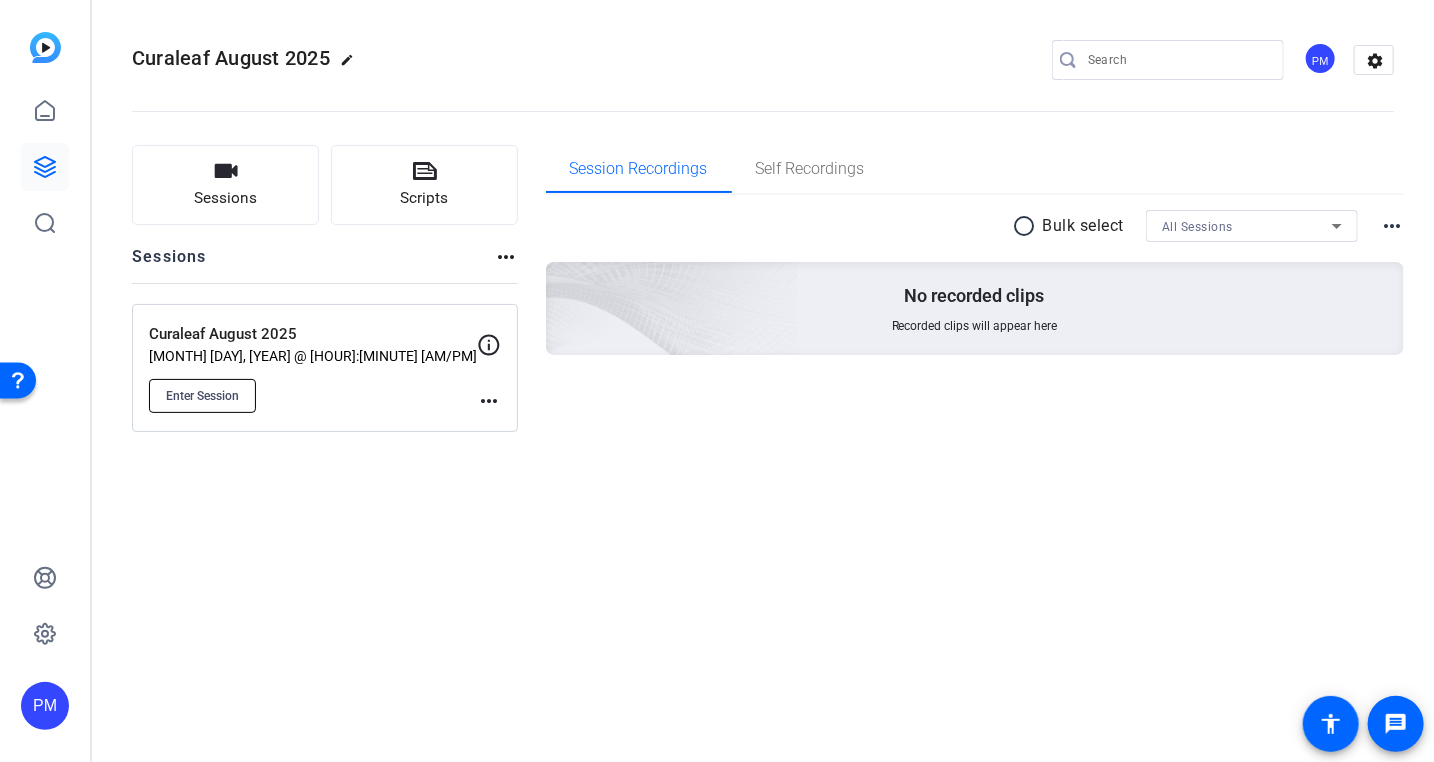 click on "Enter Session" 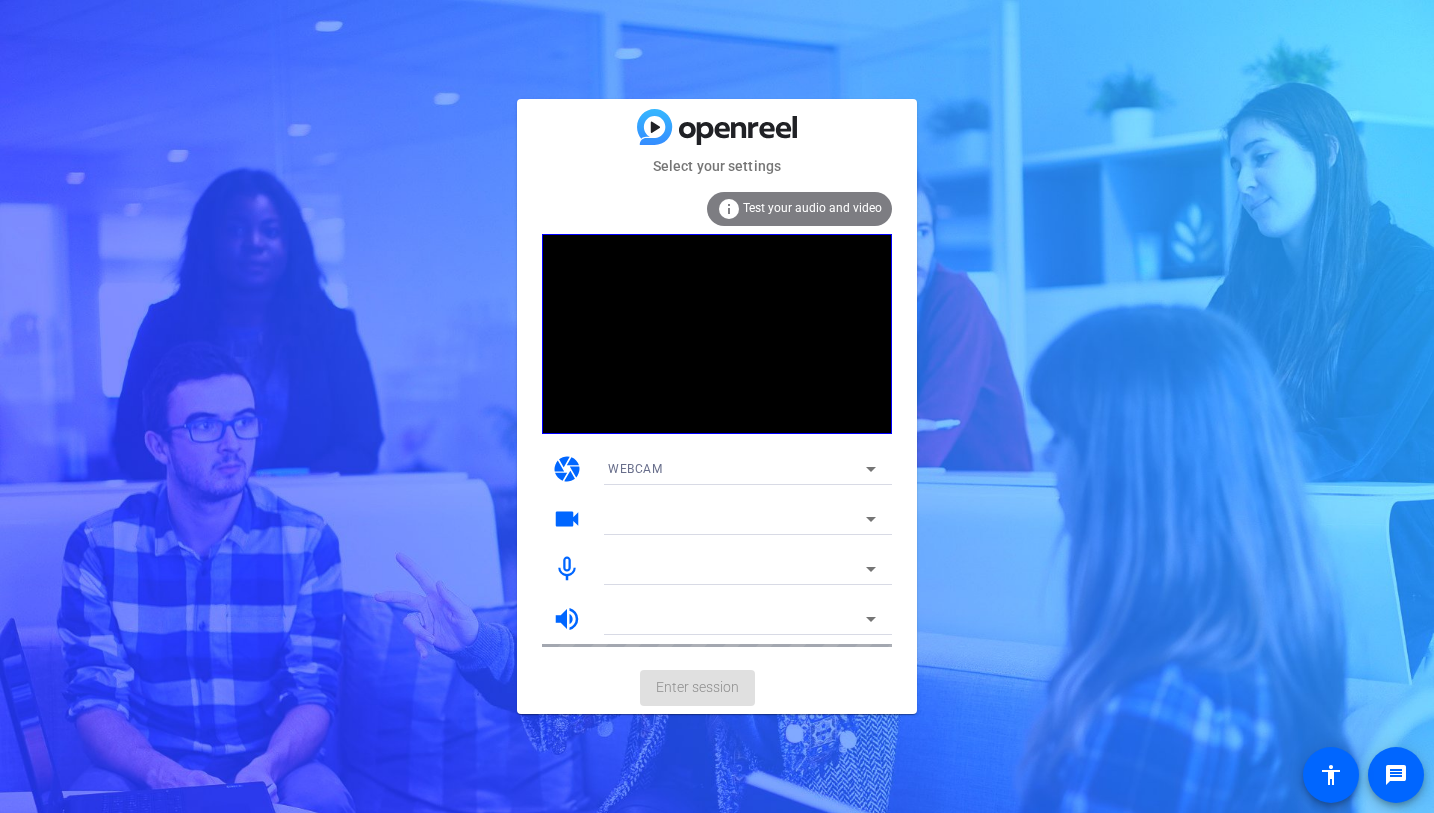 scroll, scrollTop: 0, scrollLeft: 0, axis: both 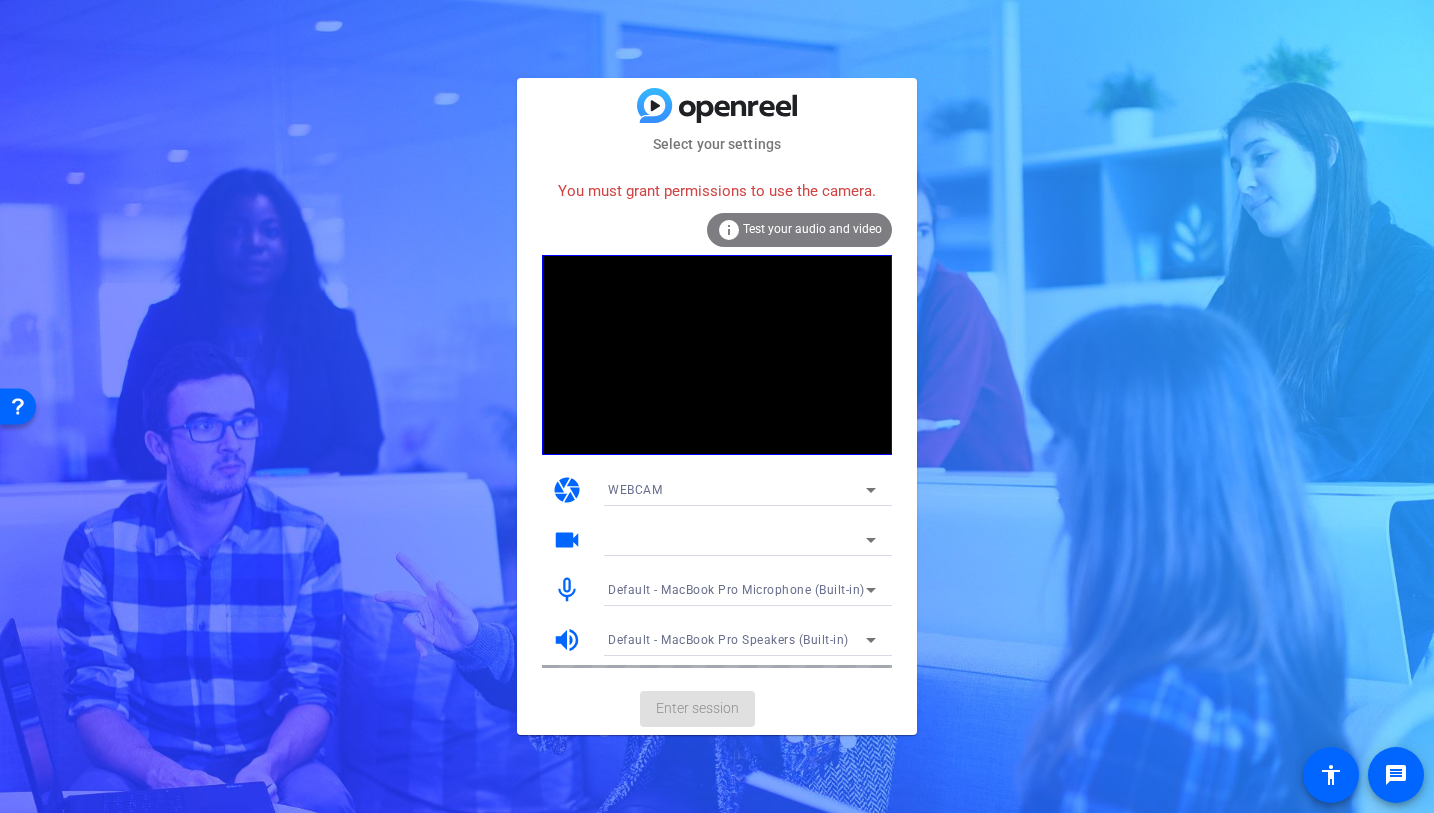 click on "Test your audio and video" 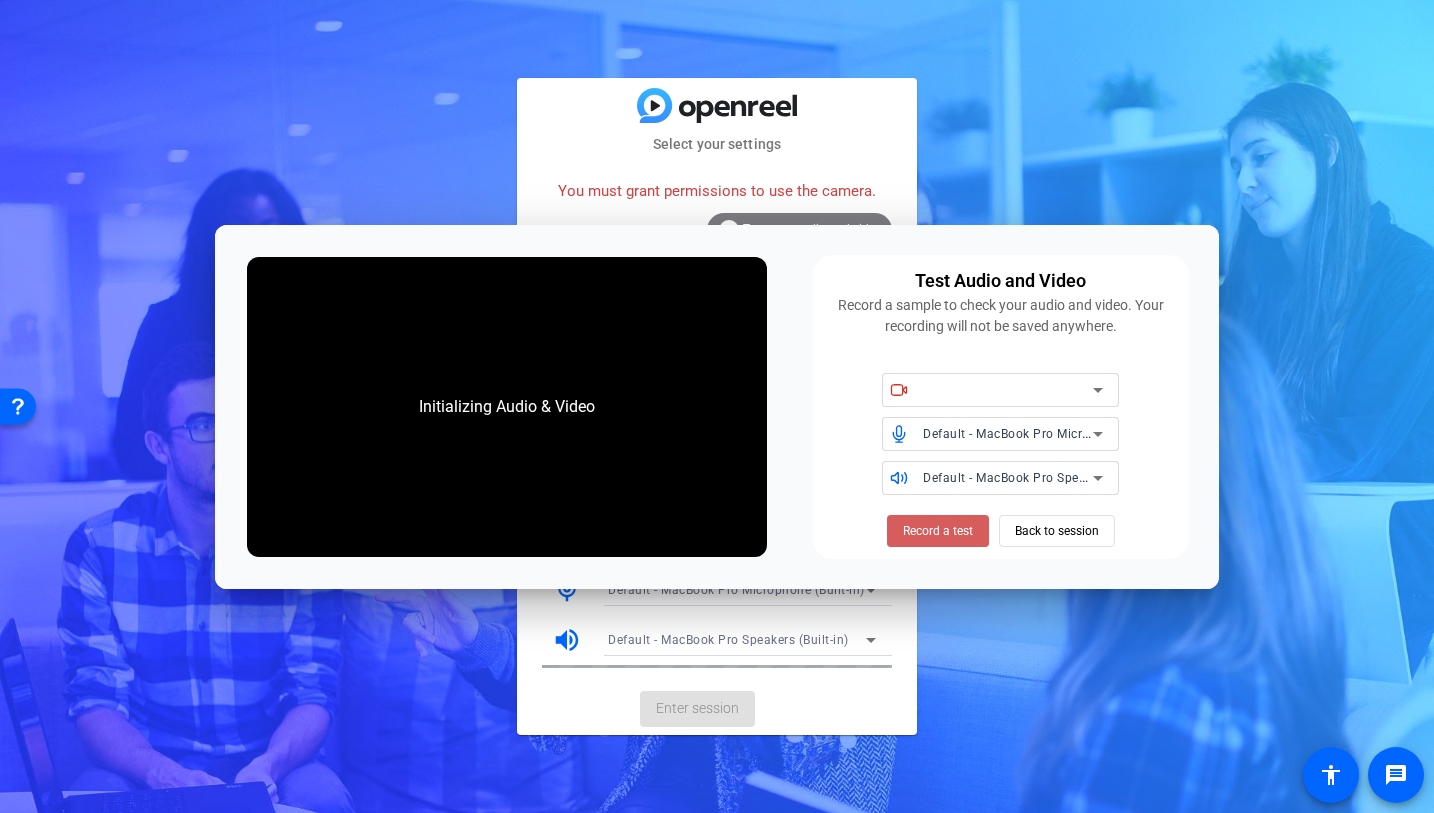 click on "Record a test" at bounding box center (938, 531) 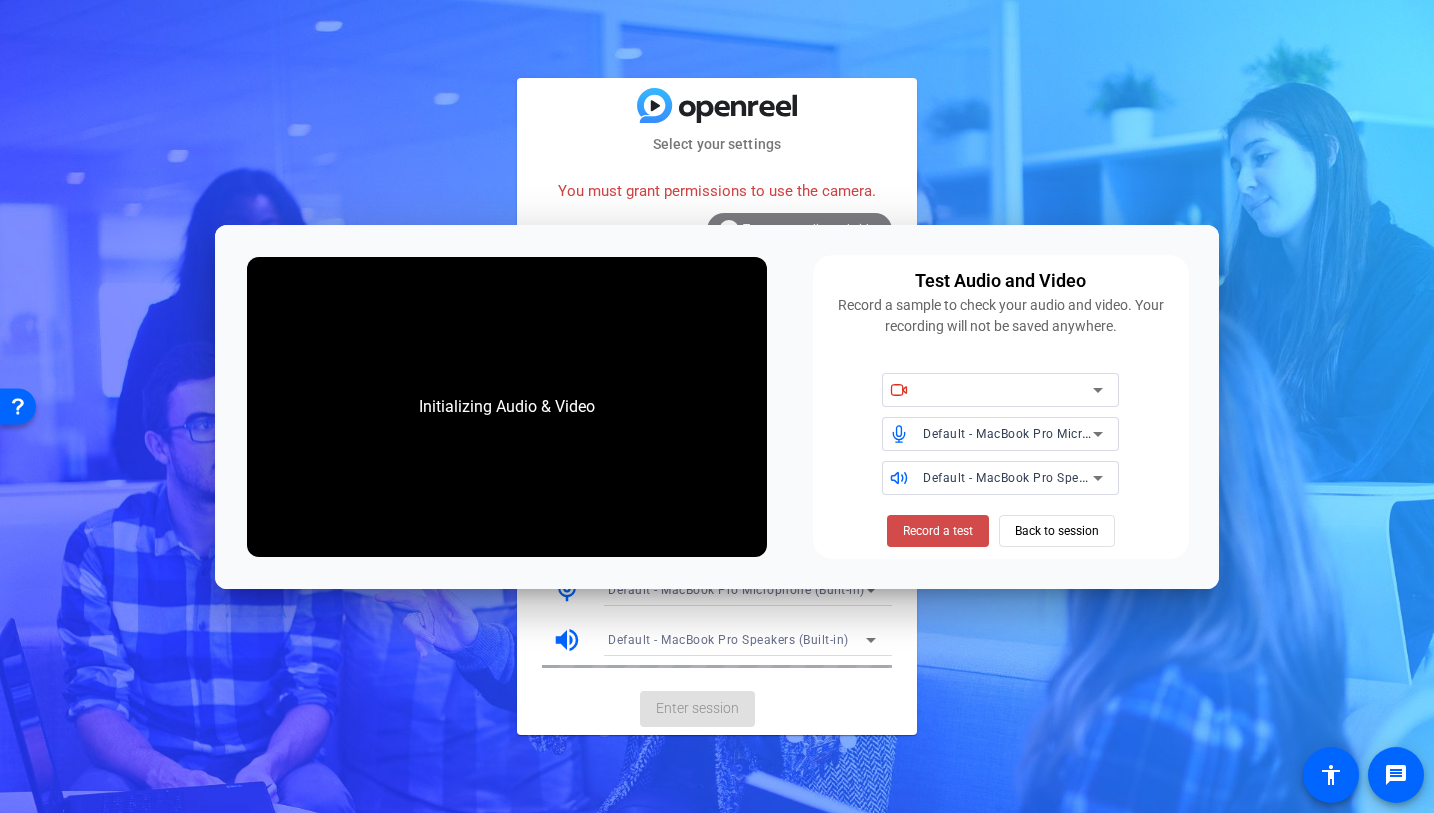 click on "Record a test" at bounding box center (938, 531) 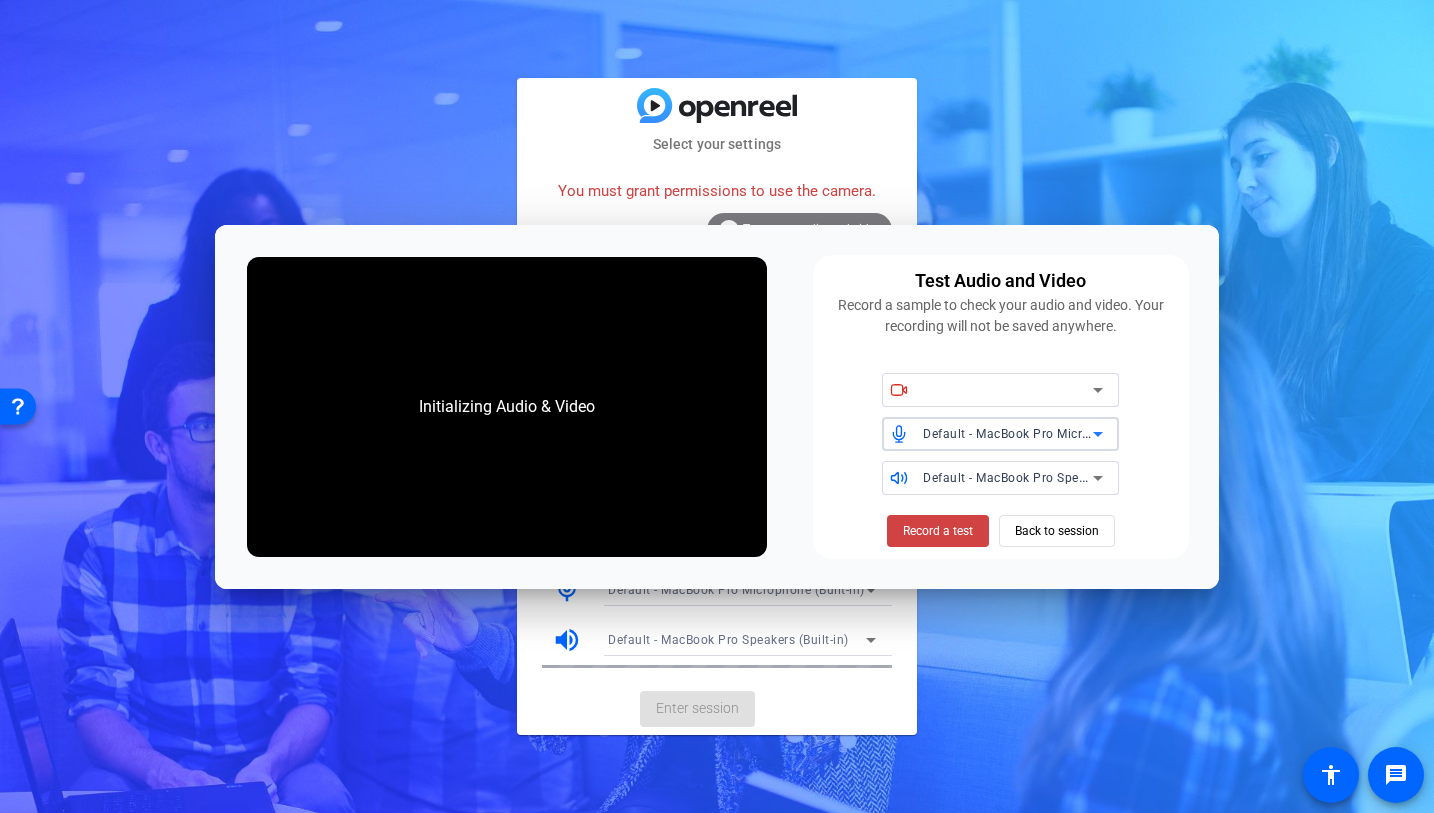 click 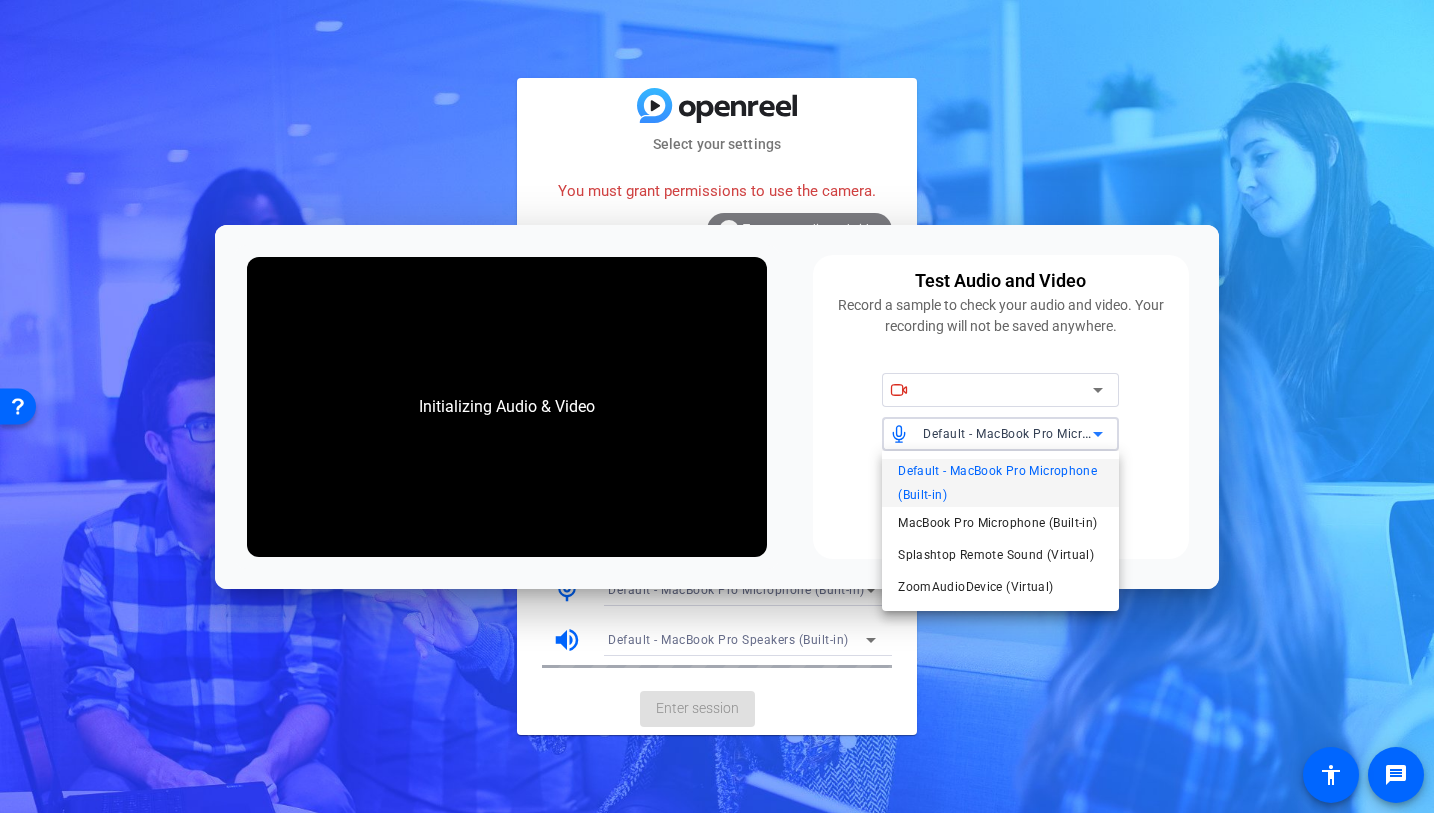 click on "Default - MacBook Pro Microphone (Built-in)" at bounding box center (1000, 483) 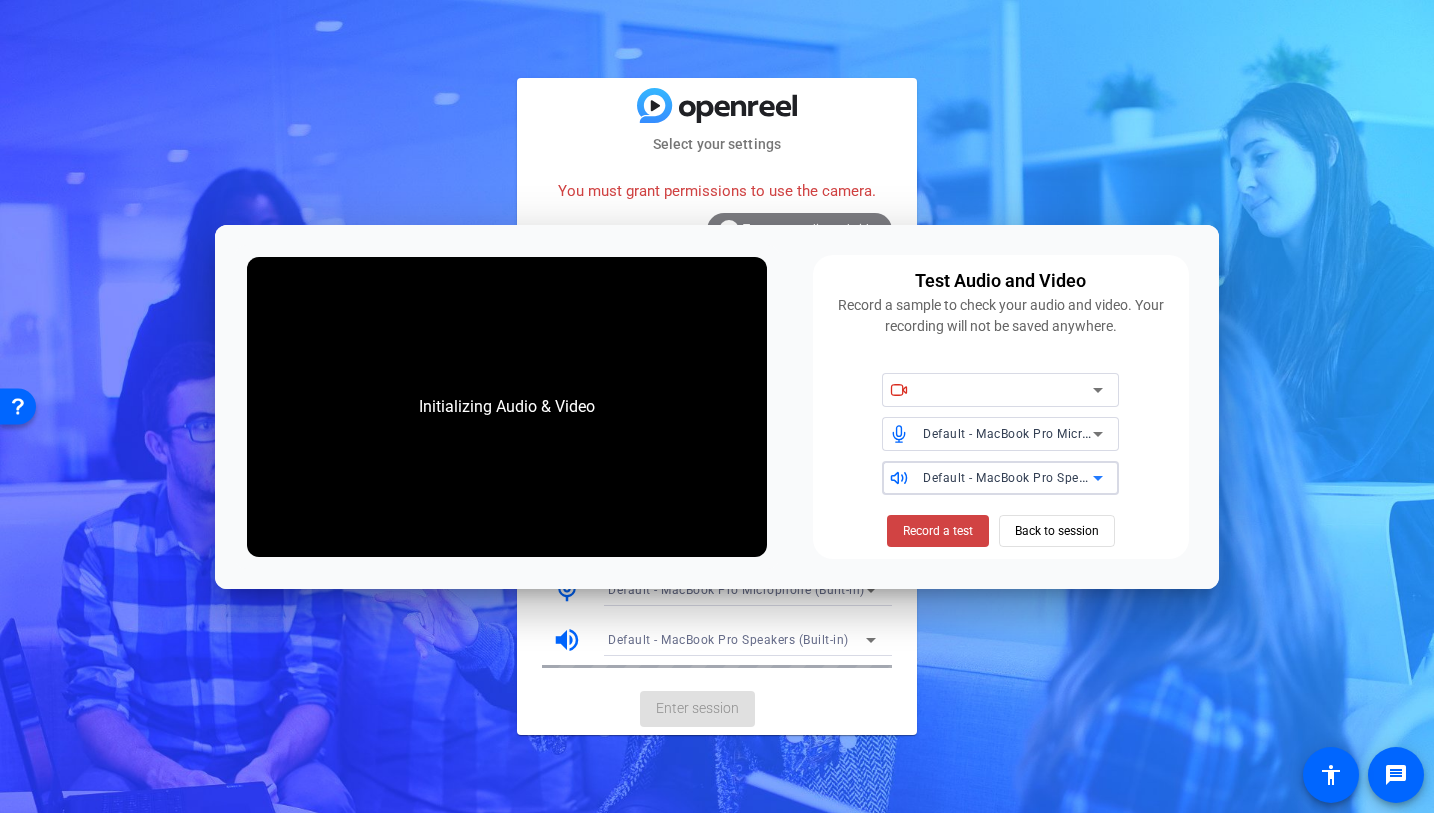 click 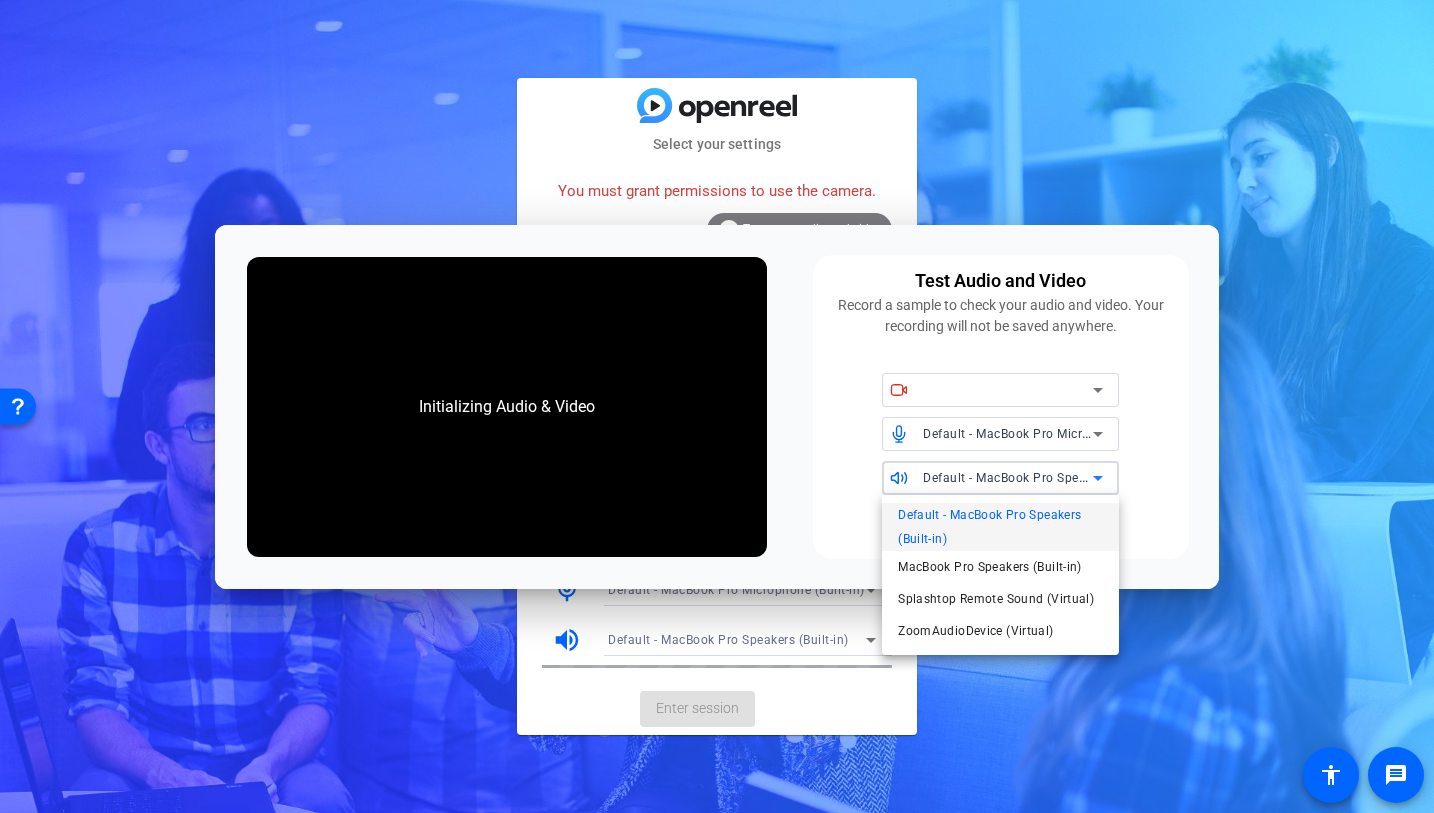 click on "Default - MacBook Pro Speakers (Built-in)" at bounding box center (1000, 527) 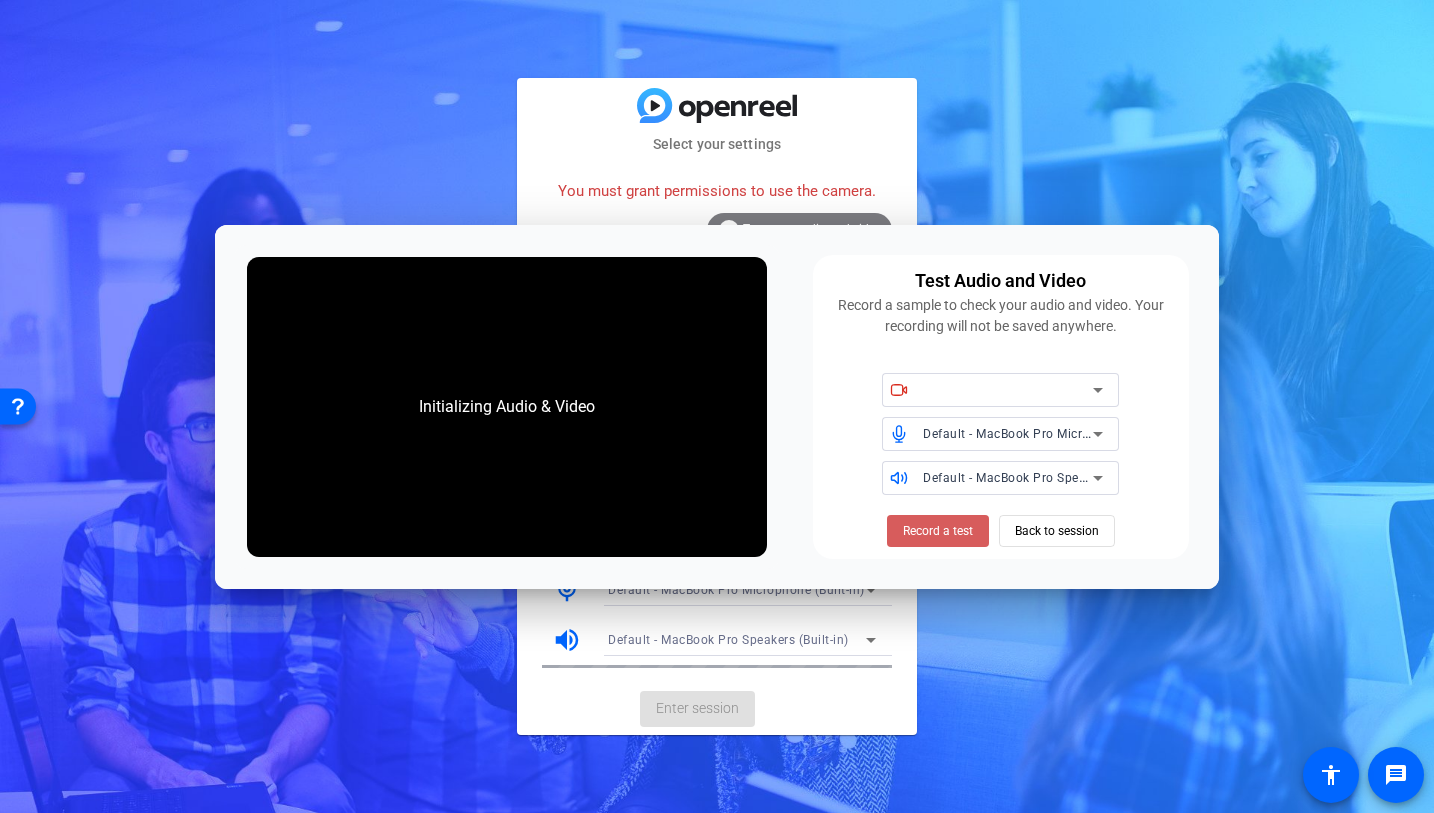 click on "Record a test" at bounding box center [938, 531] 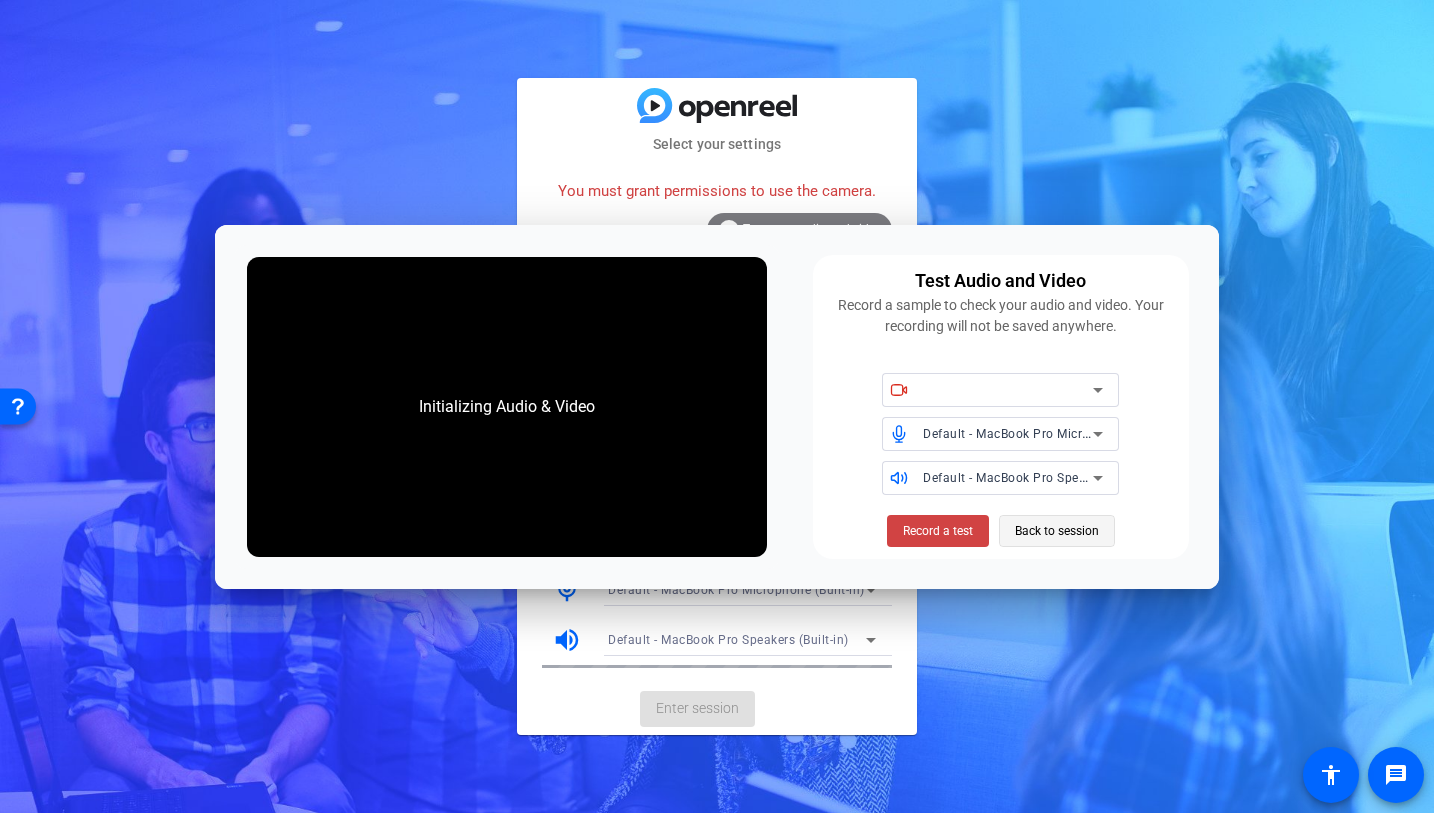 click on "Back to session" at bounding box center (1057, 531) 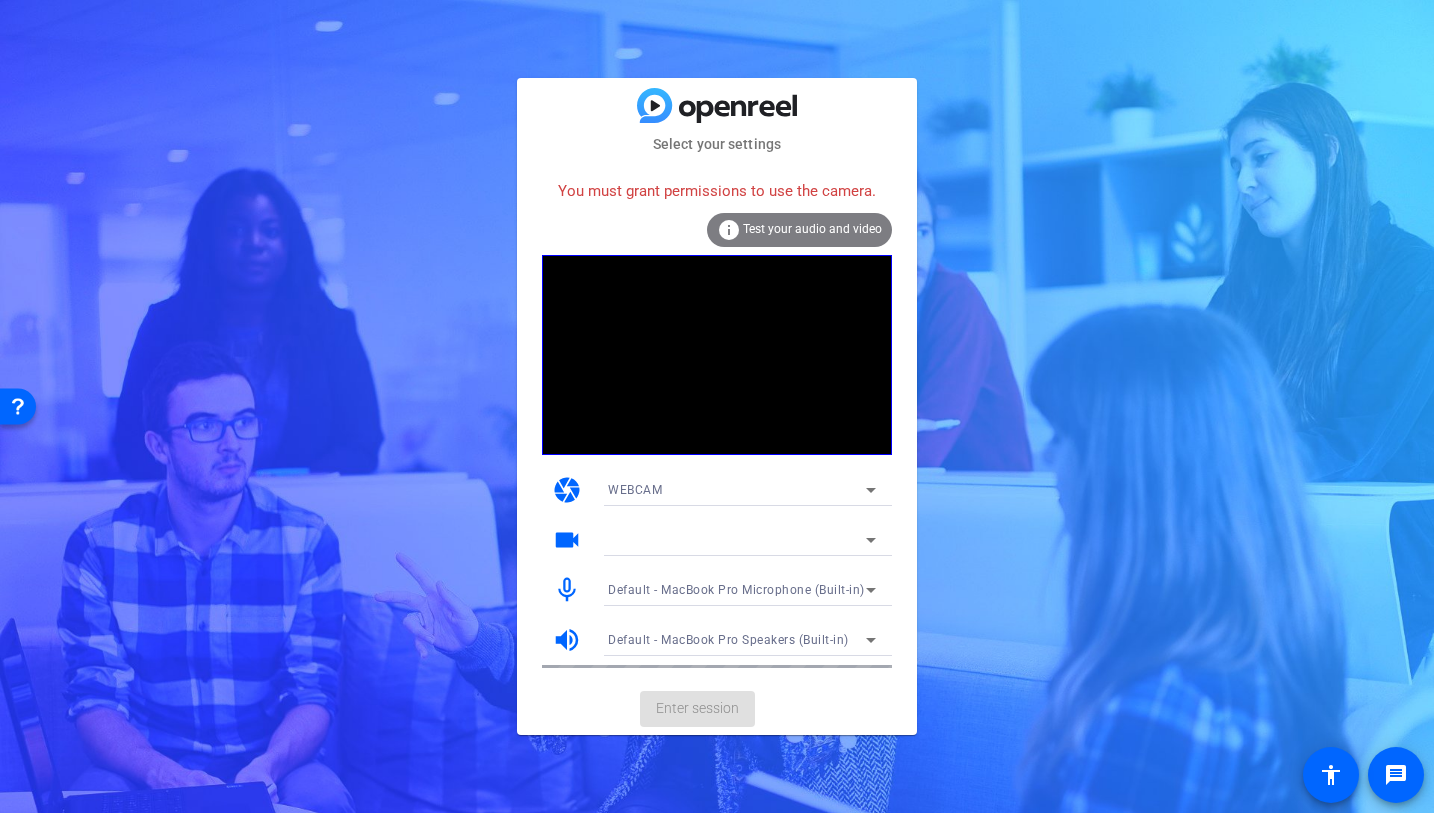 click on "WEBCAM" at bounding box center (737, 489) 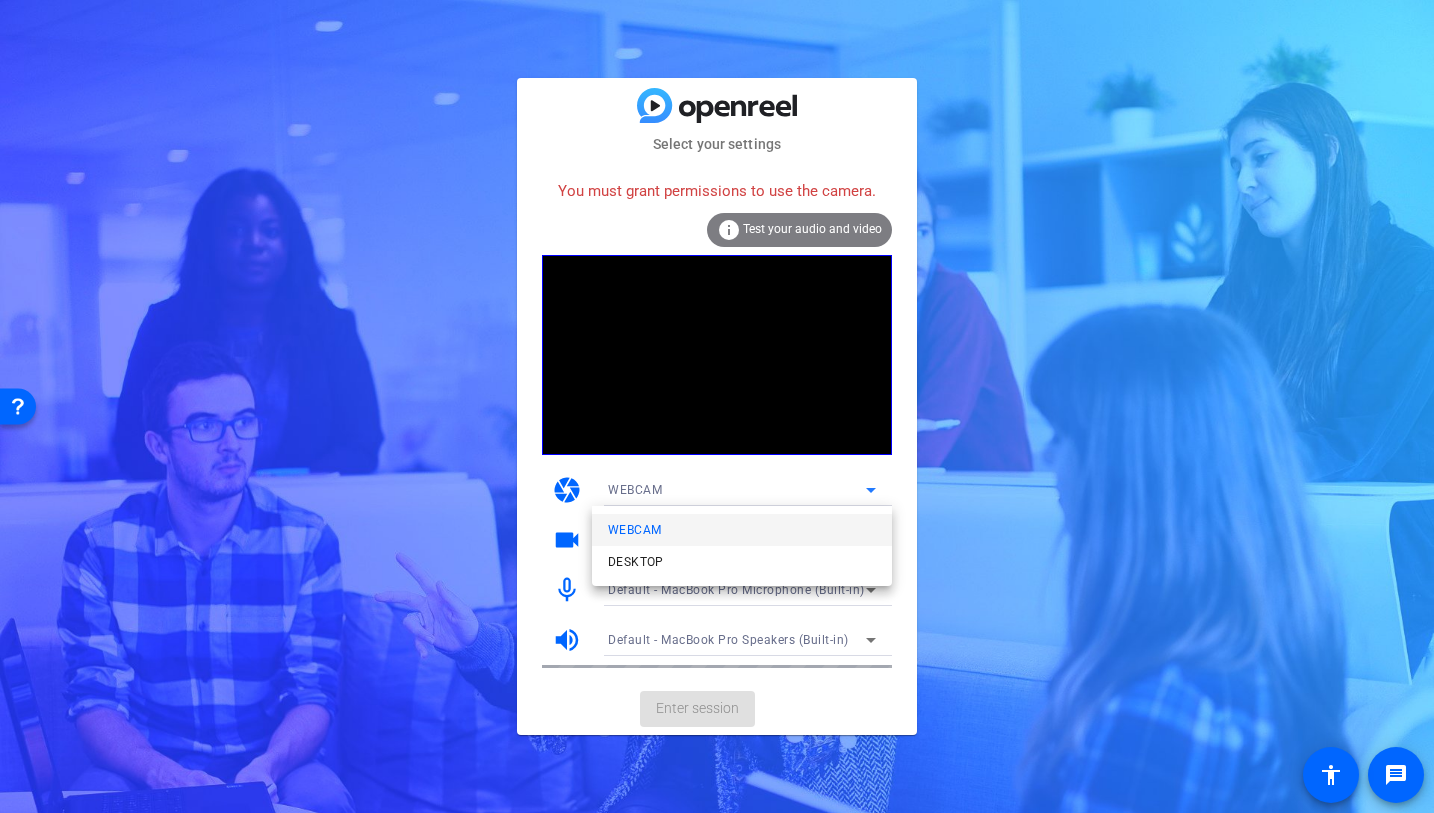 click on "WEBCAM" at bounding box center (634, 530) 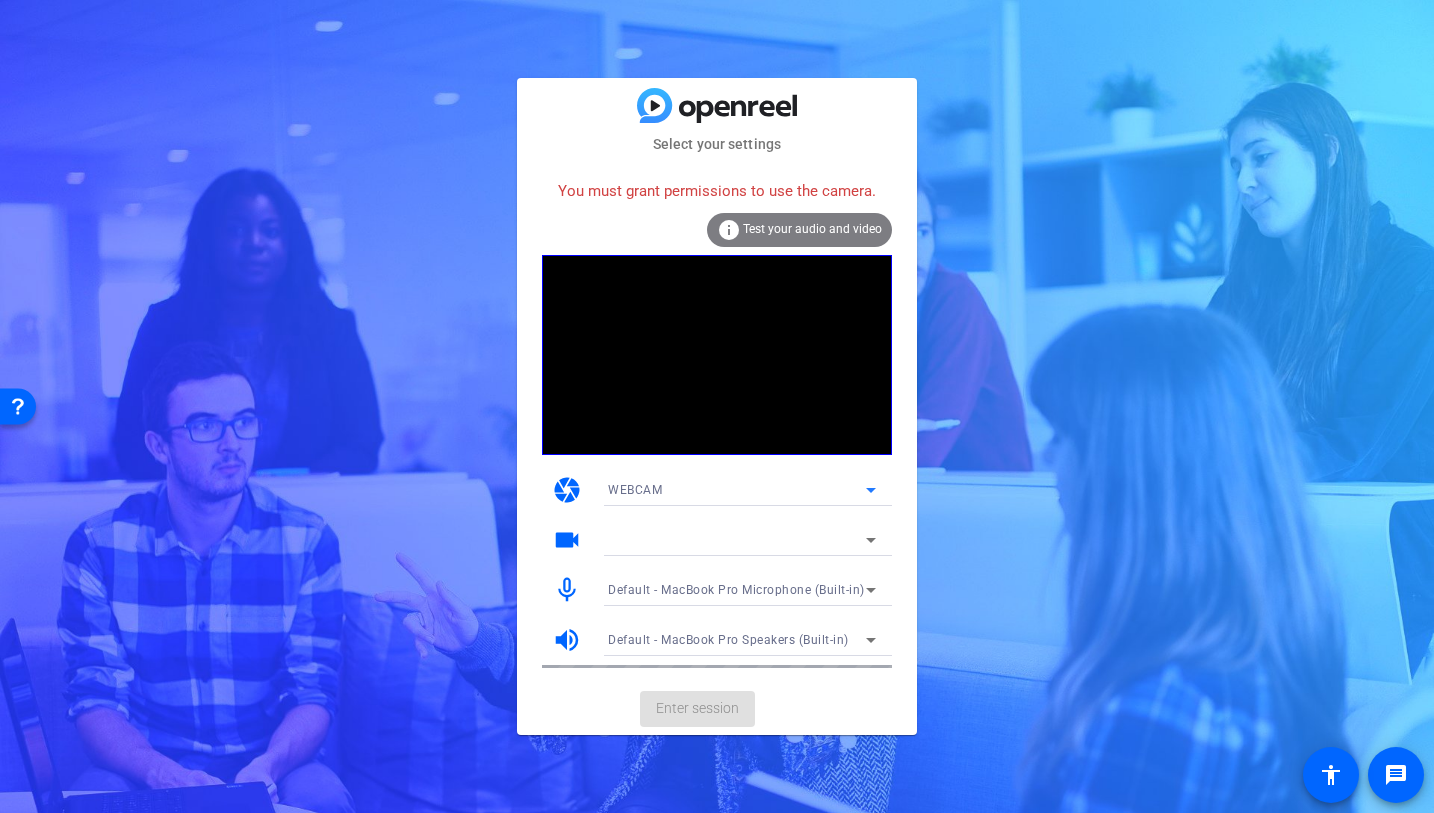 click on "WEBCAM" at bounding box center [635, 490] 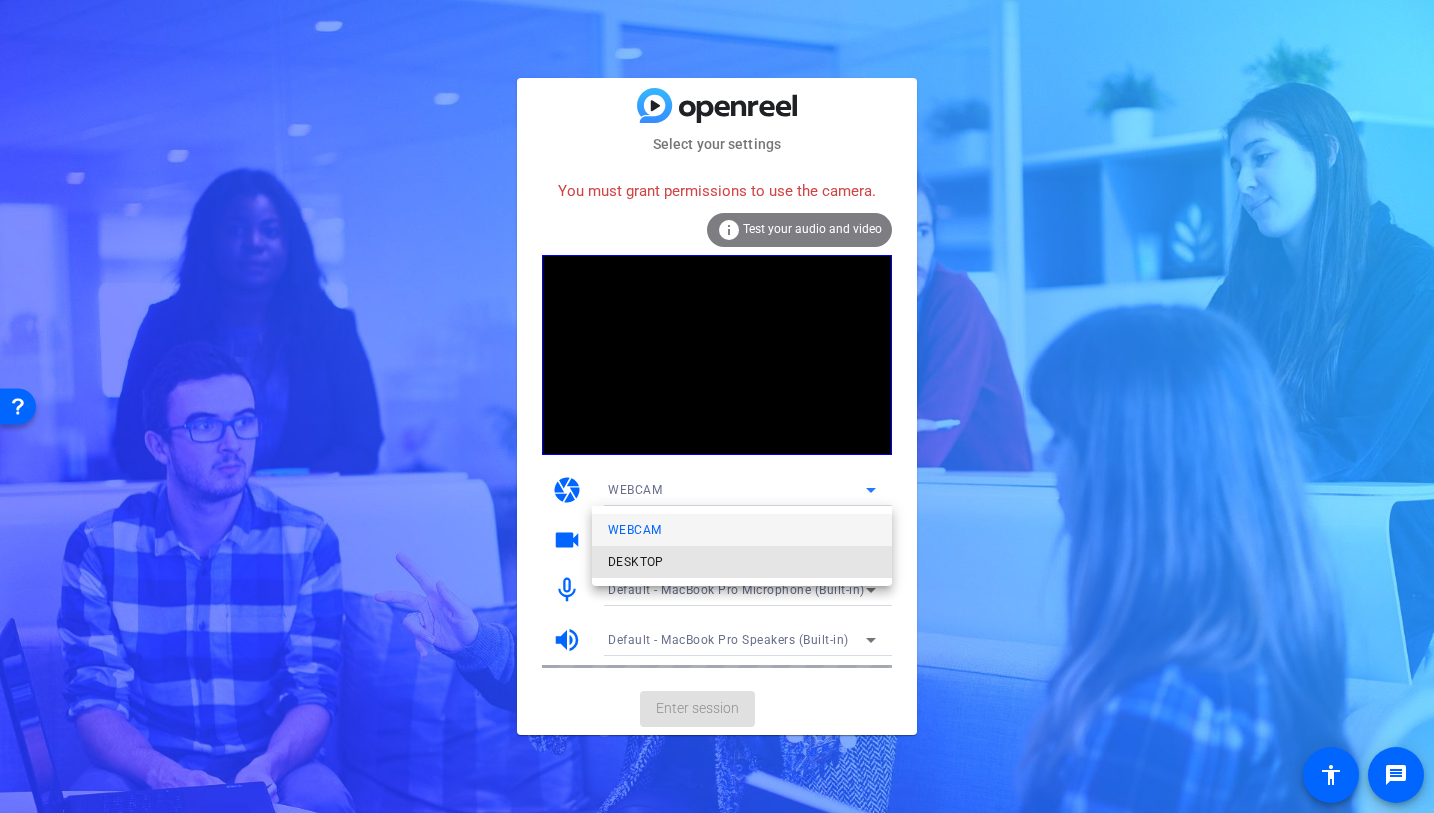 click on "DESKTOP" at bounding box center [636, 562] 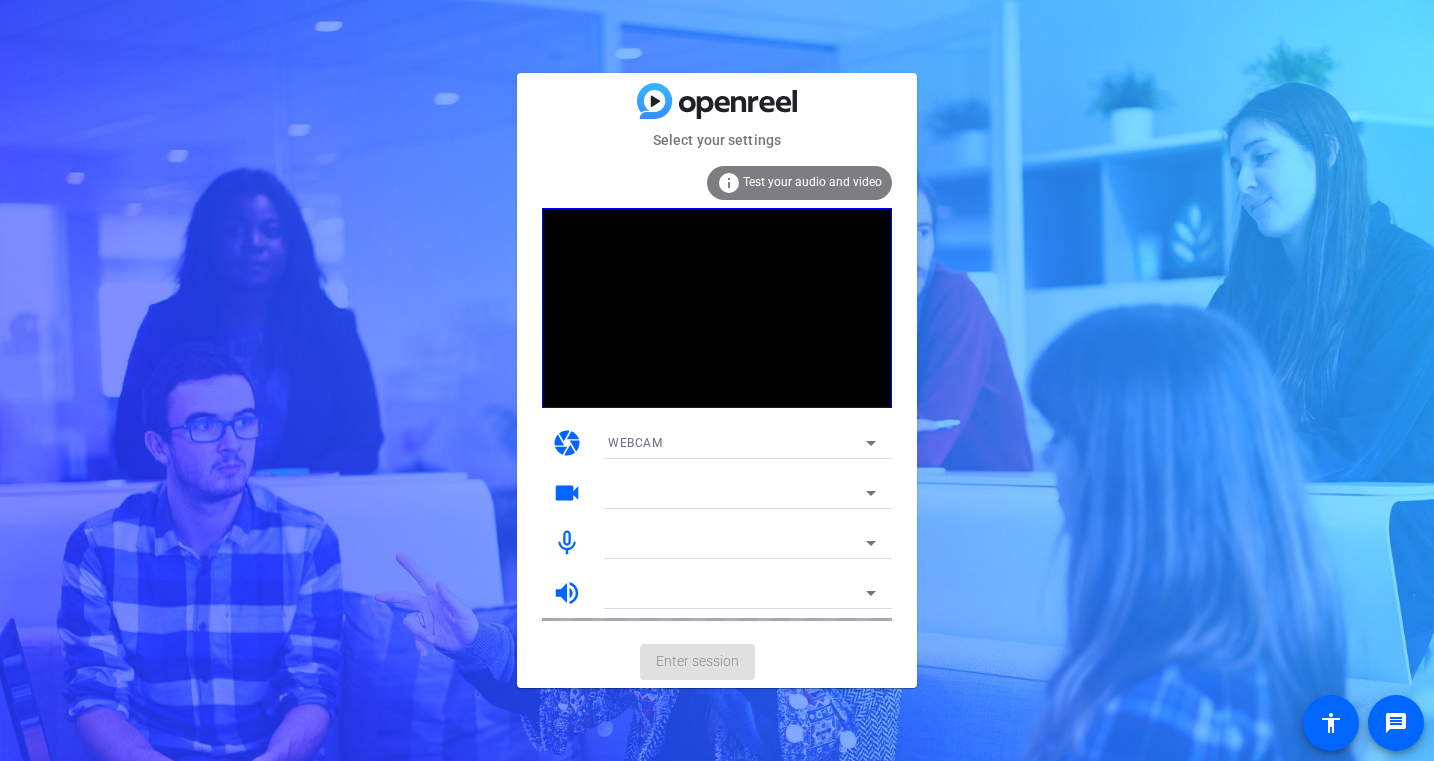 scroll, scrollTop: 0, scrollLeft: 0, axis: both 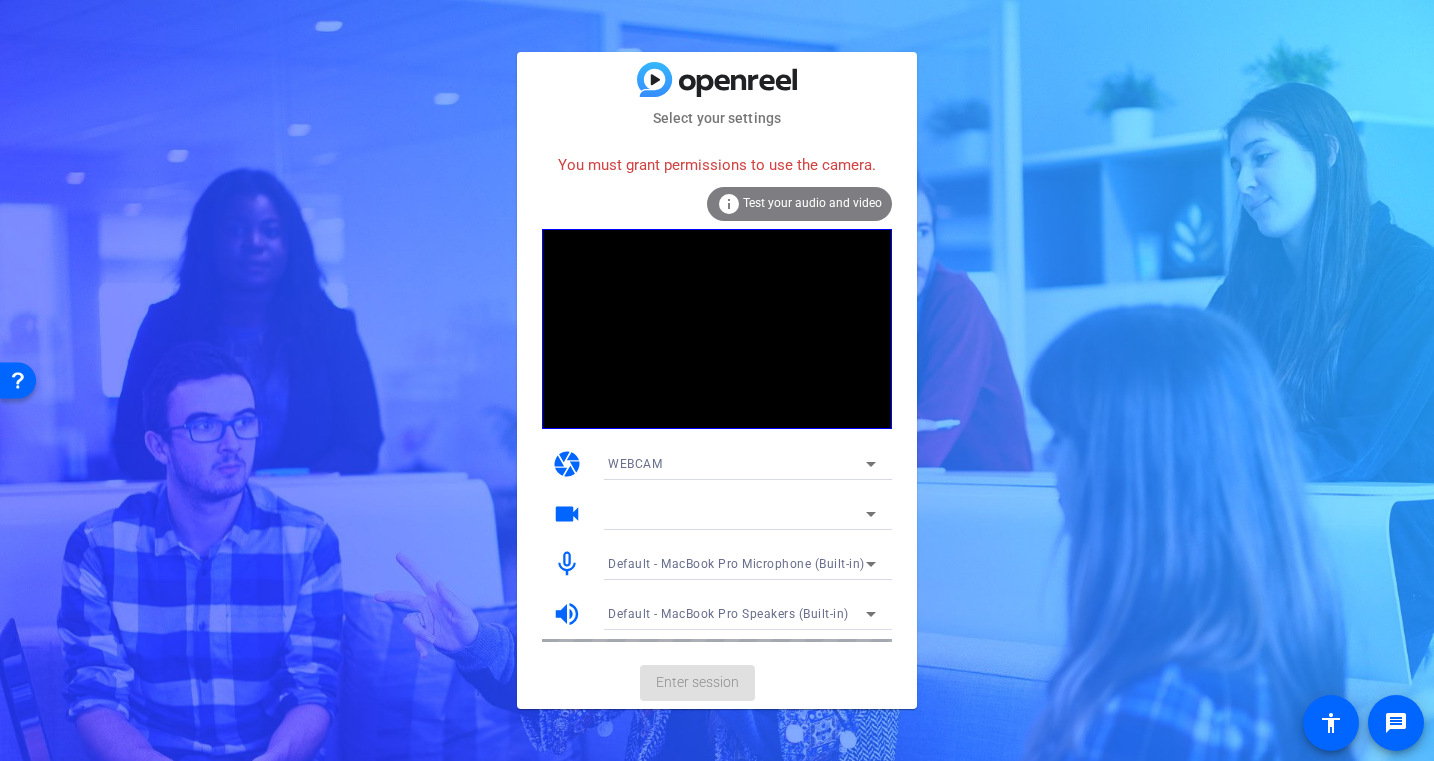 click at bounding box center (737, 514) 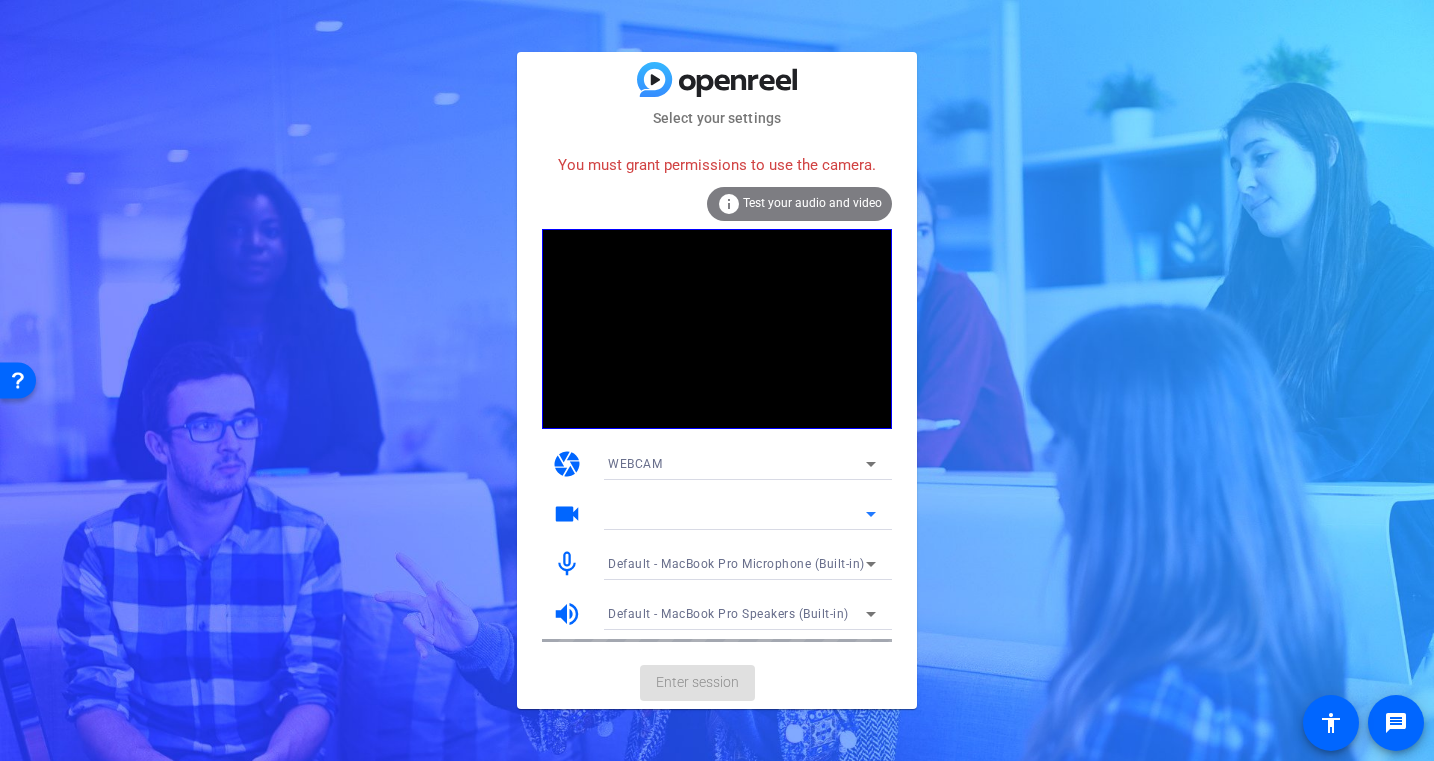 click 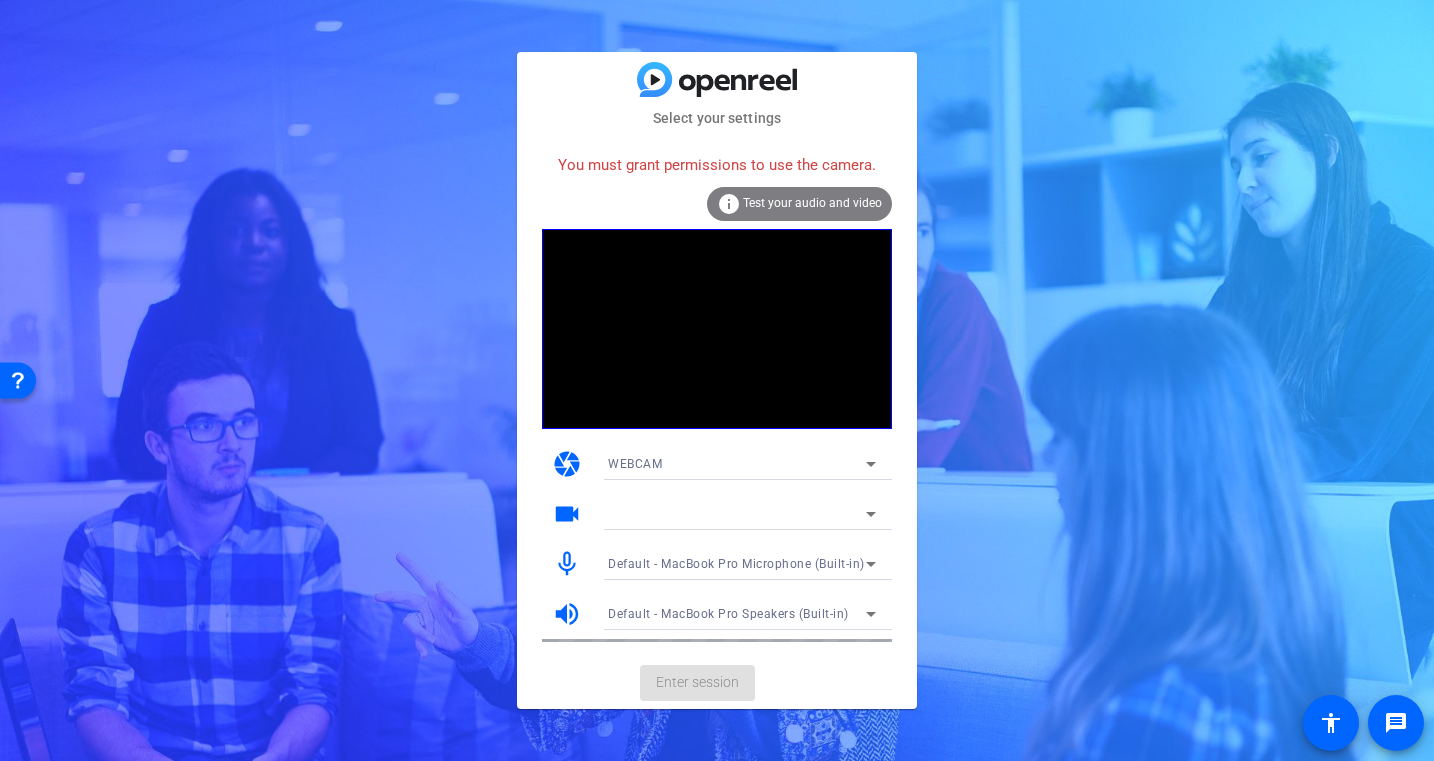 click 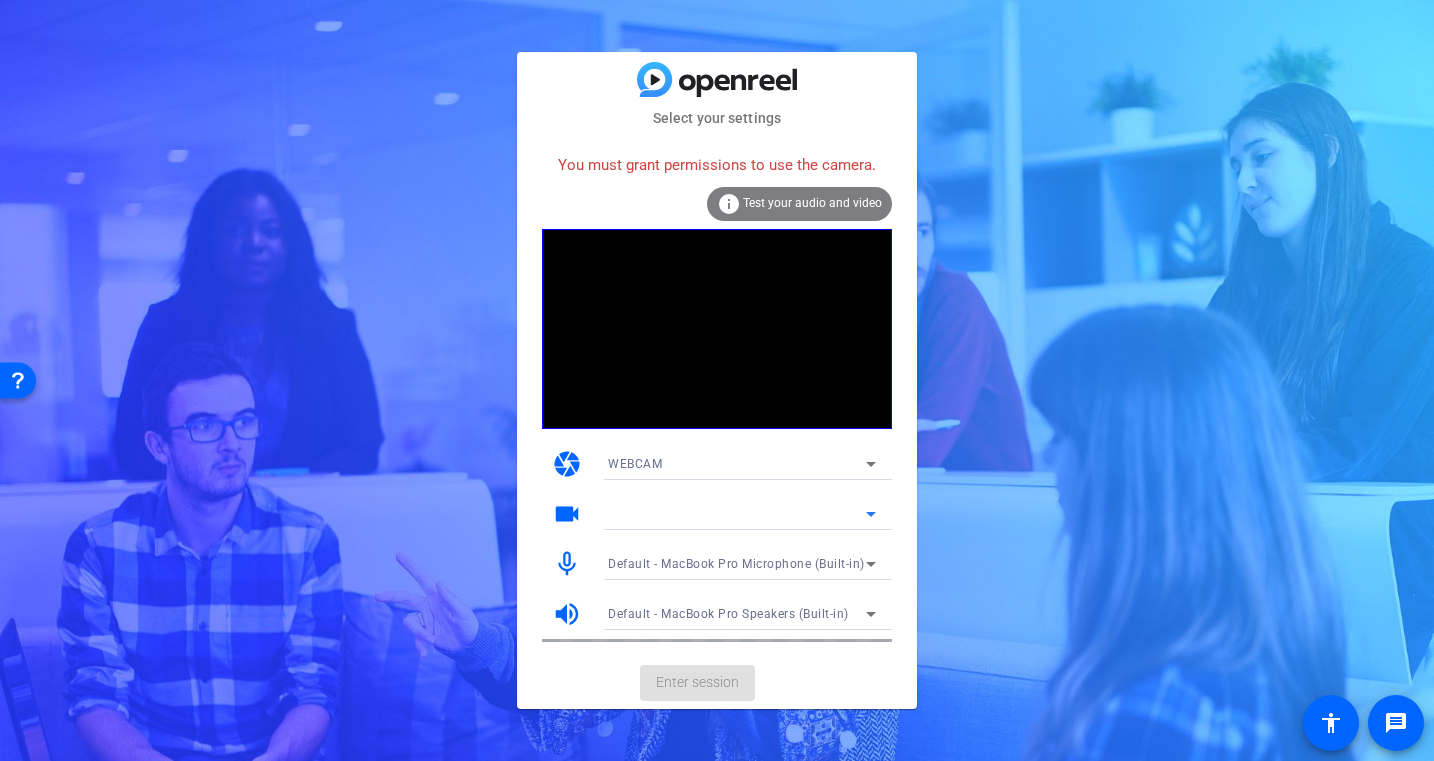 click on "Enter session" 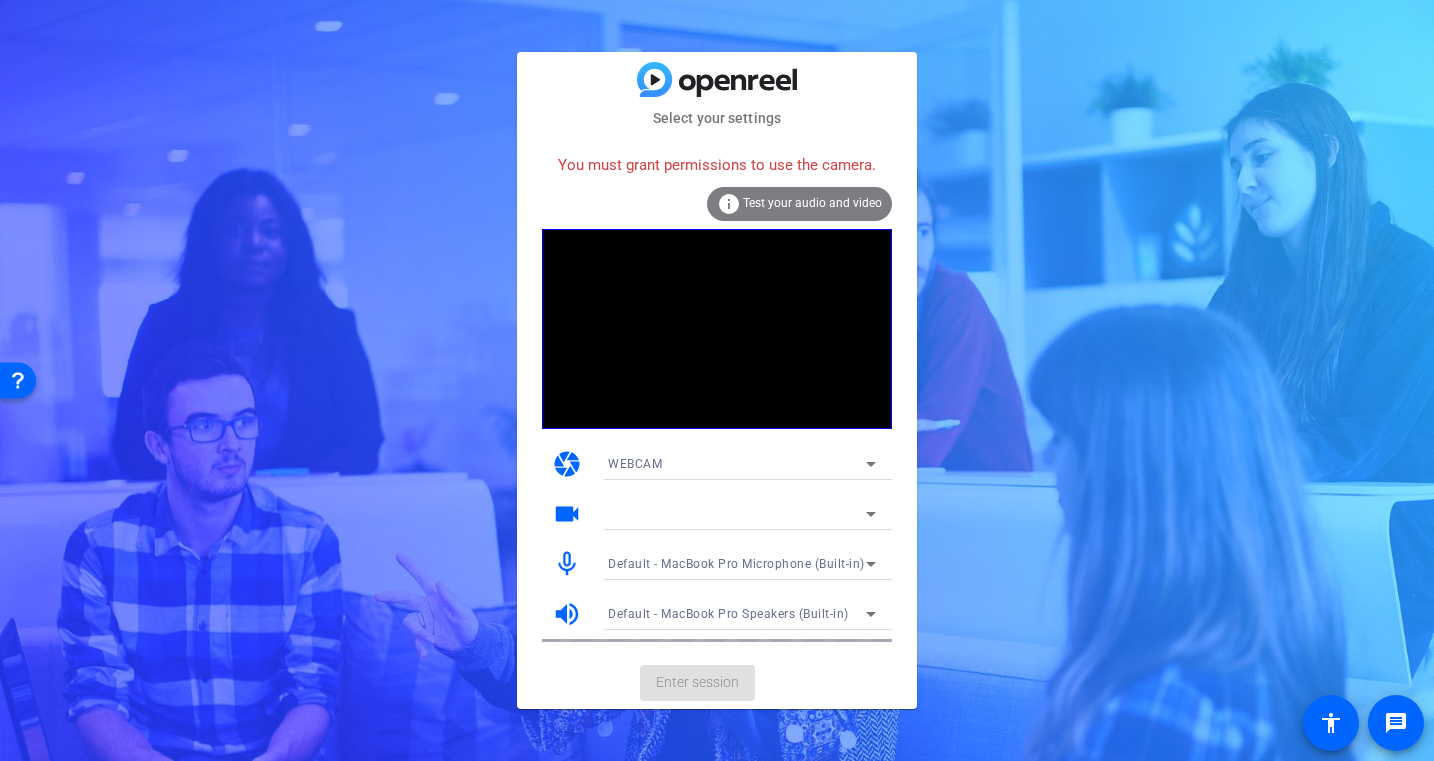 click on "Test your audio and video" 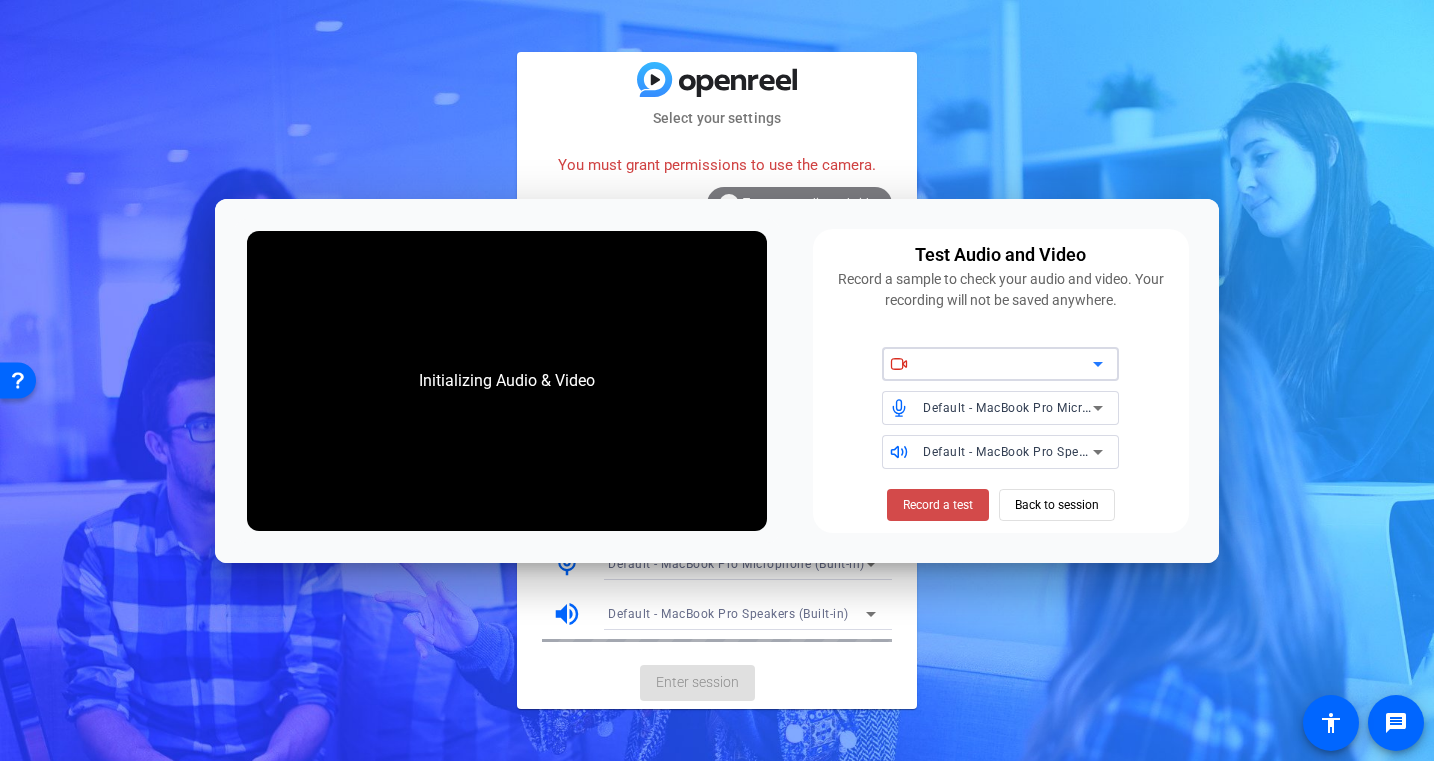 click on "Record a test" at bounding box center (938, 505) 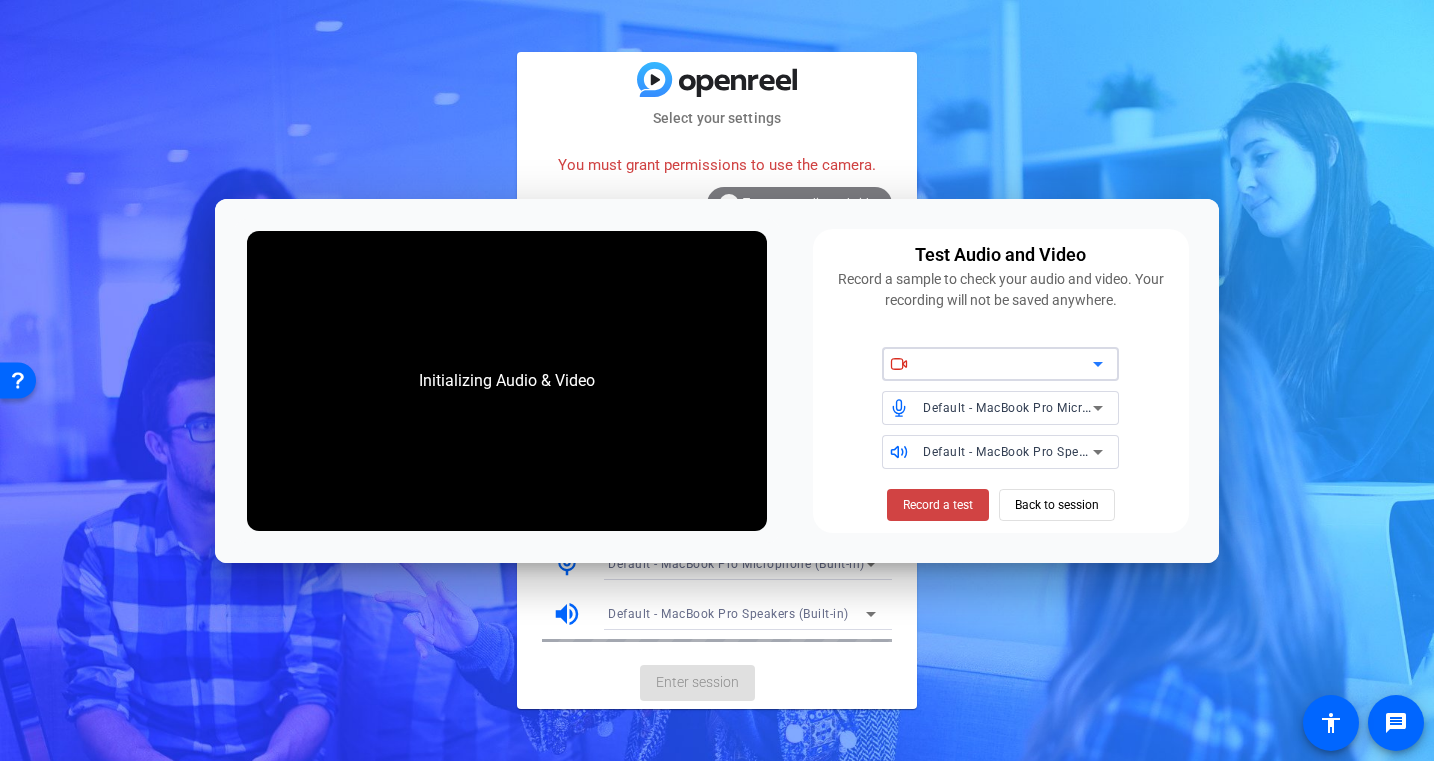 click 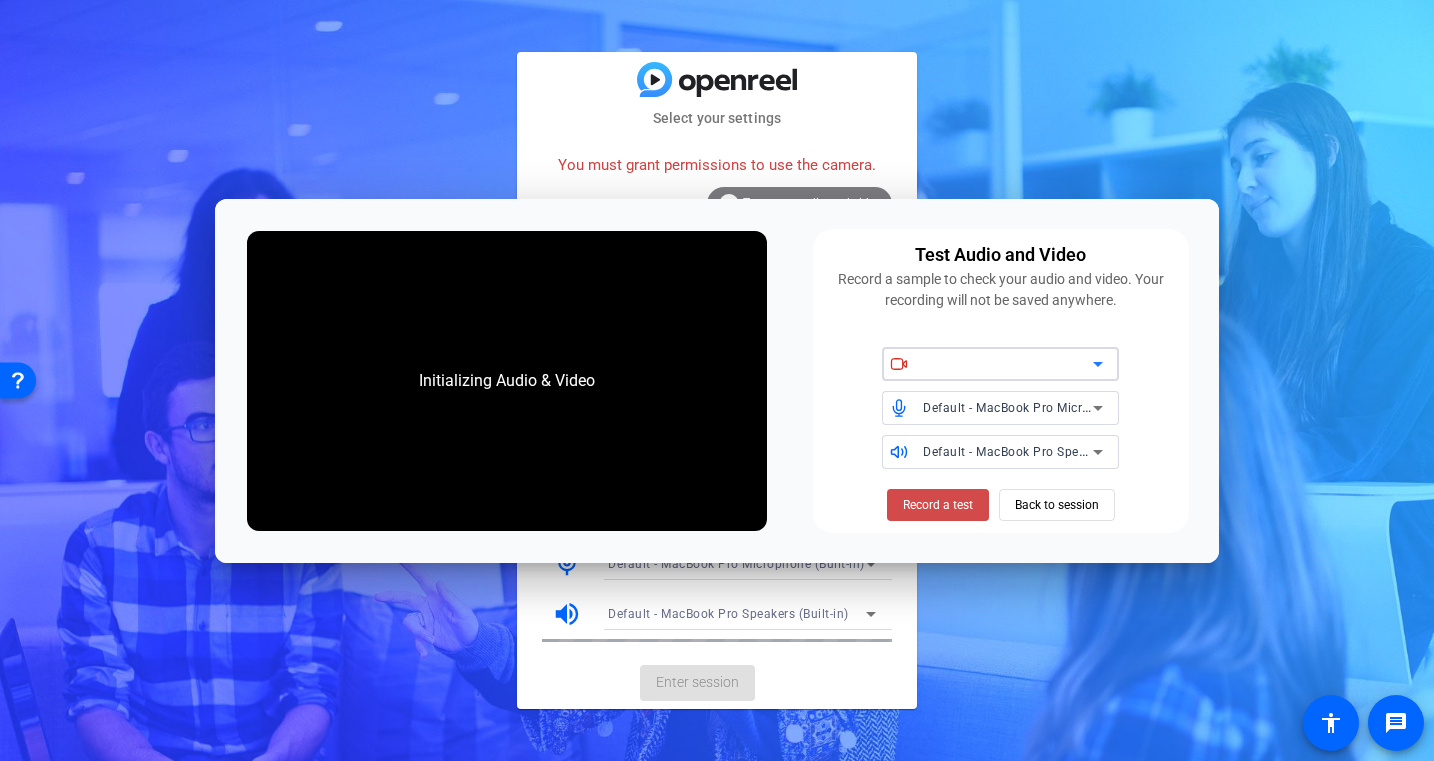 click on "Record a test" at bounding box center (938, 505) 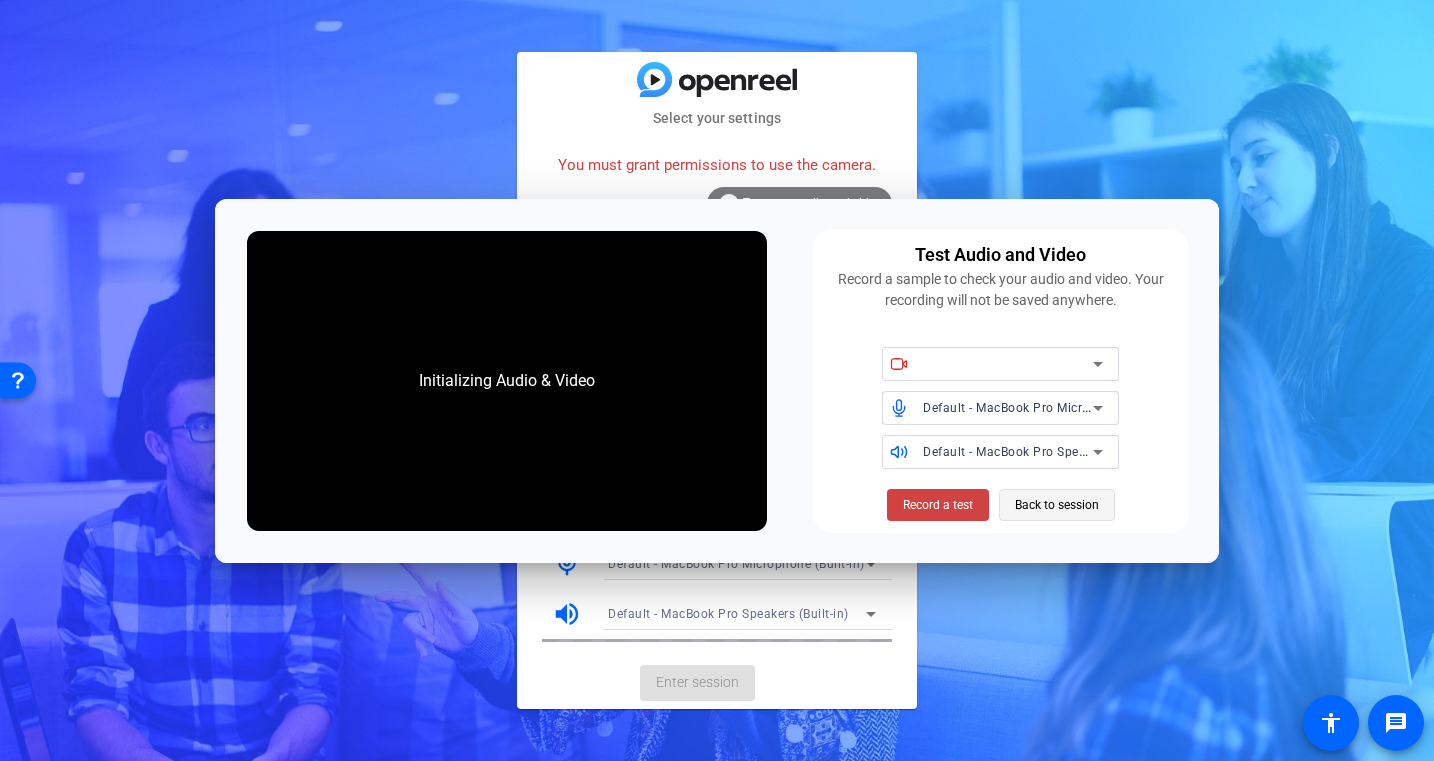 click on "Back to session" at bounding box center [1057, 505] 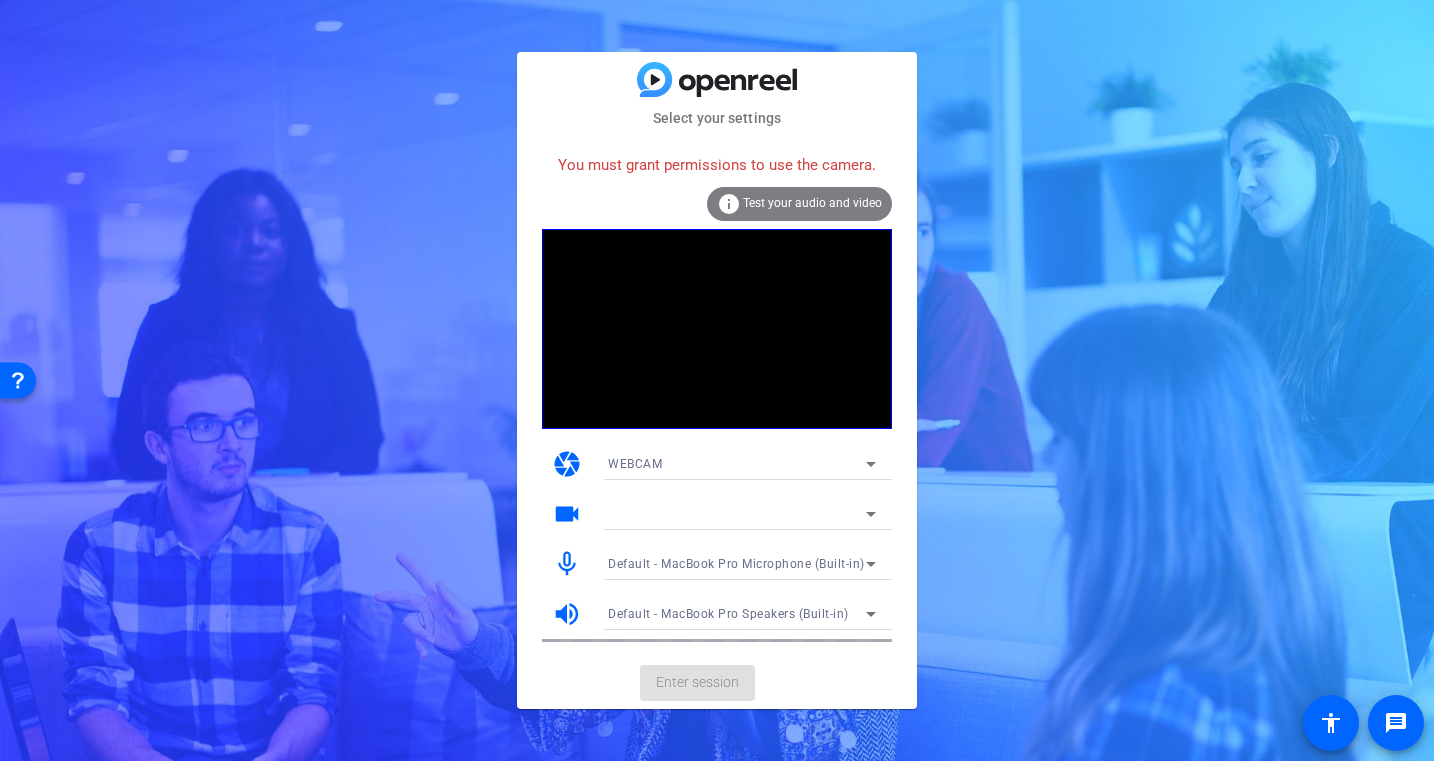 click 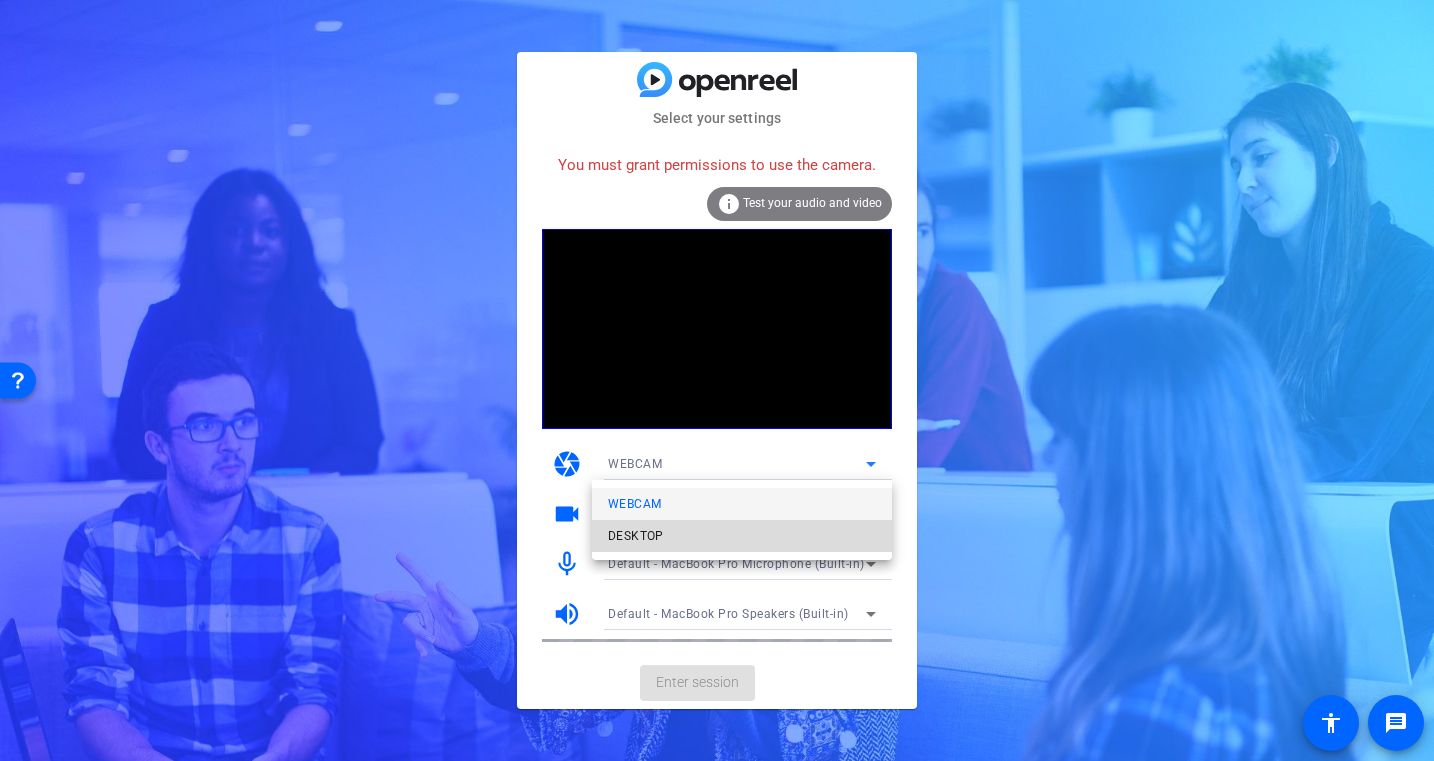click on "DESKTOP" at bounding box center (636, 536) 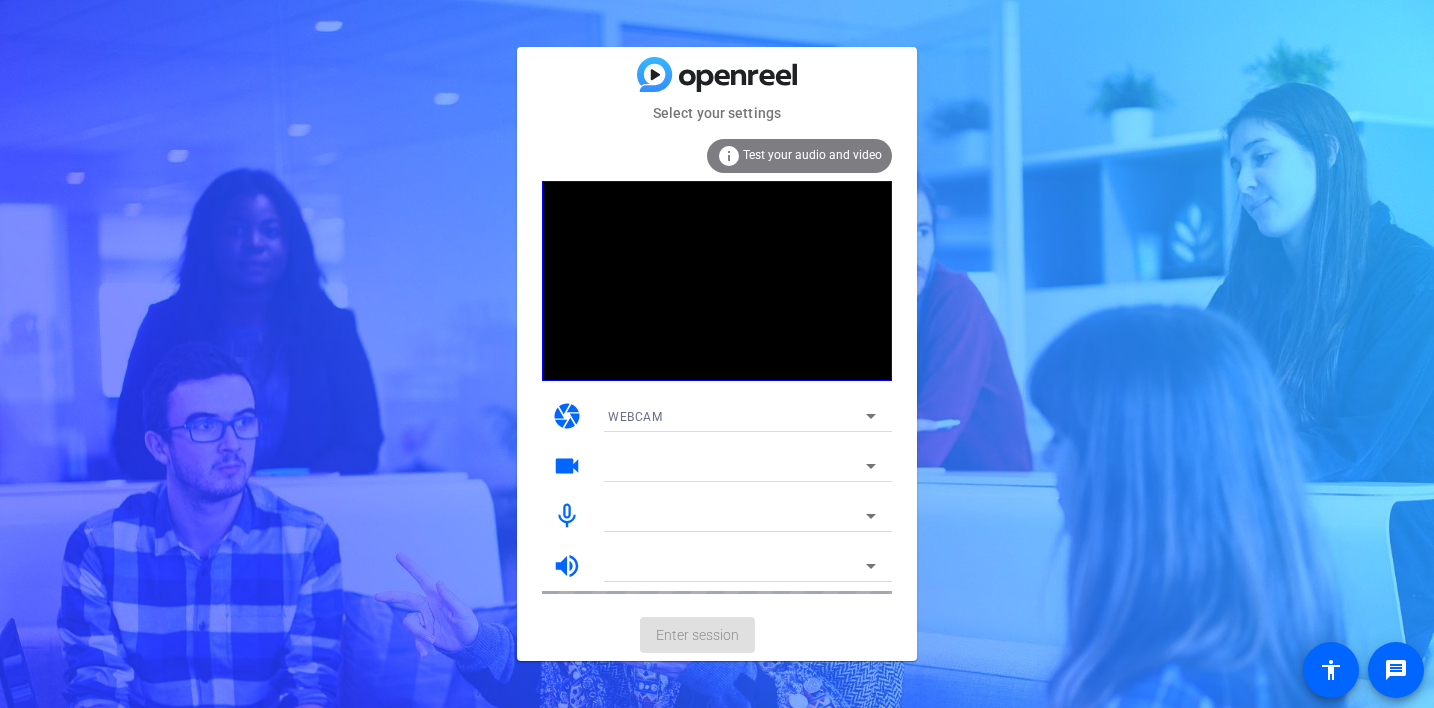 scroll, scrollTop: 0, scrollLeft: 0, axis: both 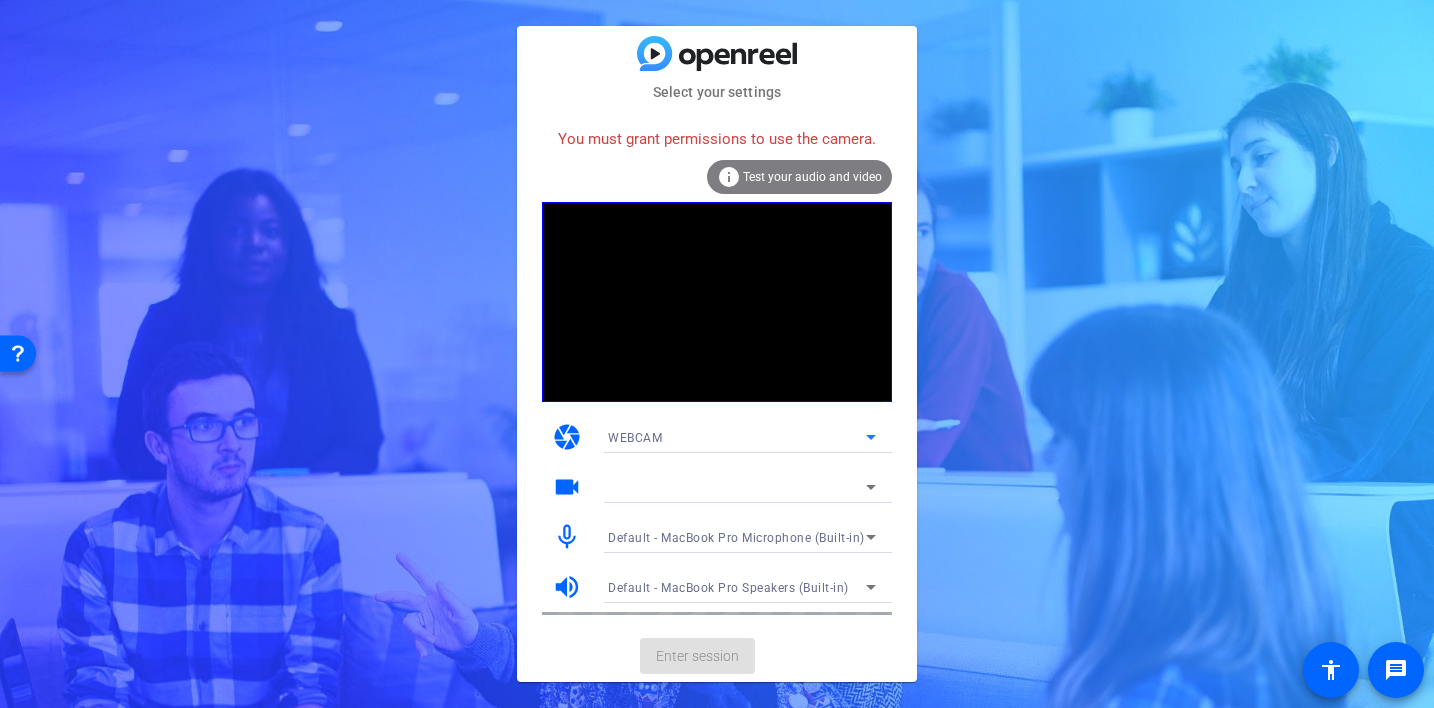 click 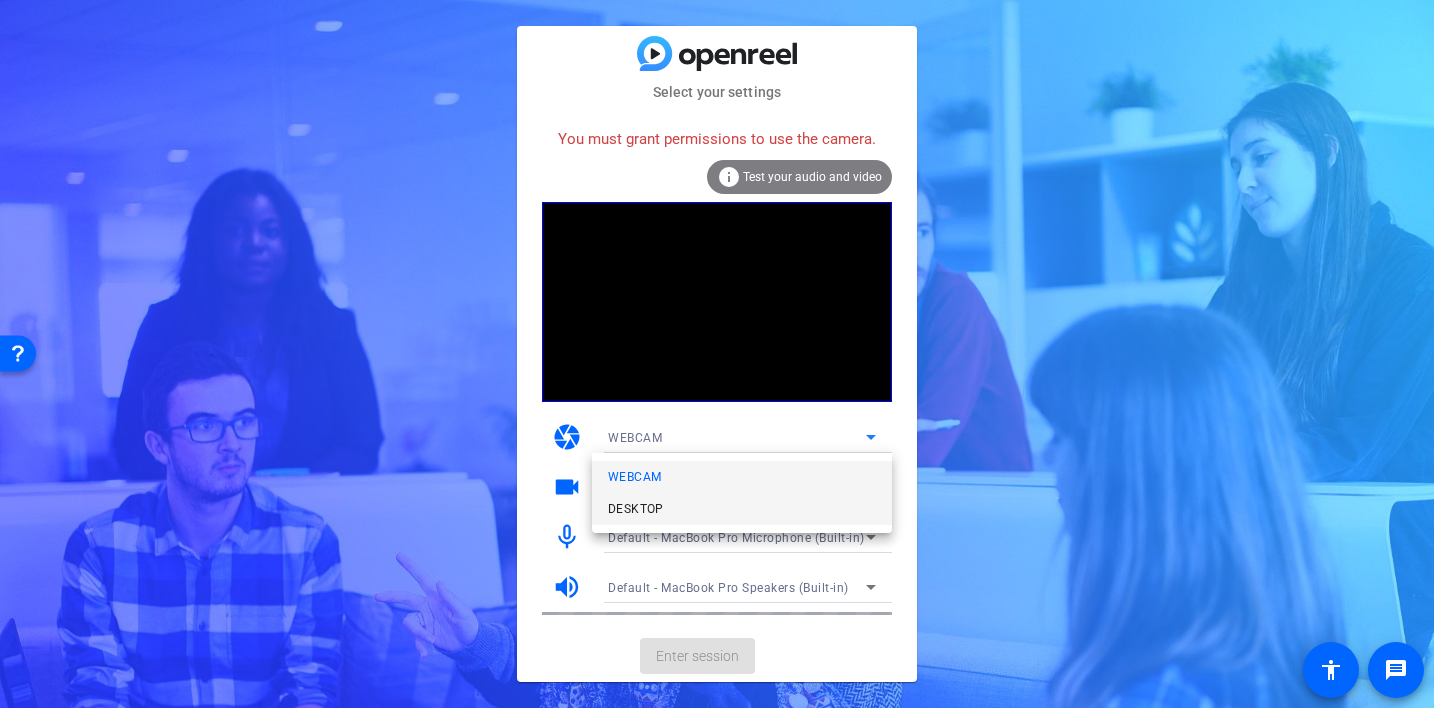 click on "DESKTOP" at bounding box center [636, 509] 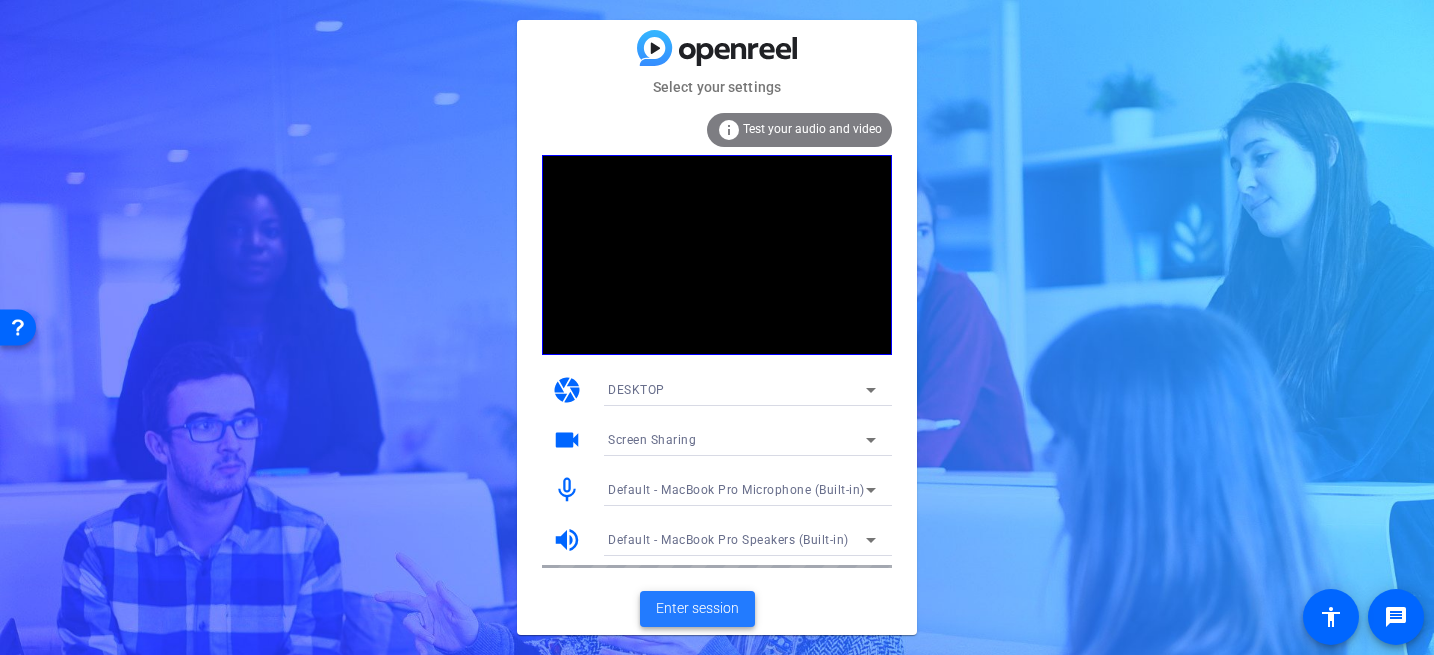 click on "Enter session" 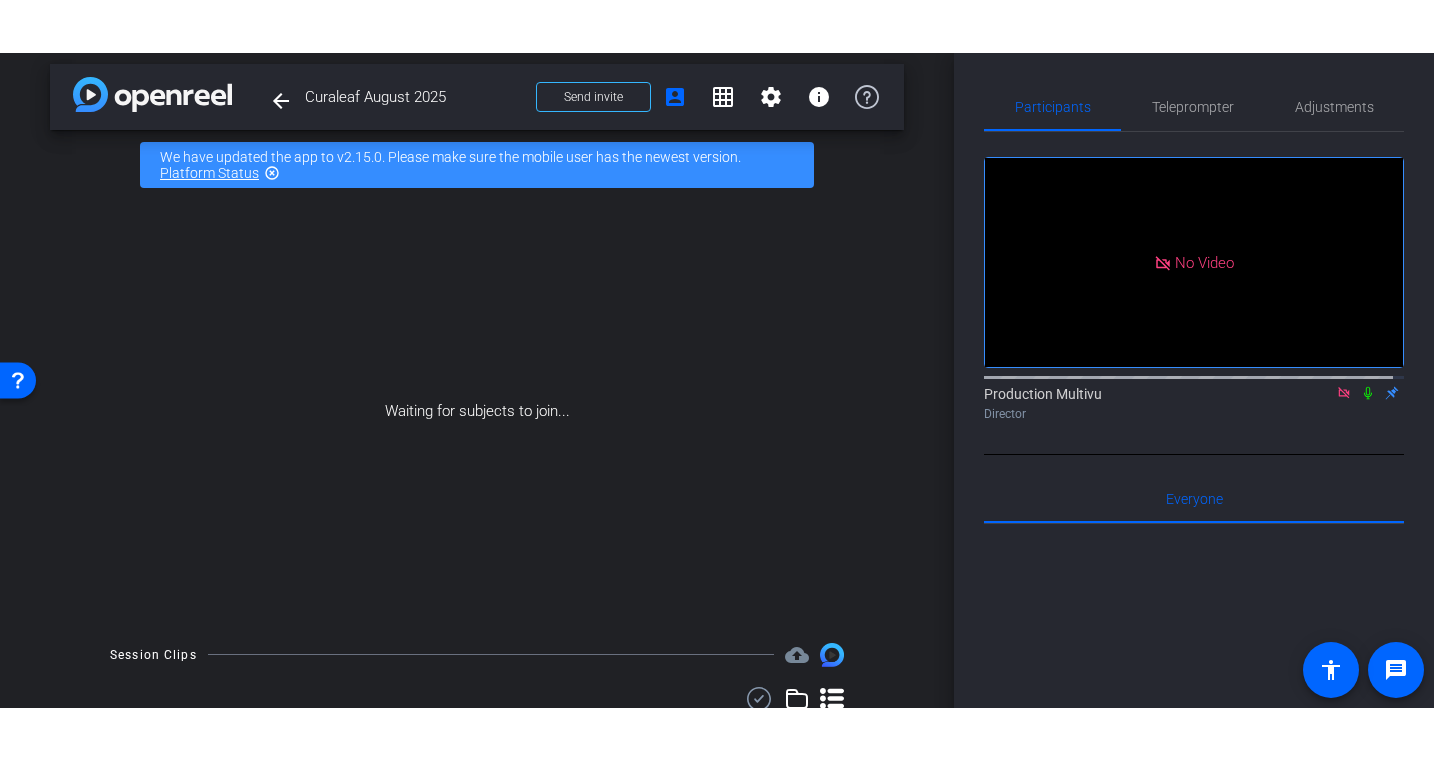 scroll, scrollTop: 0, scrollLeft: 0, axis: both 